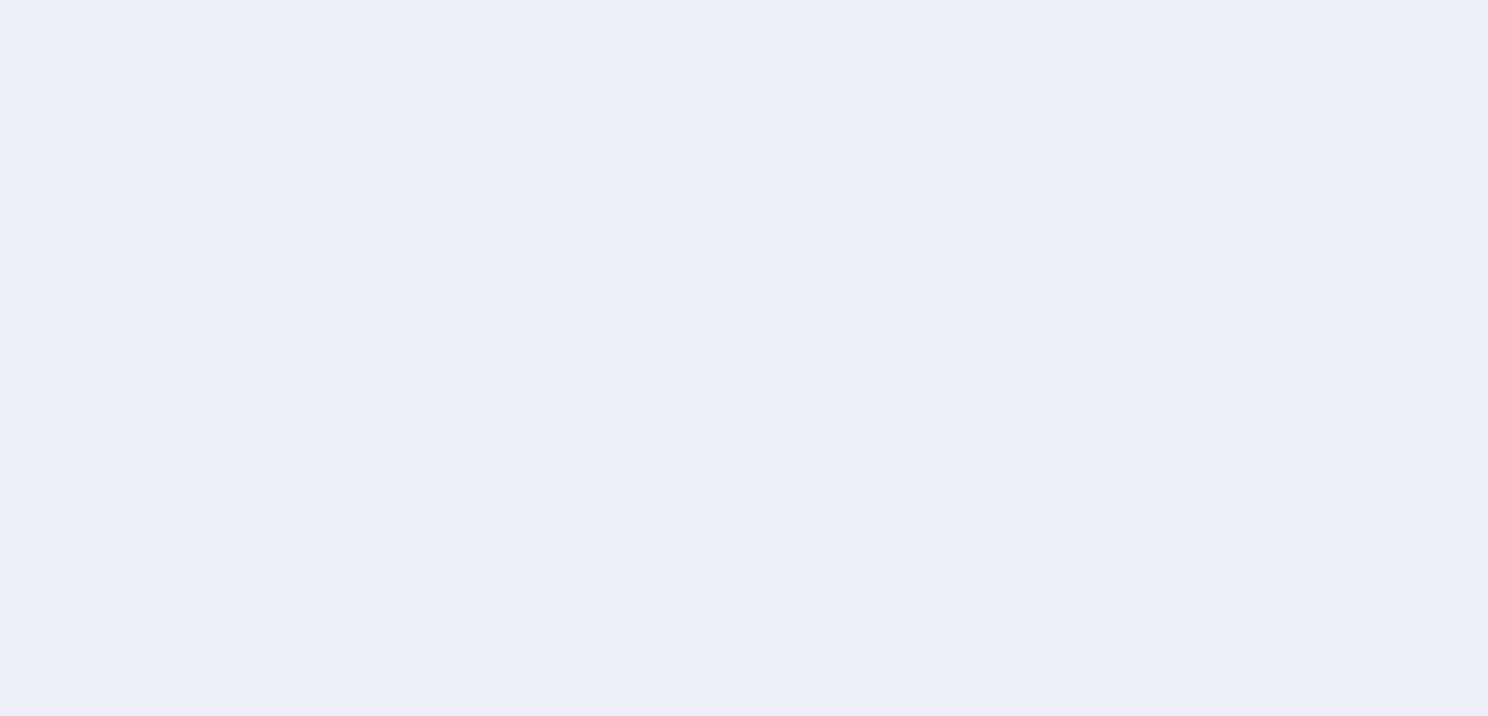 scroll, scrollTop: 0, scrollLeft: 0, axis: both 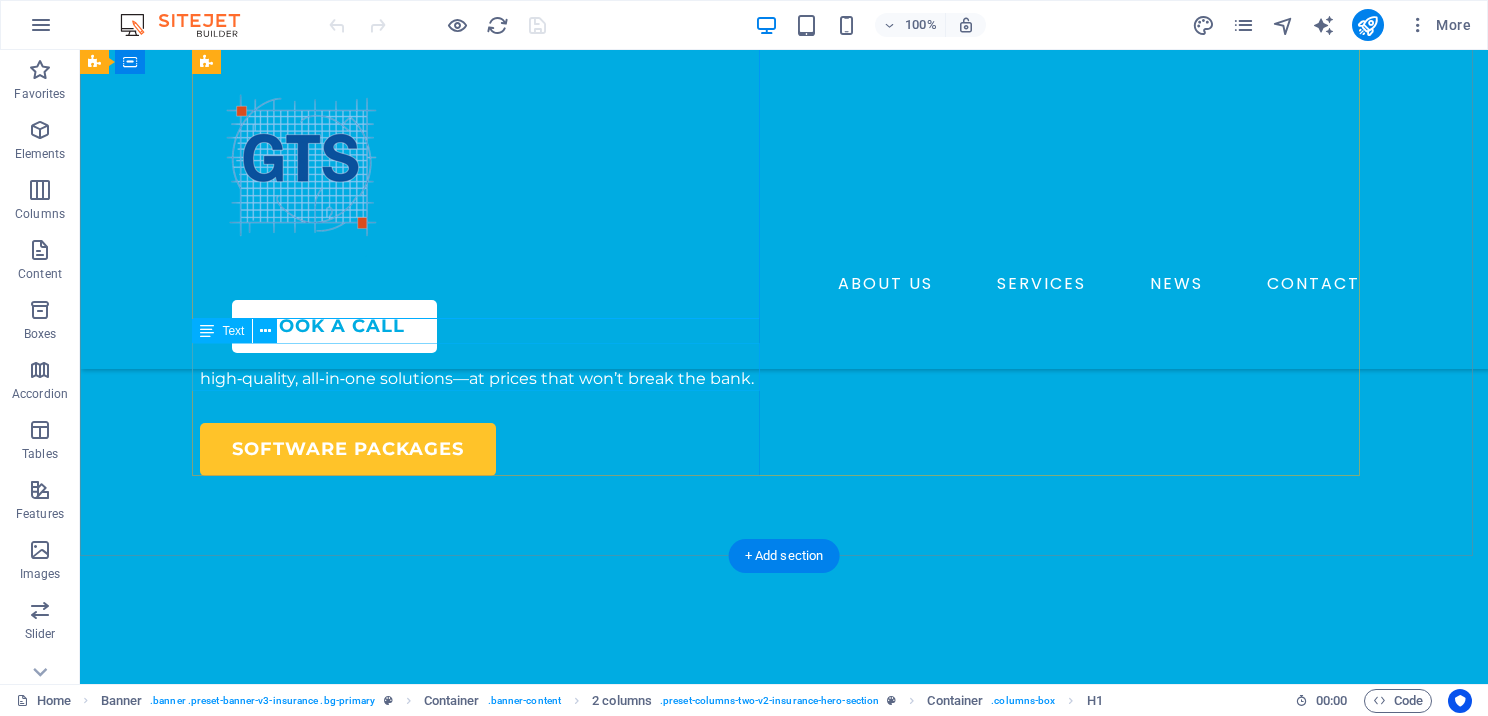 click on "We’re dedicated to helping tax professionals succeed with high‑quality, all‑in‑one solutions—at prices that won’t break the bank." at bounding box center [484, 367] 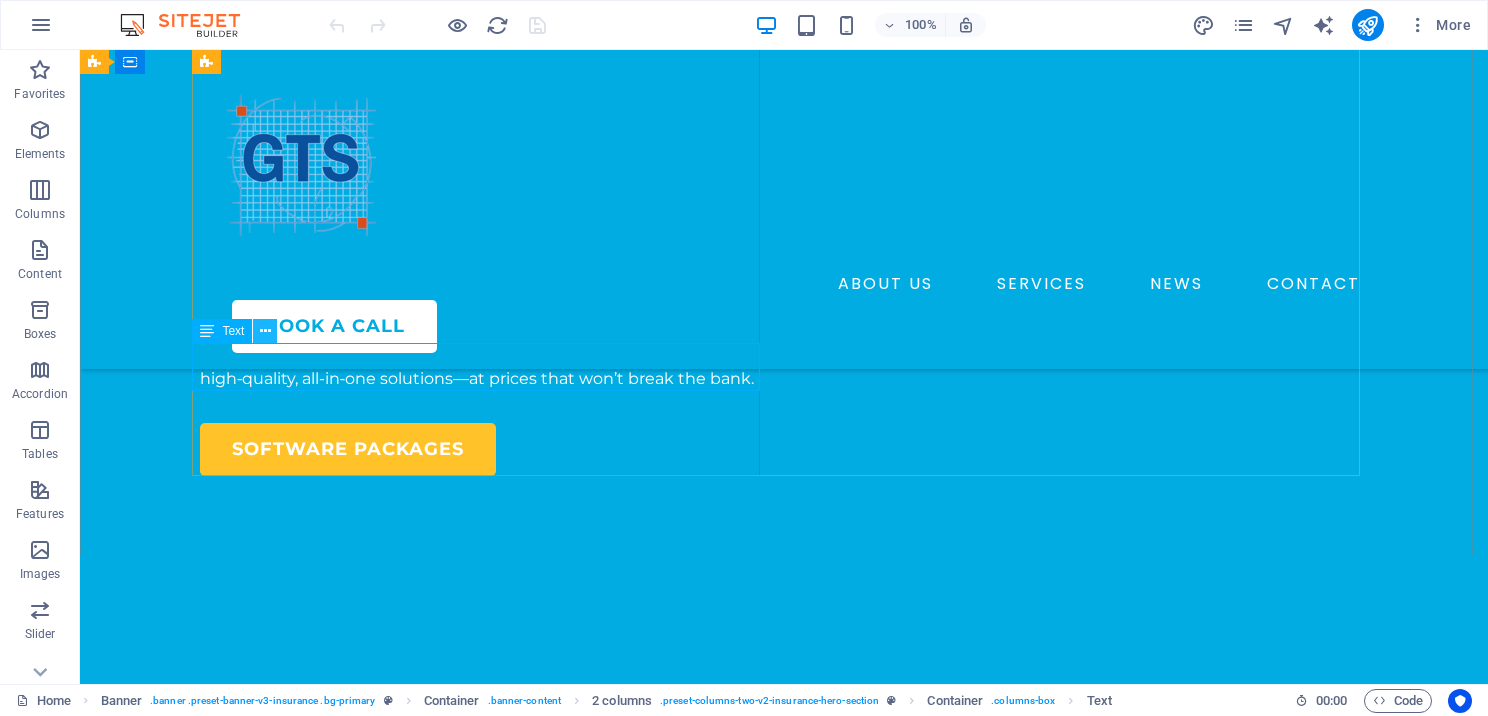 click at bounding box center [265, 331] 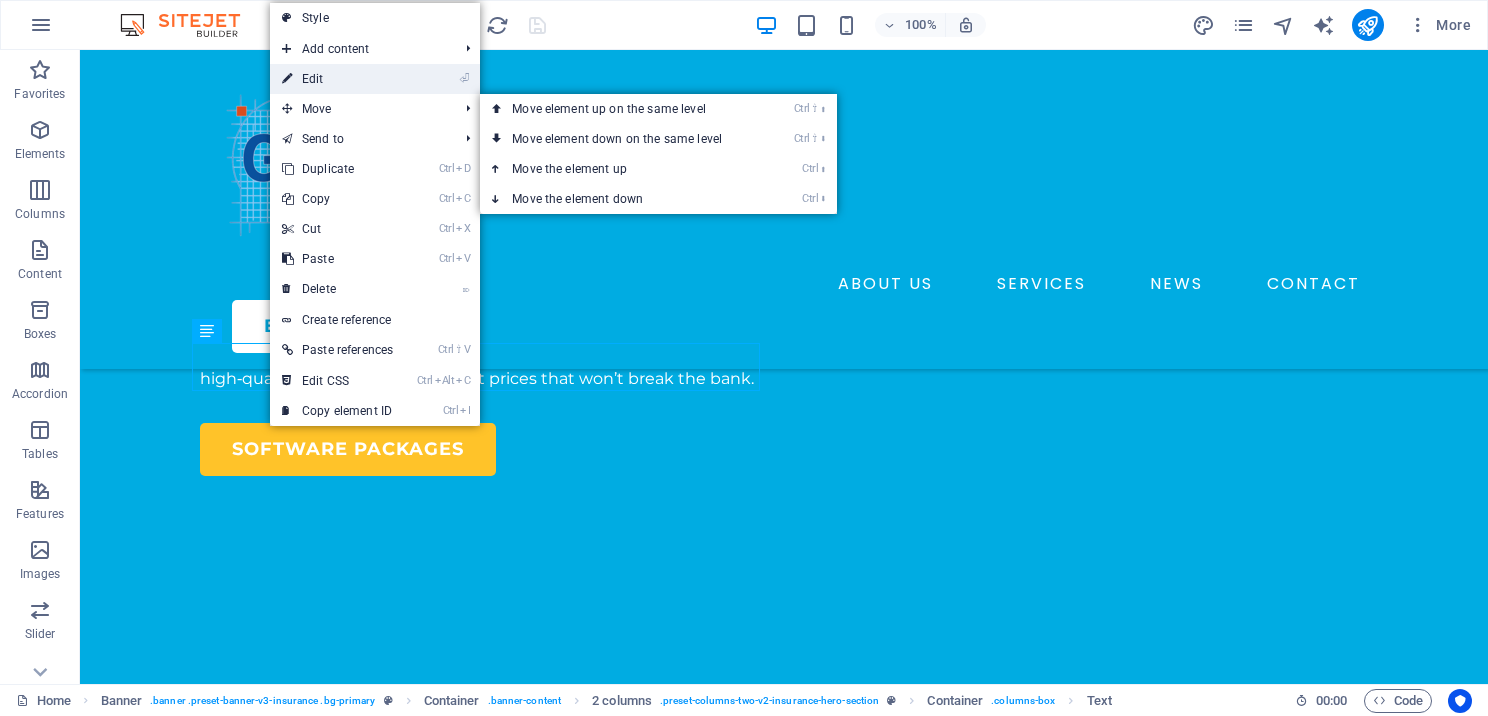 click on "⏎  Edit" at bounding box center [337, 79] 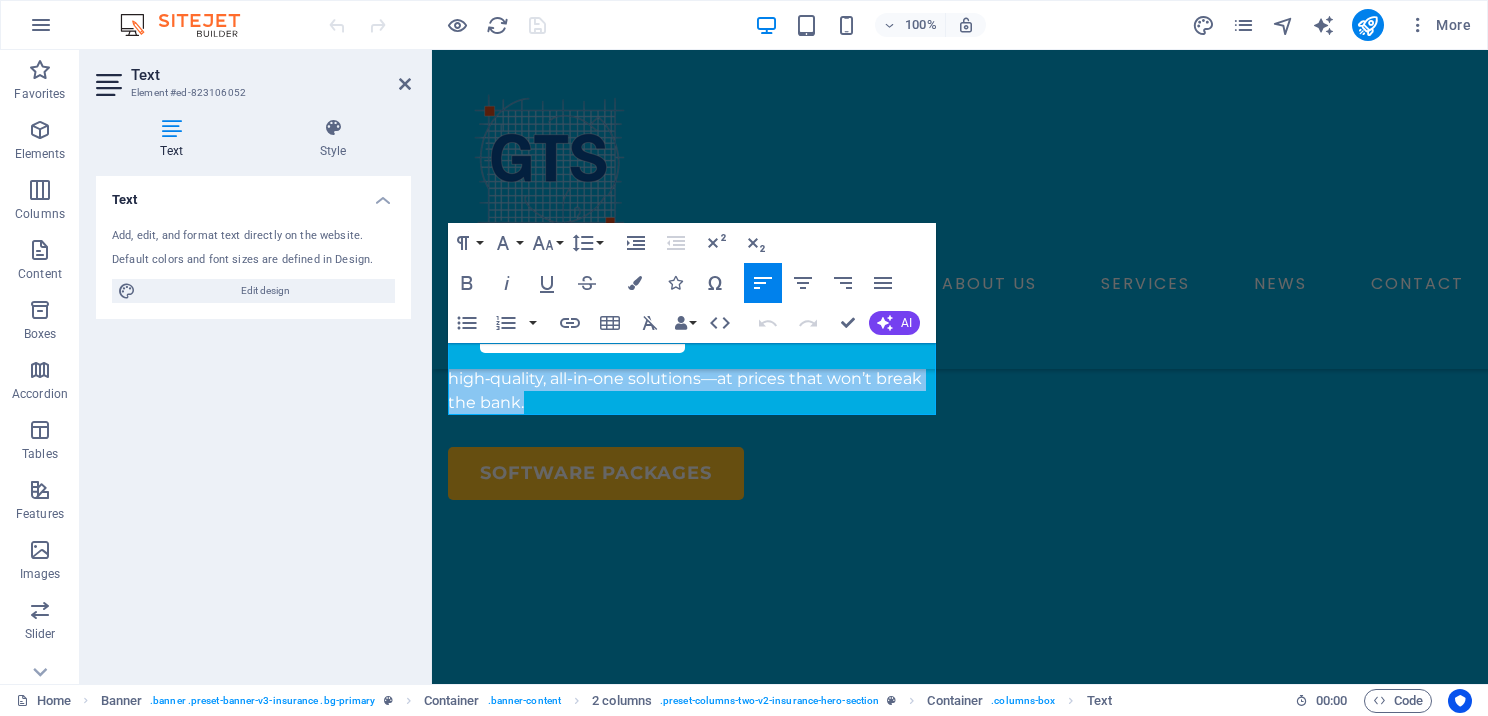 drag, startPoint x: 550, startPoint y: 409, endPoint x: 964, endPoint y: 320, distance: 423.45837 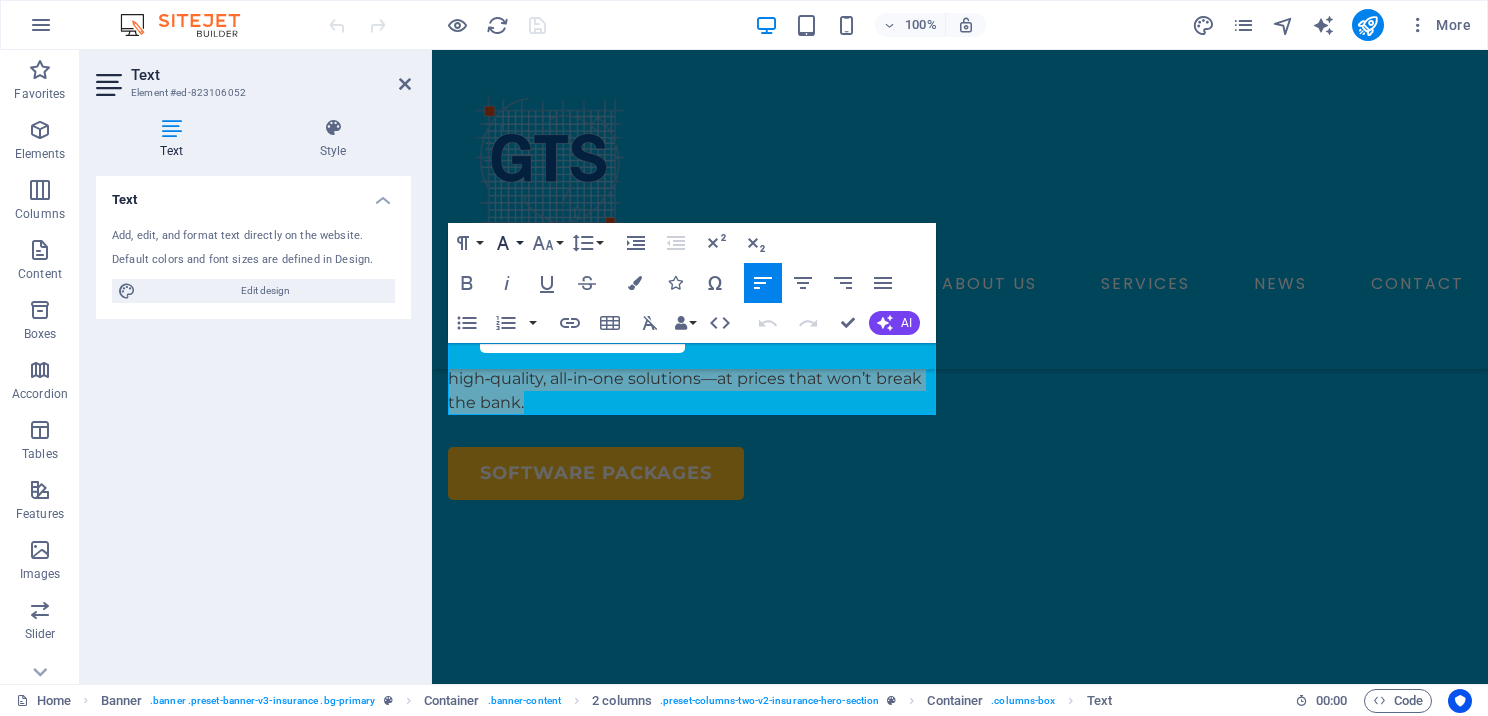 click 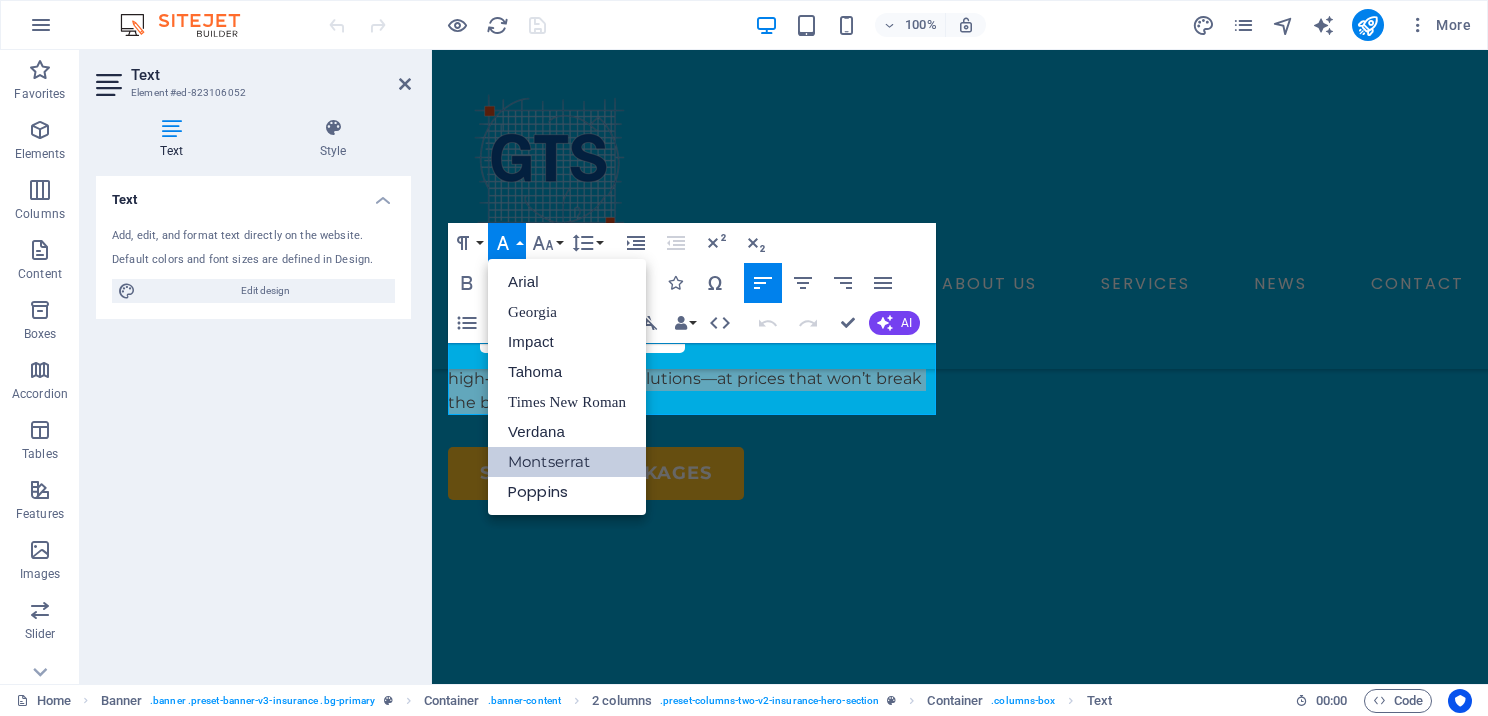 scroll, scrollTop: 0, scrollLeft: 0, axis: both 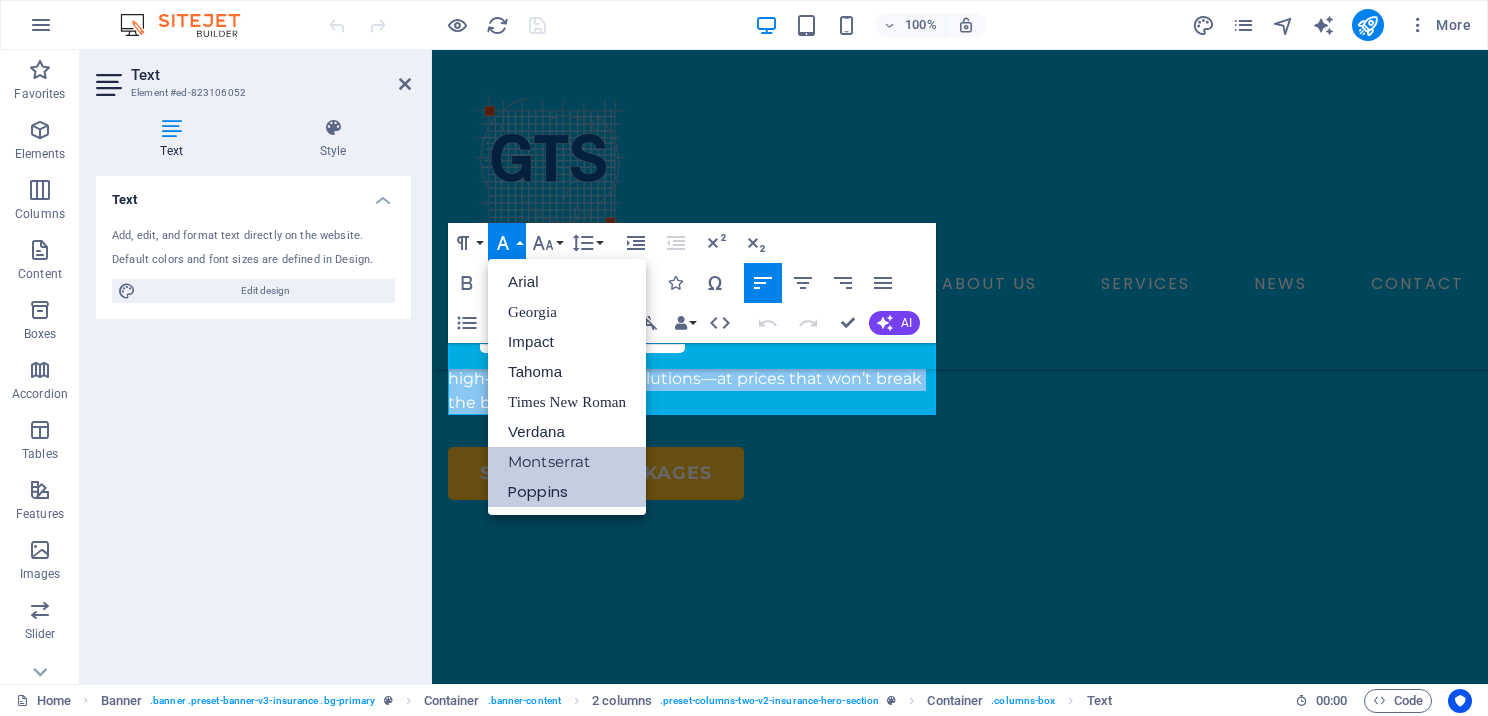 click on "Poppins" at bounding box center [567, 492] 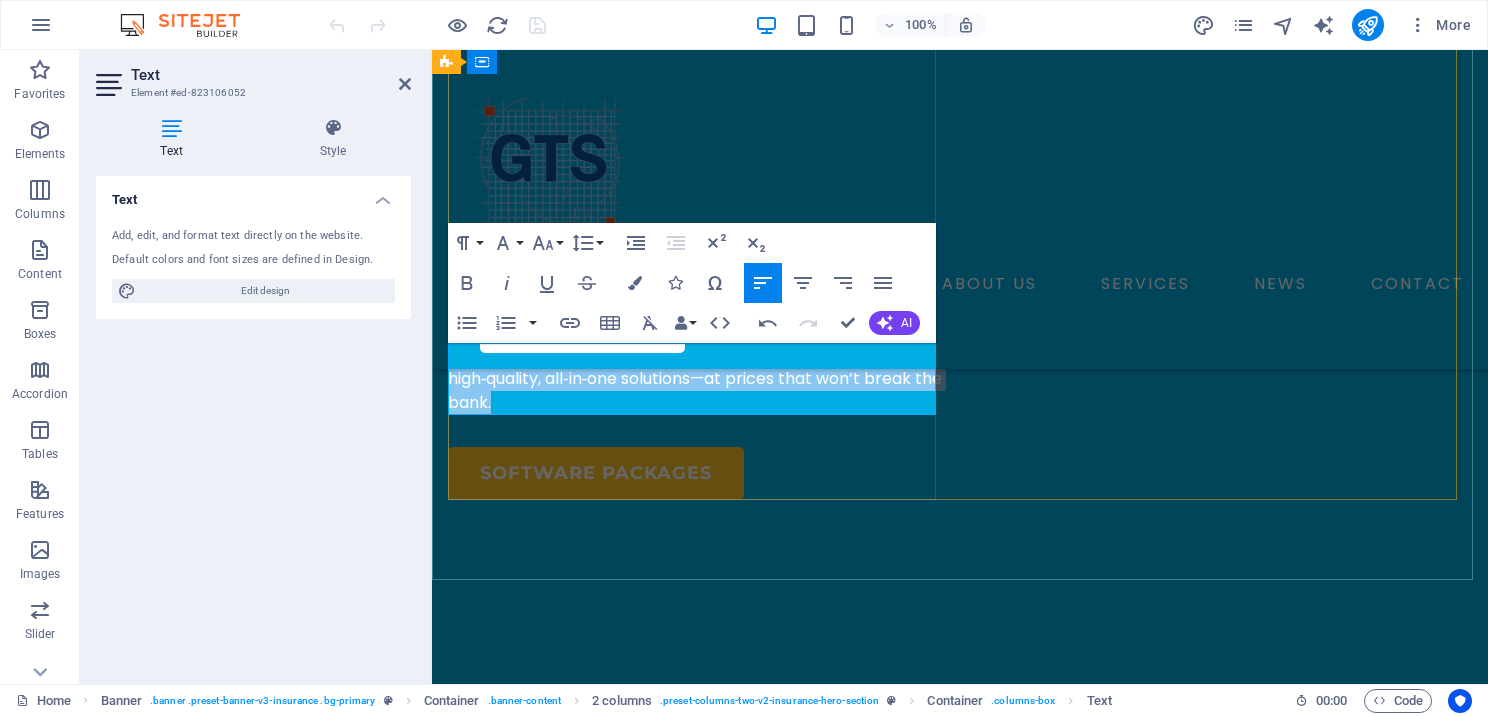 click on "We’re dedicated to helping tax professionals succeed with high‑quality, all‑in‑one solutions—at prices that won’t break the bank." at bounding box center (696, 379) 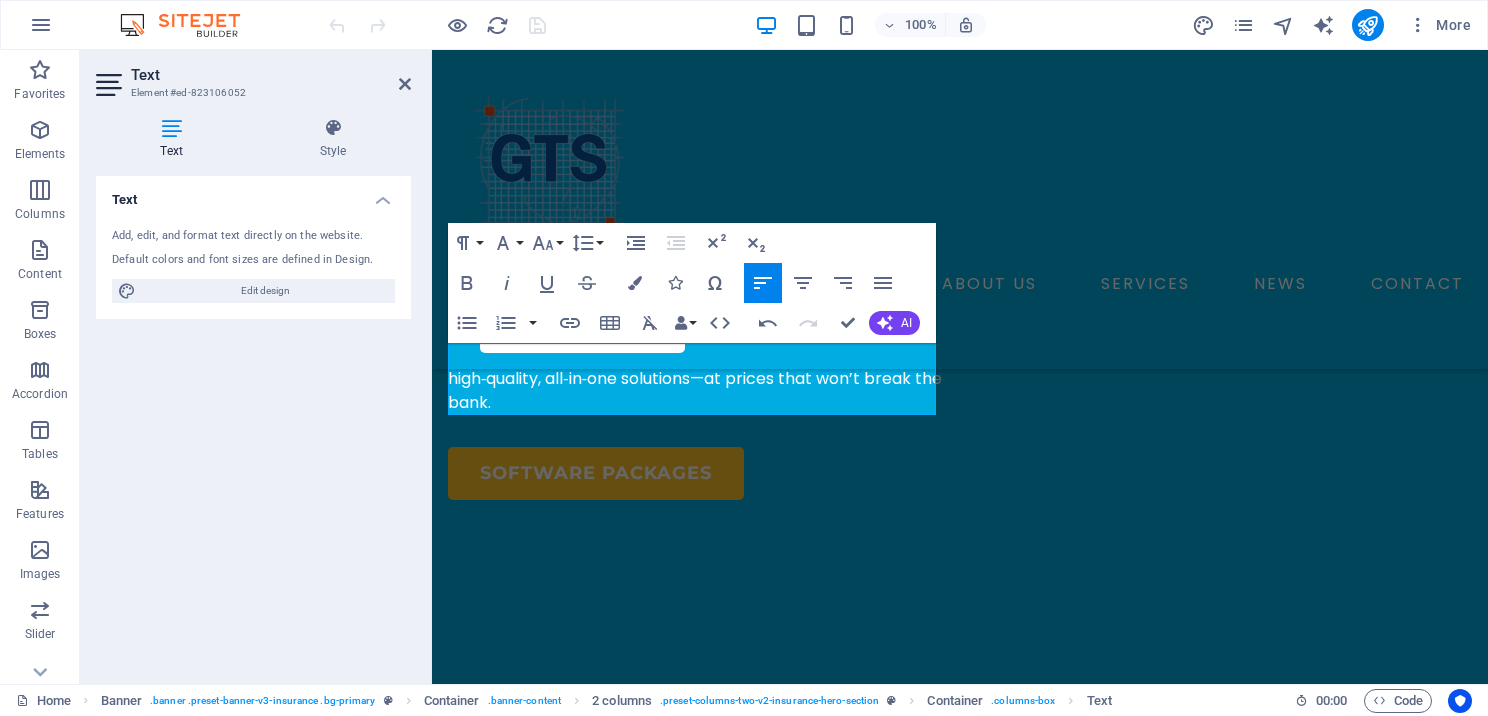 click on "Text Element #ed-823106052 Text Style Text Add, edit, and format text directly on the website. Default colors and font sizes are defined in Design. Edit design Alignment Left aligned Centered Right aligned 2 columns Element Layout How this element expands within the layout (Flexbox). Size Default auto px % 1/1 1/2 1/3 1/4 1/5 1/6 1/7 1/8 1/9 1/10 Grow Shrink Order Container layout Visible Visible Opacity 100 % Overflow Spacing Margin Default auto px % rem vw vh Custom Custom auto px % rem vw vh auto px % rem vw vh auto px % rem vw vh auto px % rem vw vh Padding Default px rem % vh vw Custom Custom px rem % vh vw px rem % vh vw px rem % vh vw px rem % vh vw Border Style              - Width 1 auto px rem % vh vw Custom Custom 1 auto px rem % vh vw 1 auto px rem % vh vw 1 auto px rem % vh vw 1 auto px rem % vh vw  - Color Round corners Default px rem % vh vw Custom Custom px rem % vh vw px rem % vh vw px rem % vh vw px rem % vh vw Shadow Default None Outside Inside Color X offset 0 px rem vh vw 0 px 0" at bounding box center (256, 367) 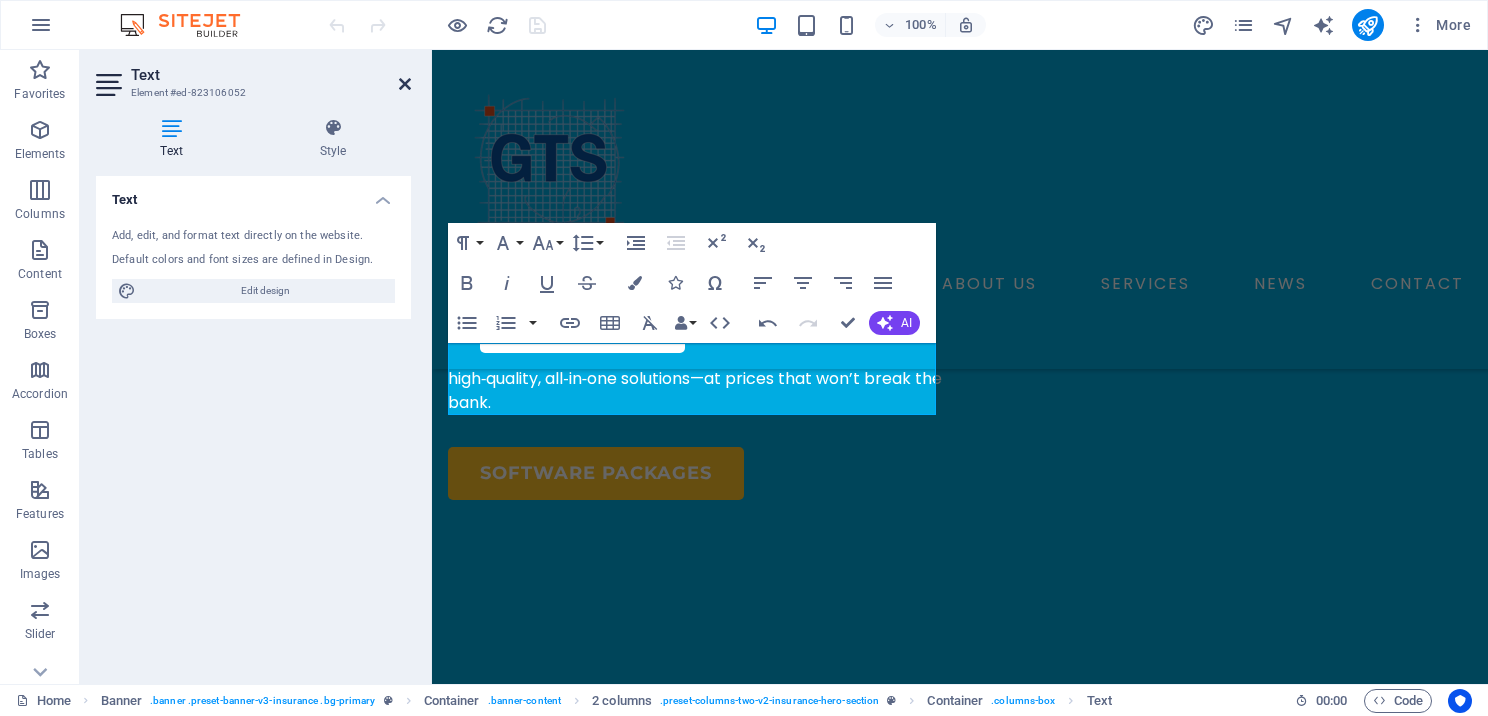 click at bounding box center [405, 84] 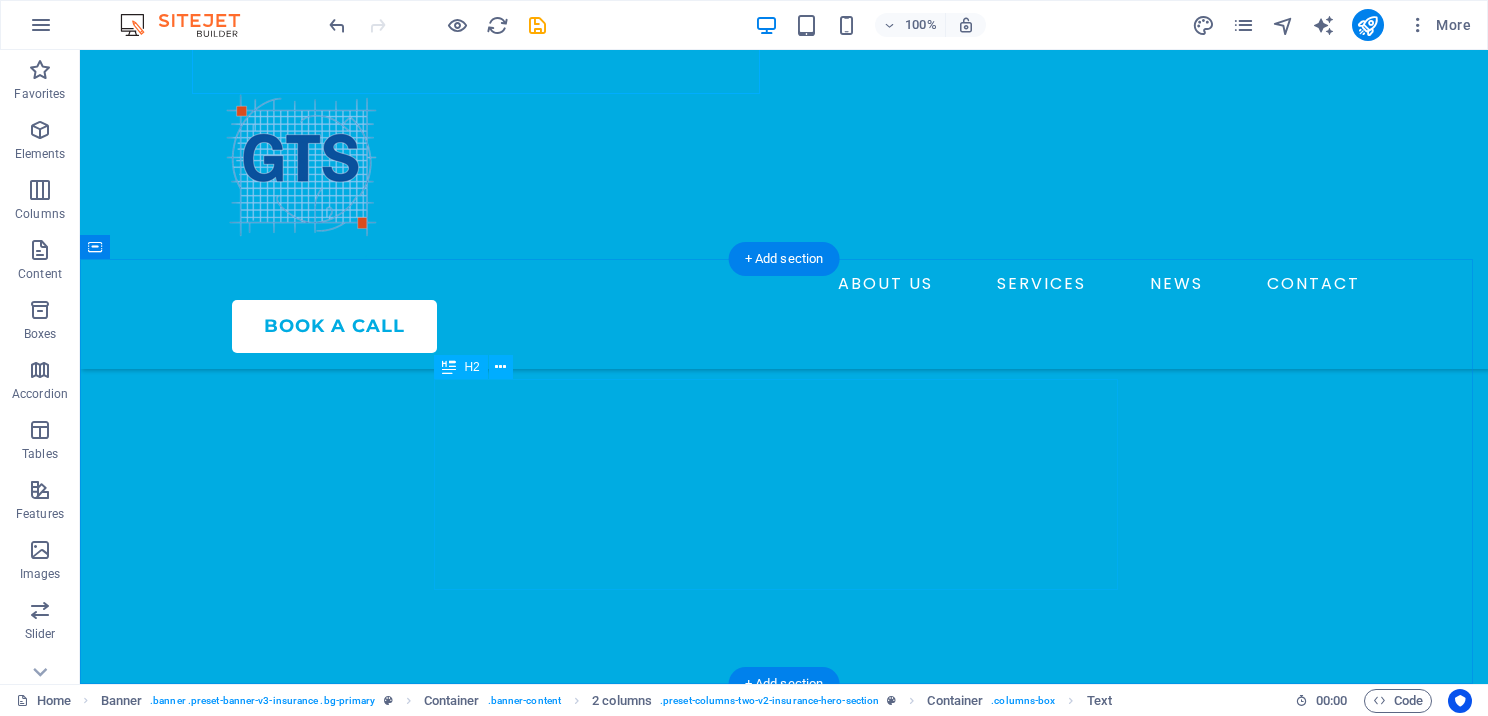 scroll, scrollTop: 800, scrollLeft: 0, axis: vertical 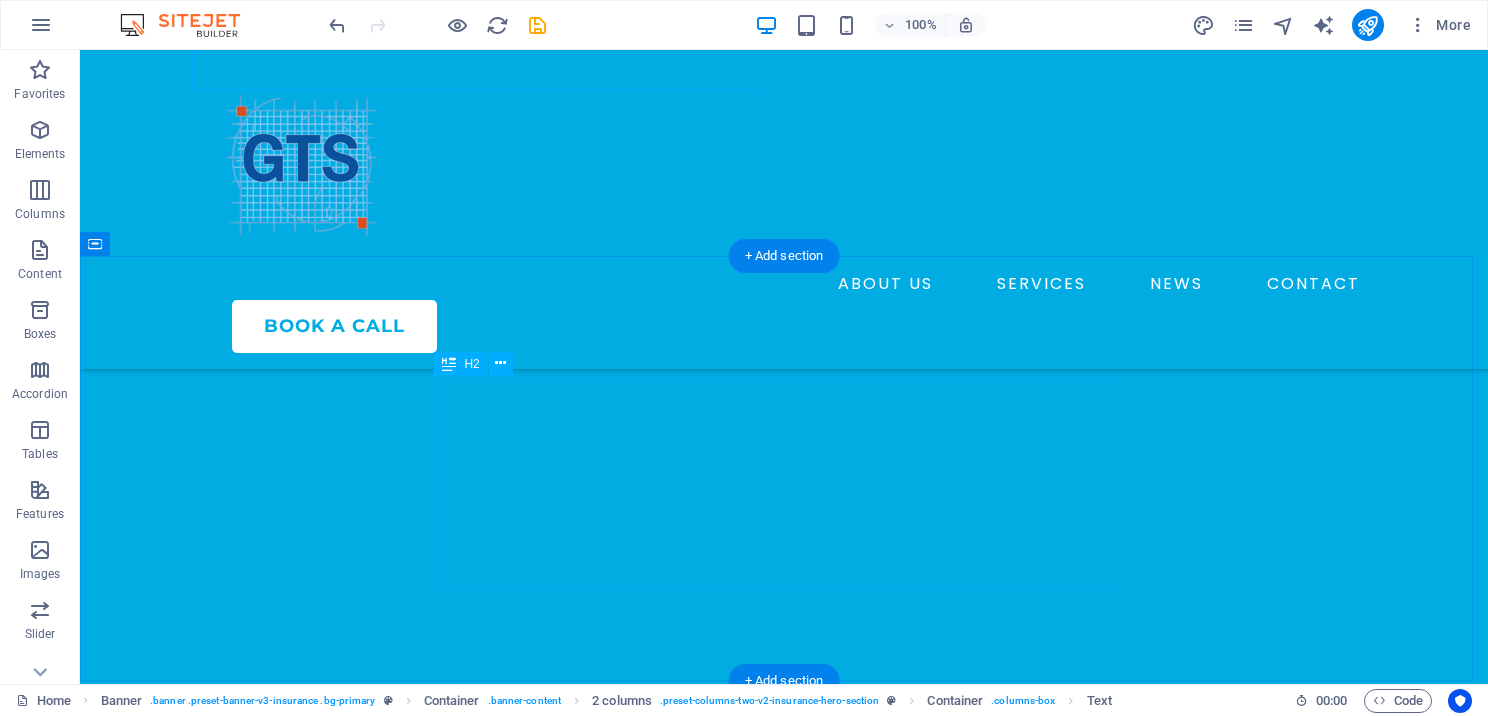 click on "A  leading provider  of fully web‑based  professional tax preparation solutions  for both single and multi‑site offices." at bounding box center (784, 1031) 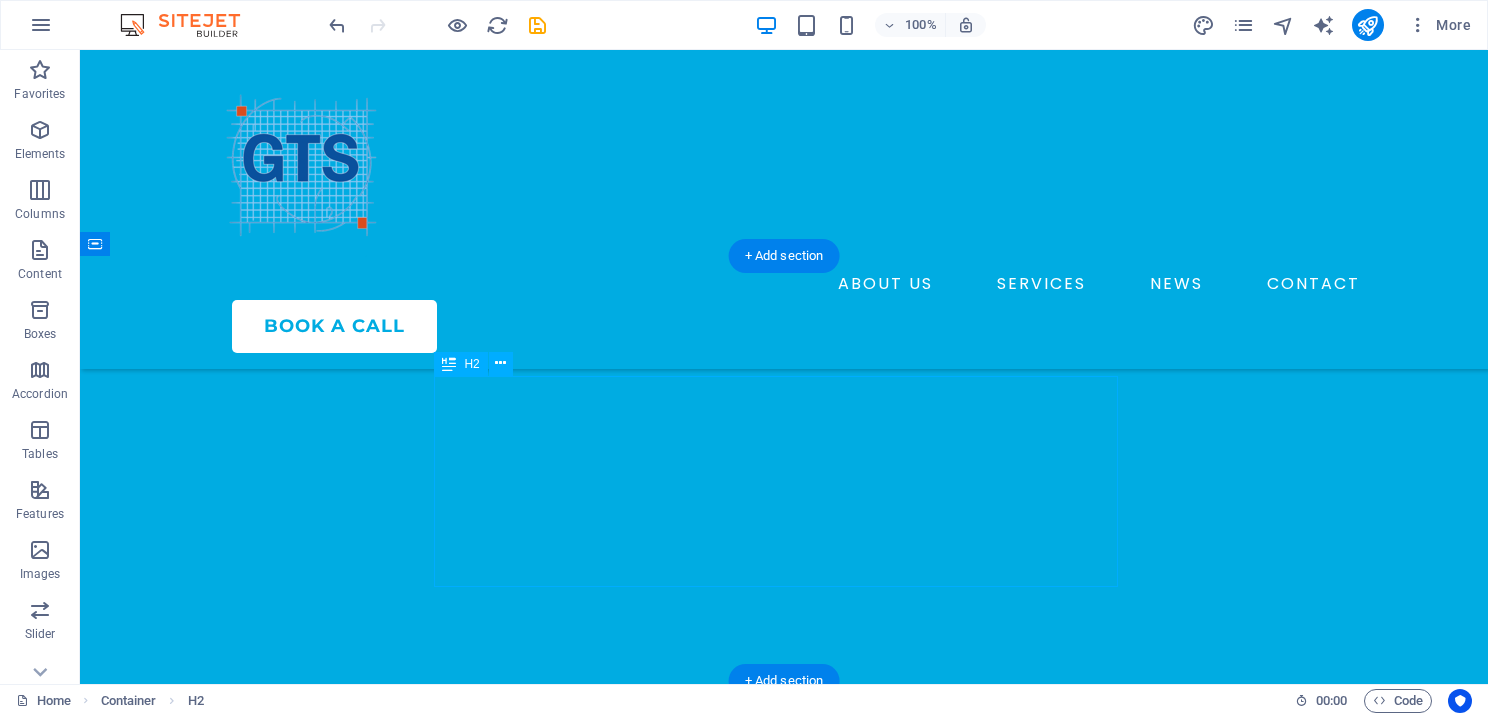 click on "A  leading provider  of fully web‑based  professional tax preparation solutions  for both single and multi‑site offices." at bounding box center [784, 1031] 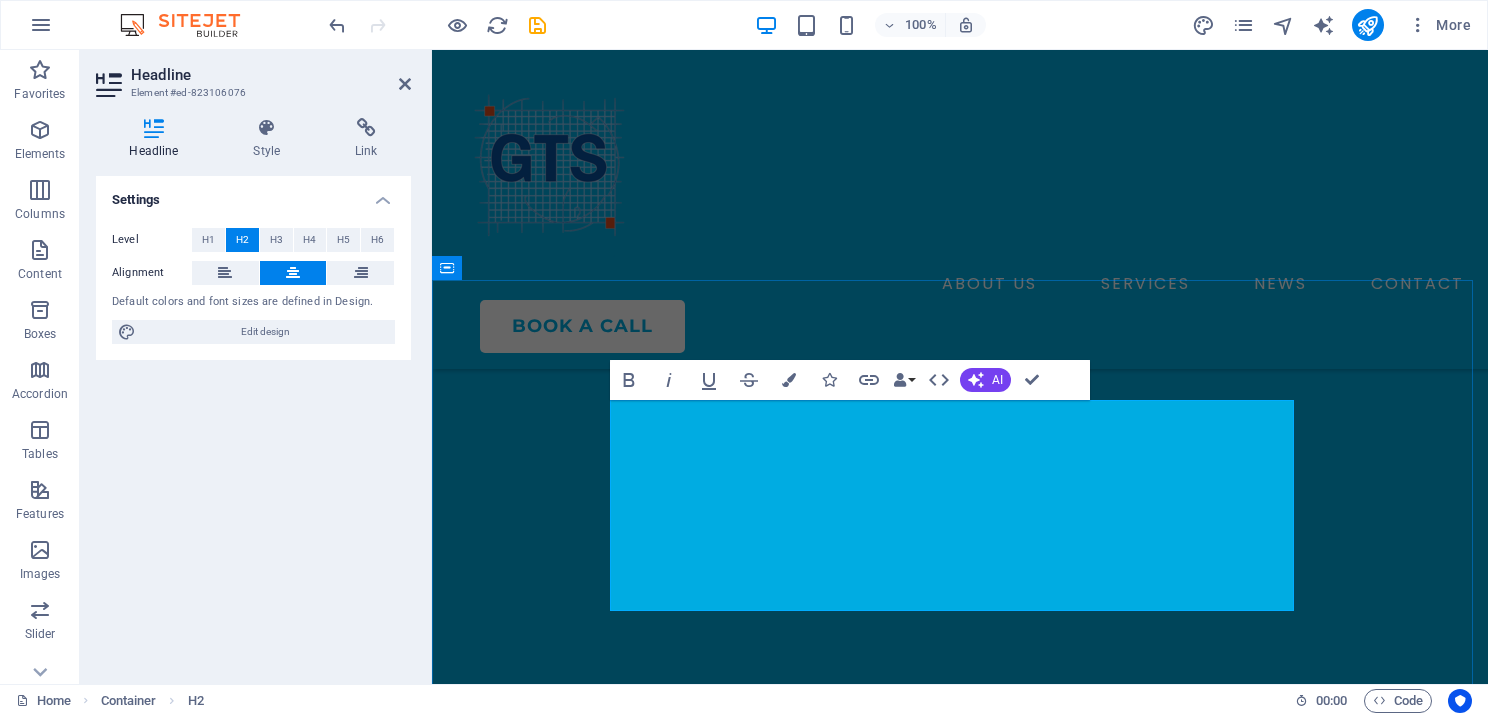 click on "A  leading provider  of fully web‑based  professional tax preparation solutions  for both single and multi‑site offices." at bounding box center [960, 1055] 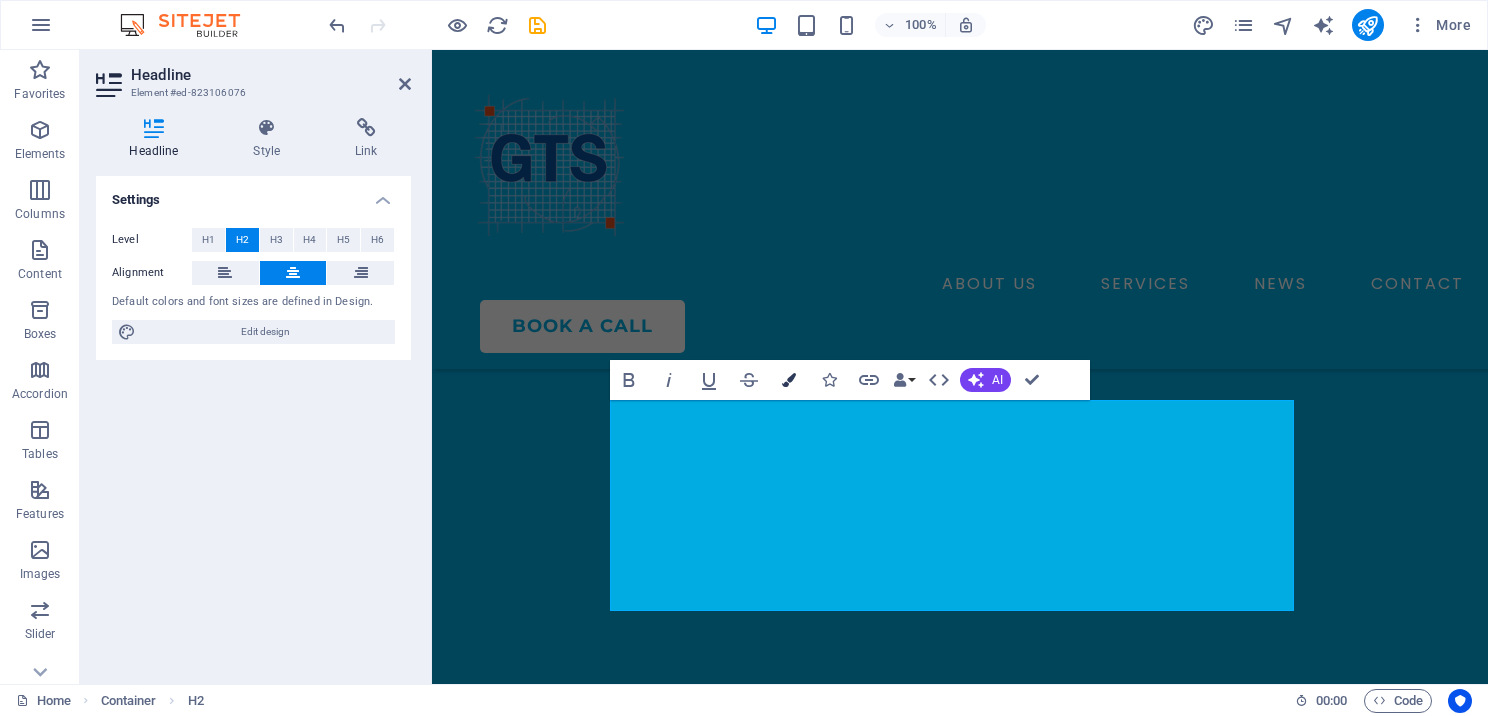 click at bounding box center (789, 380) 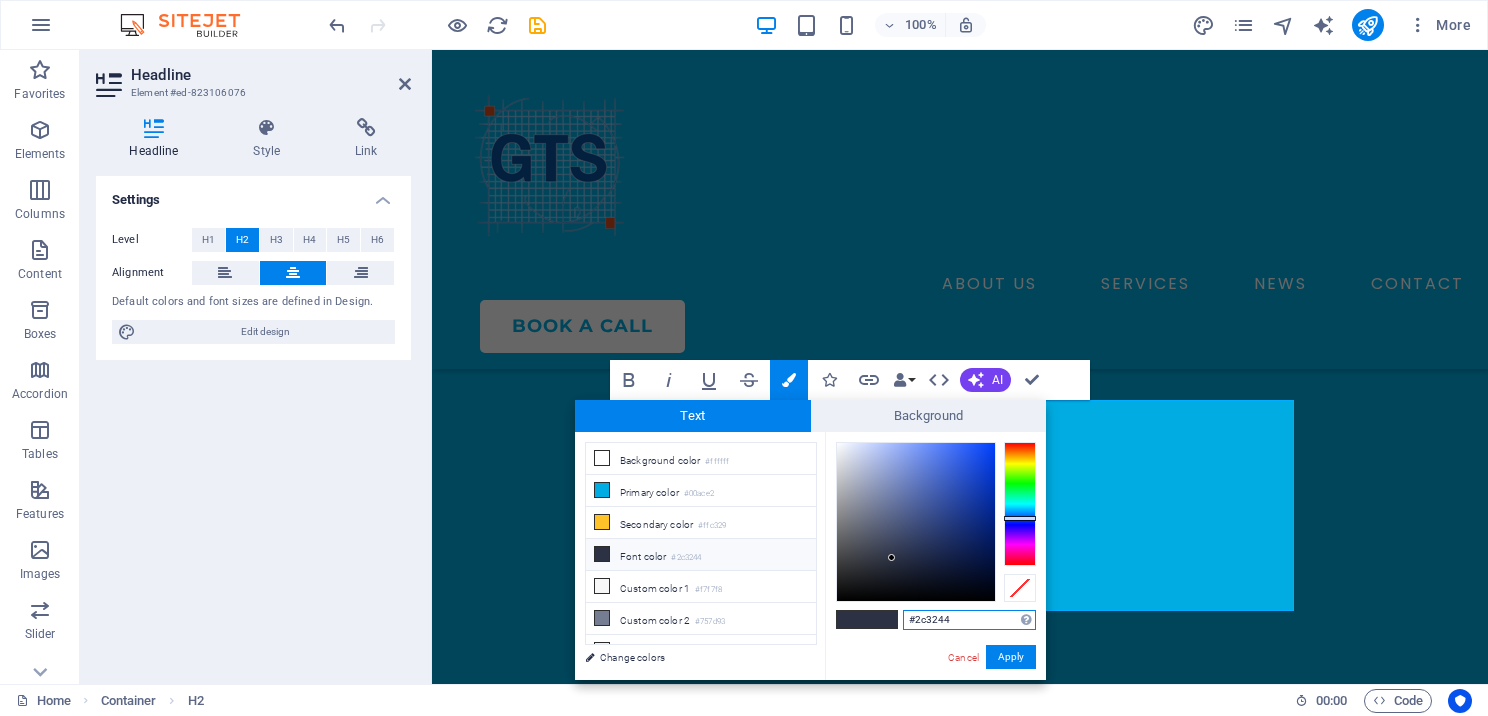 drag, startPoint x: 963, startPoint y: 623, endPoint x: 909, endPoint y: 616, distance: 54.451813 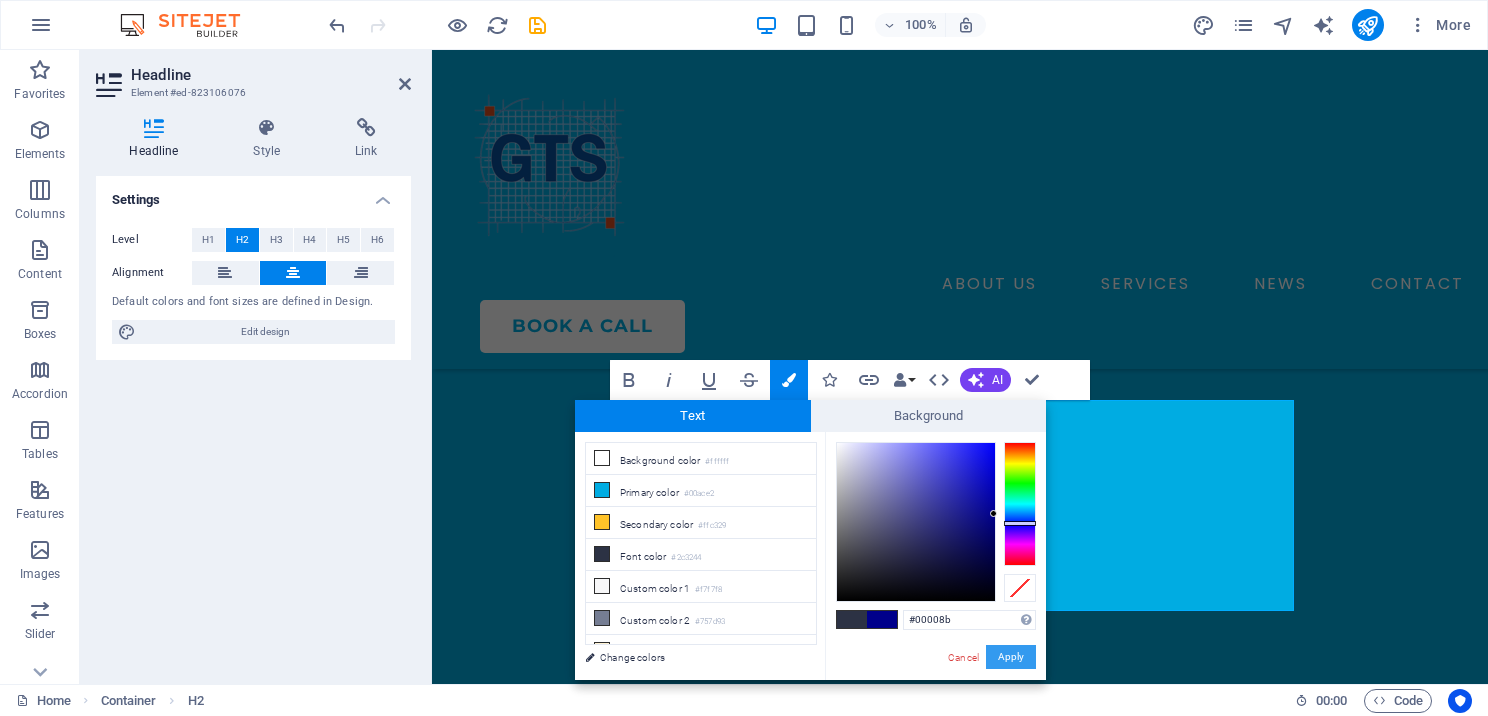 click on "Apply" at bounding box center [1011, 657] 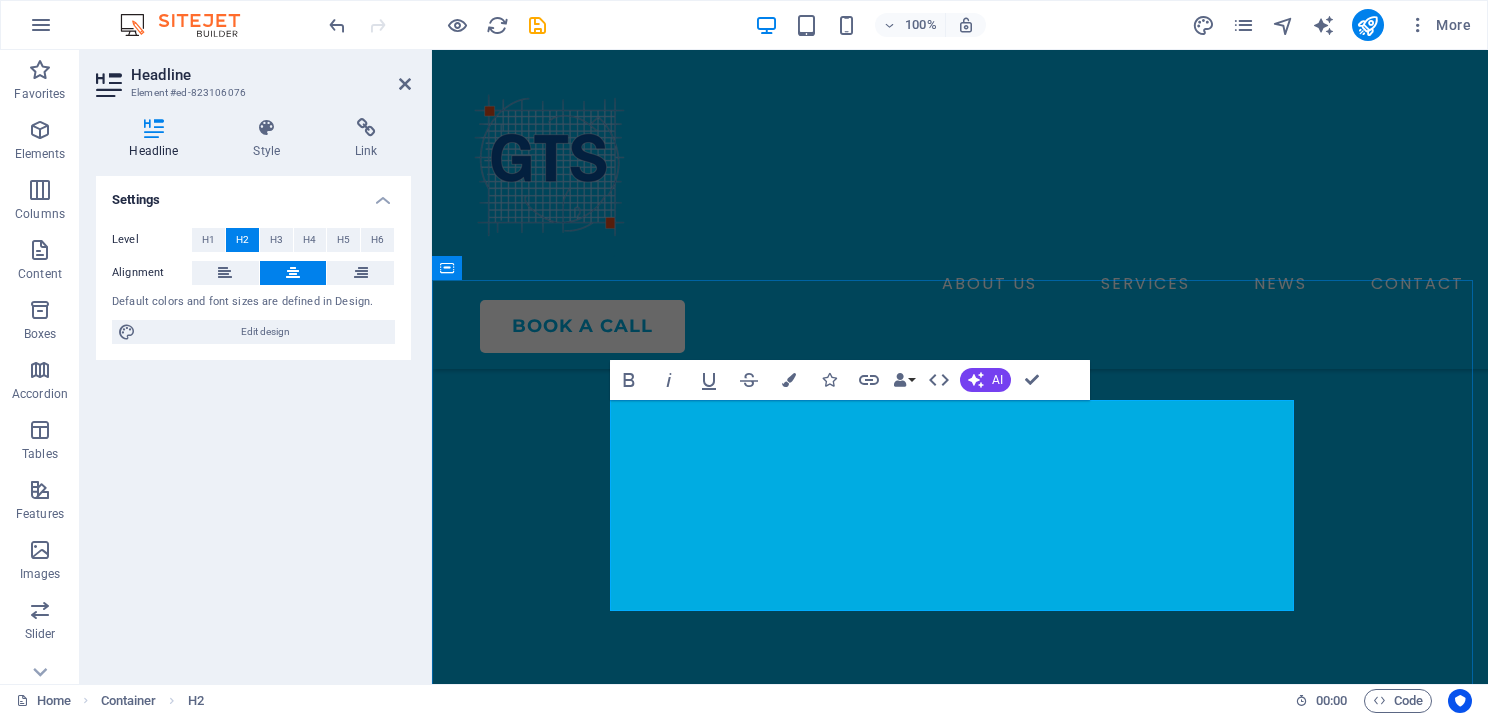 click on "​ A ​  leading provider  of fully web‑based  professional tax preparation solutions  for both single and multi‑site offices." at bounding box center [960, 1055] 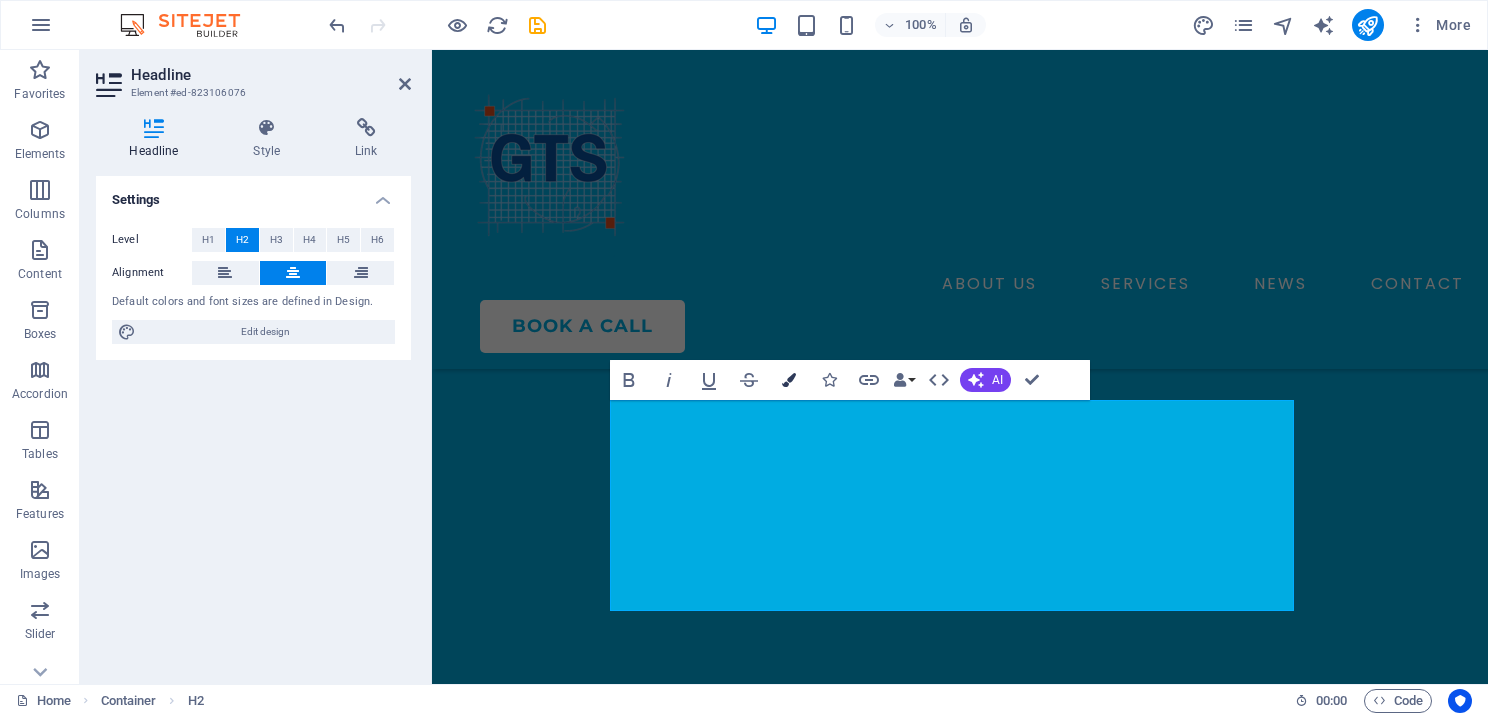 click on "Colors" at bounding box center (789, 380) 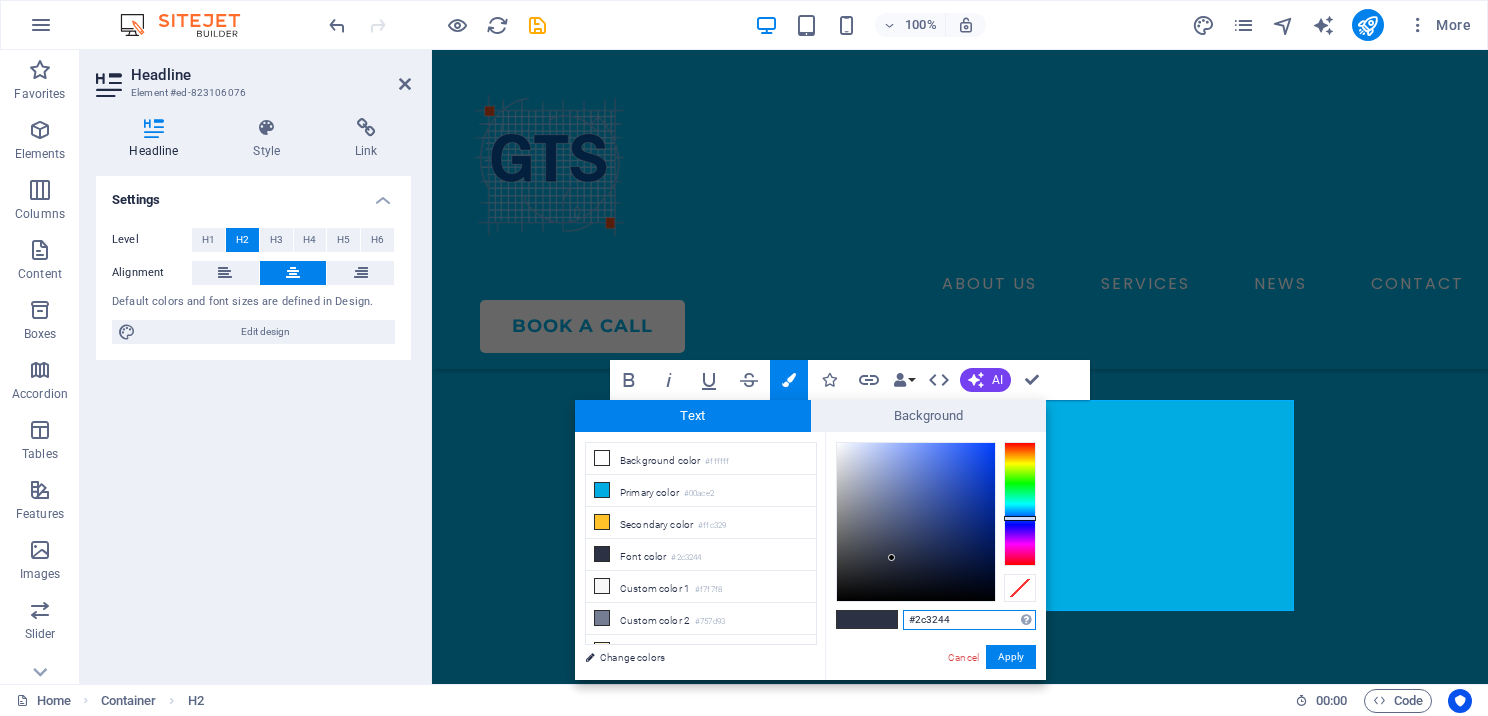 drag, startPoint x: 967, startPoint y: 618, endPoint x: 884, endPoint y: 606, distance: 83.86298 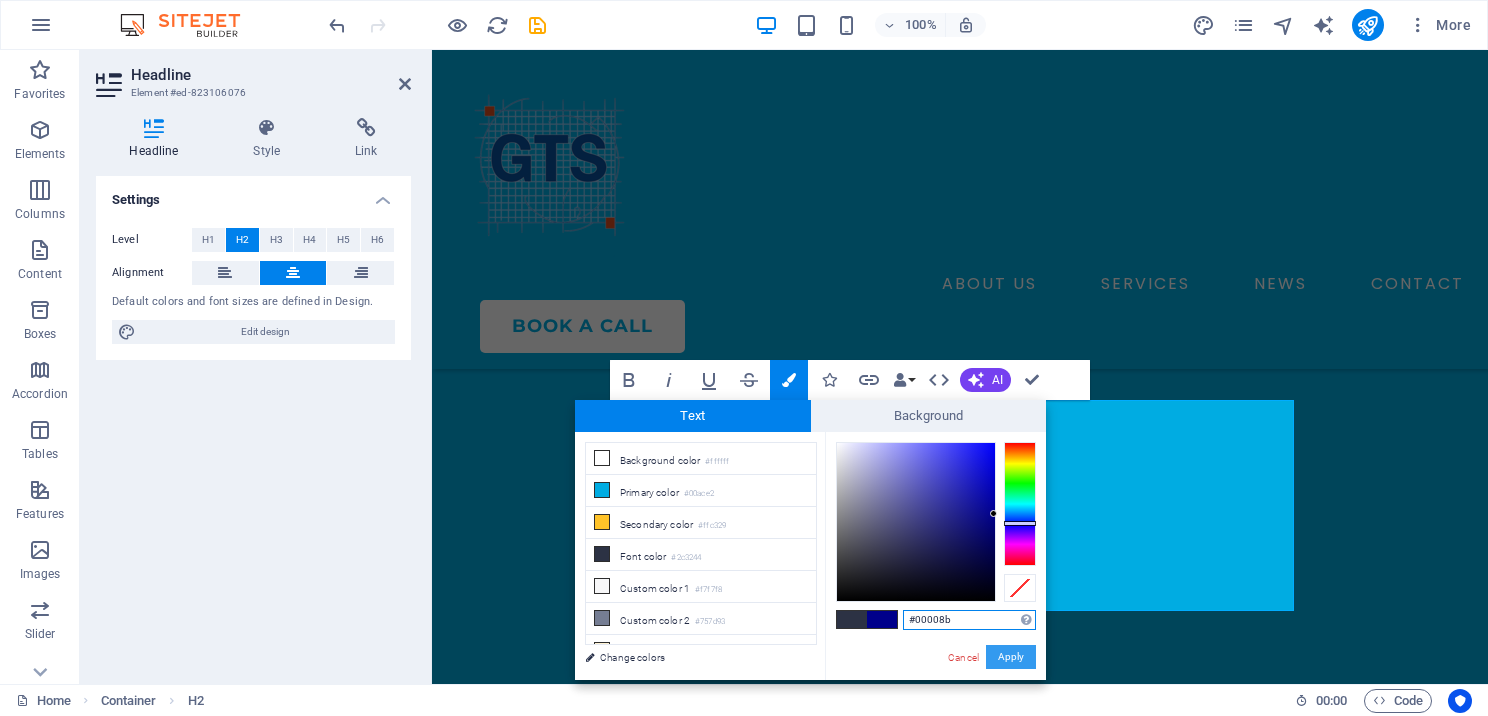 drag, startPoint x: 1024, startPoint y: 660, endPoint x: 592, endPoint y: 609, distance: 435 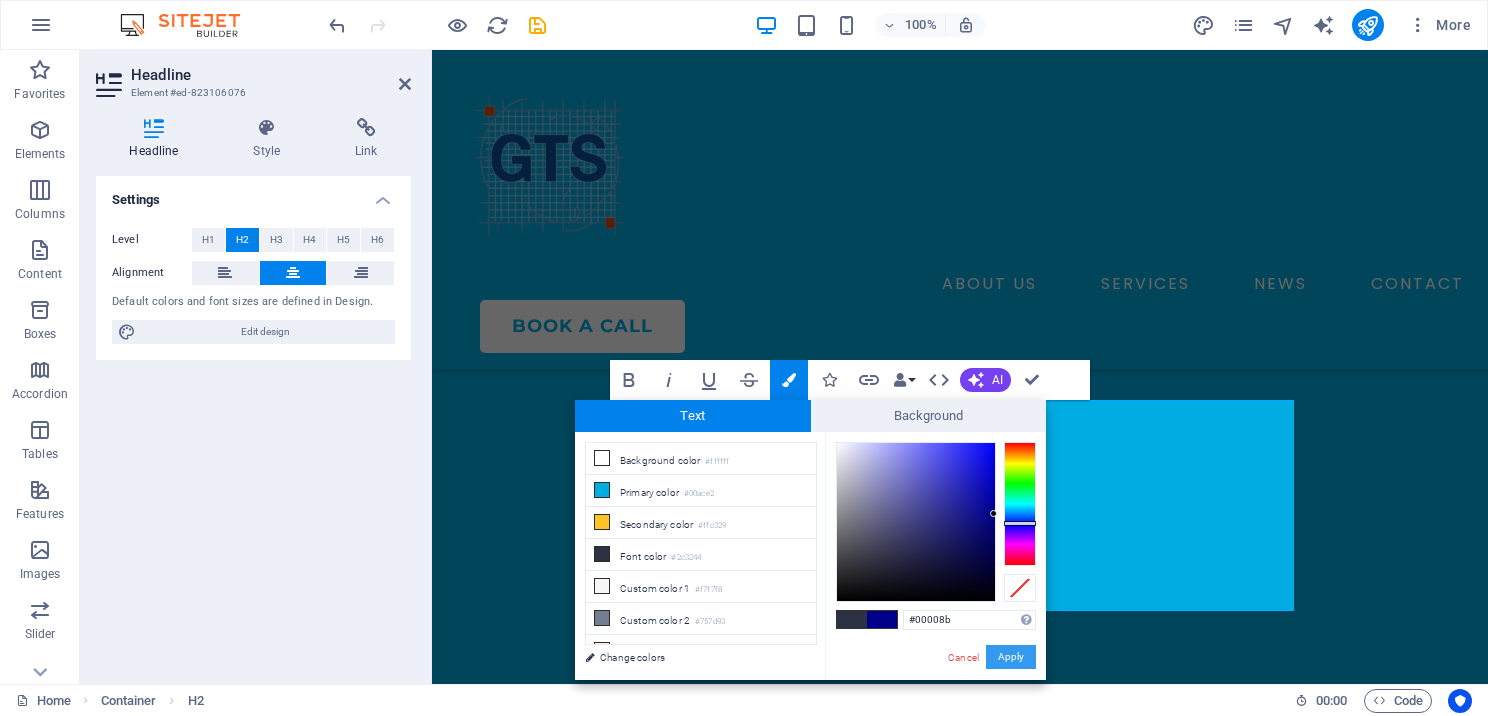 click on "Apply" at bounding box center (1011, 657) 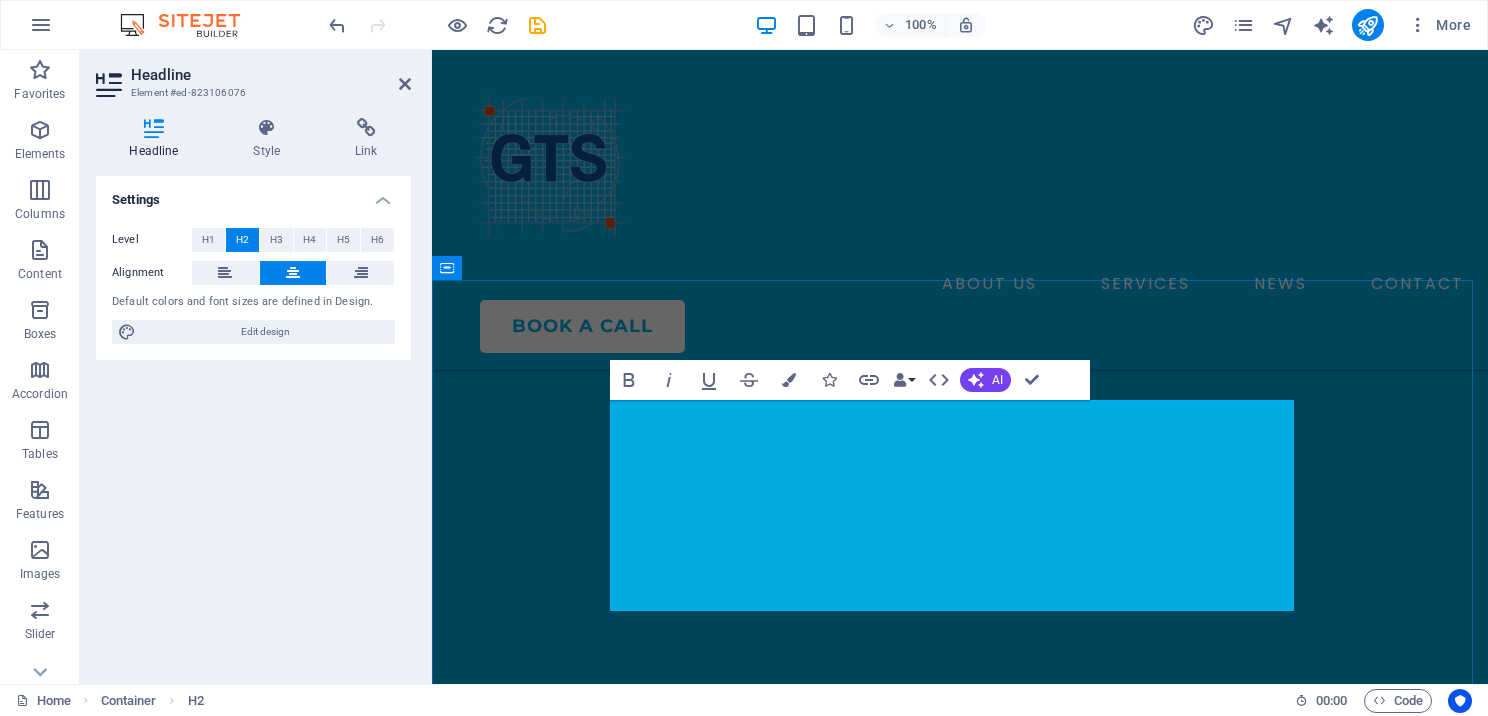 click on "professional tax preparation solutions" at bounding box center [928, 1081] 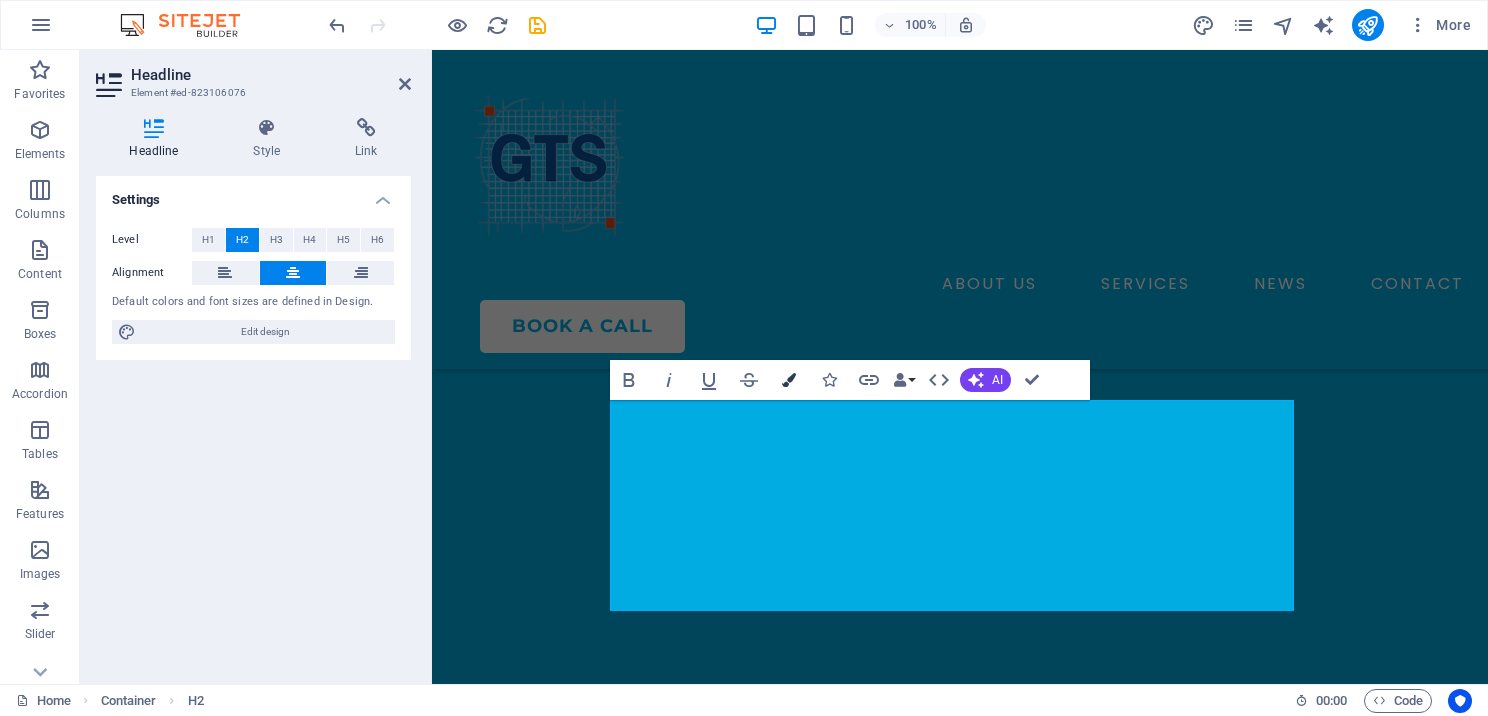click at bounding box center (789, 380) 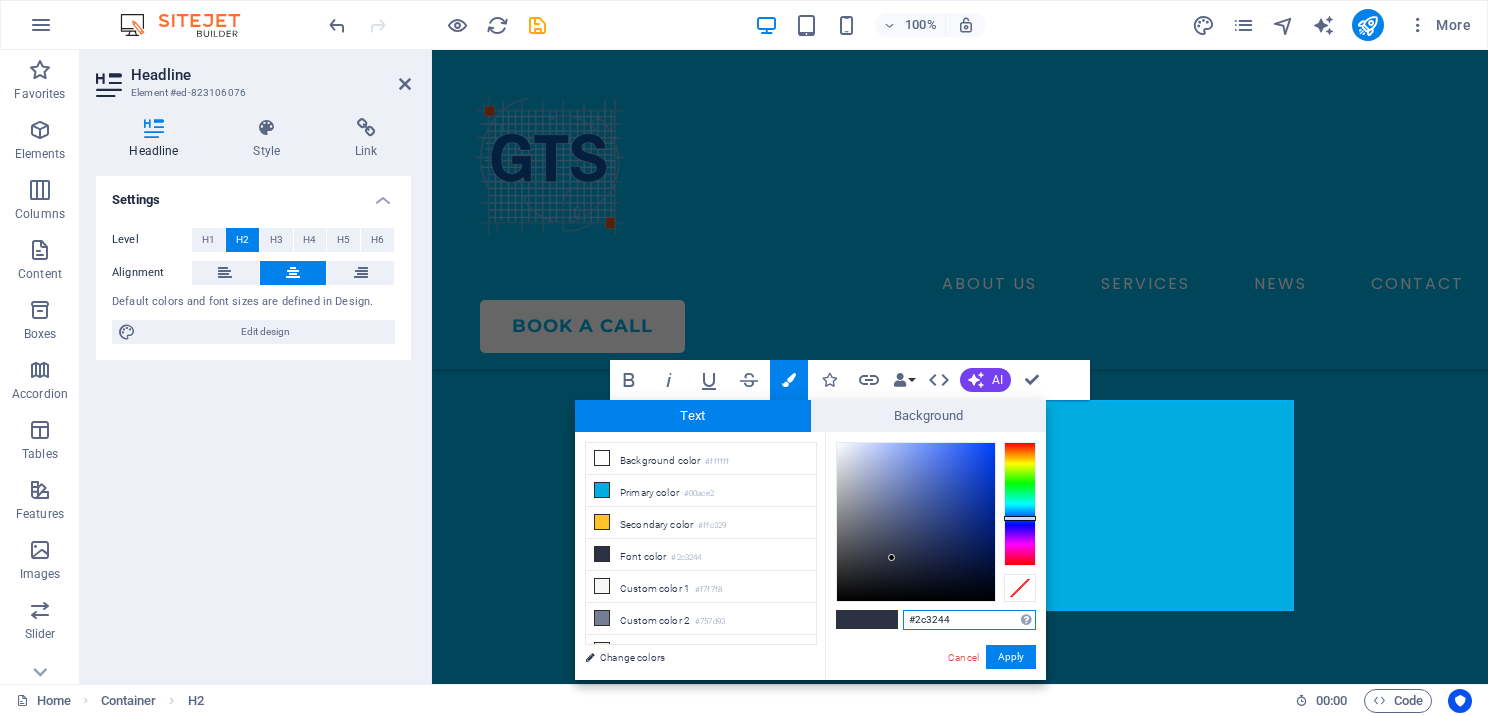 drag, startPoint x: 928, startPoint y: 618, endPoint x: 907, endPoint y: 618, distance: 21 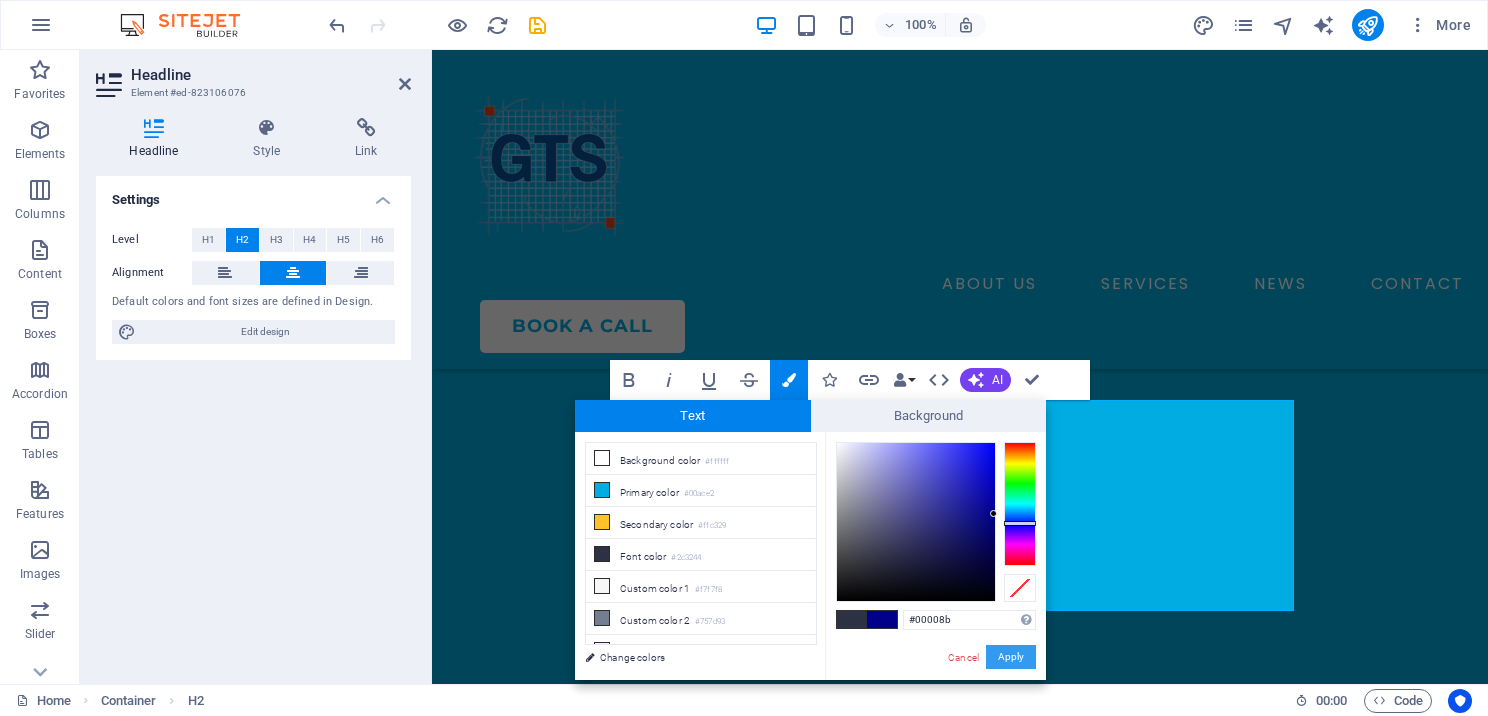 click on "Apply" at bounding box center [1011, 657] 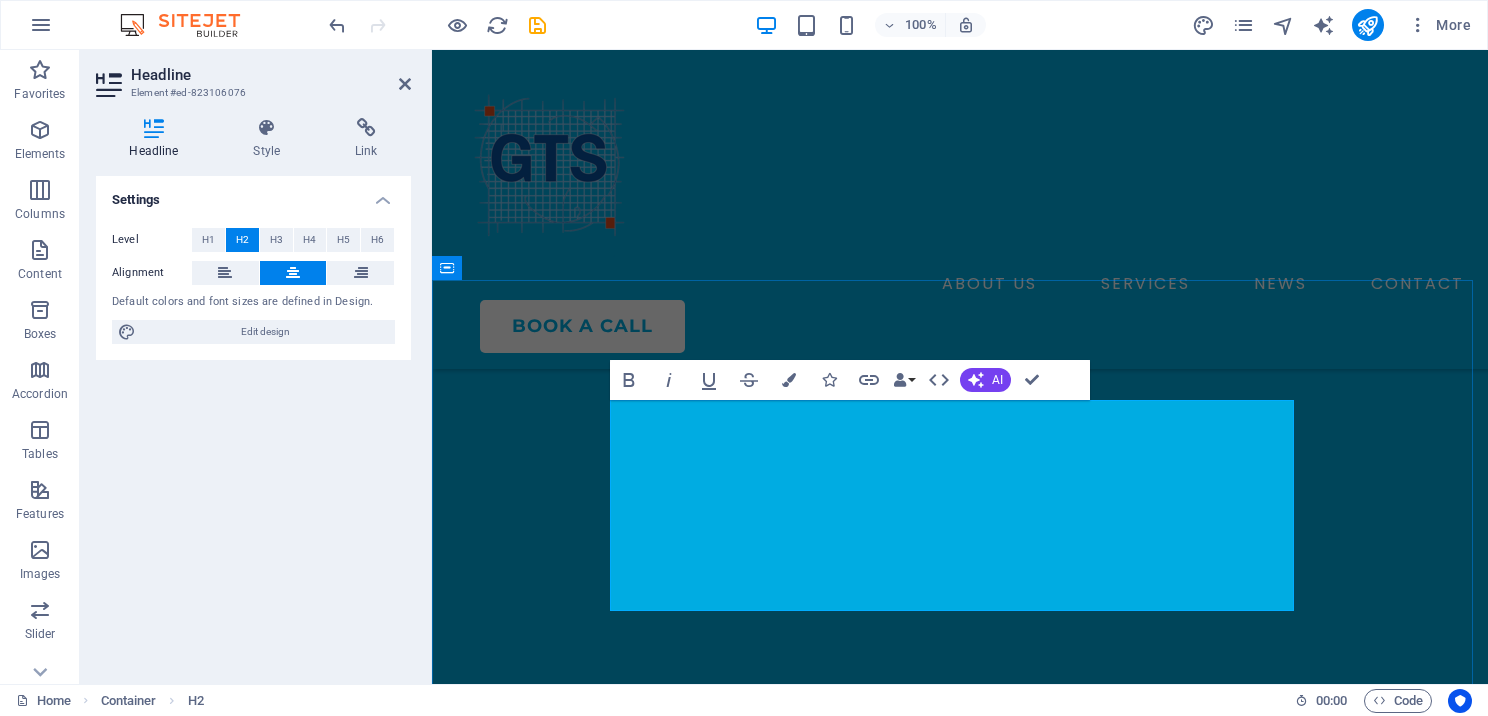 click on "professional tax preparation solutions" at bounding box center (930, 1054) 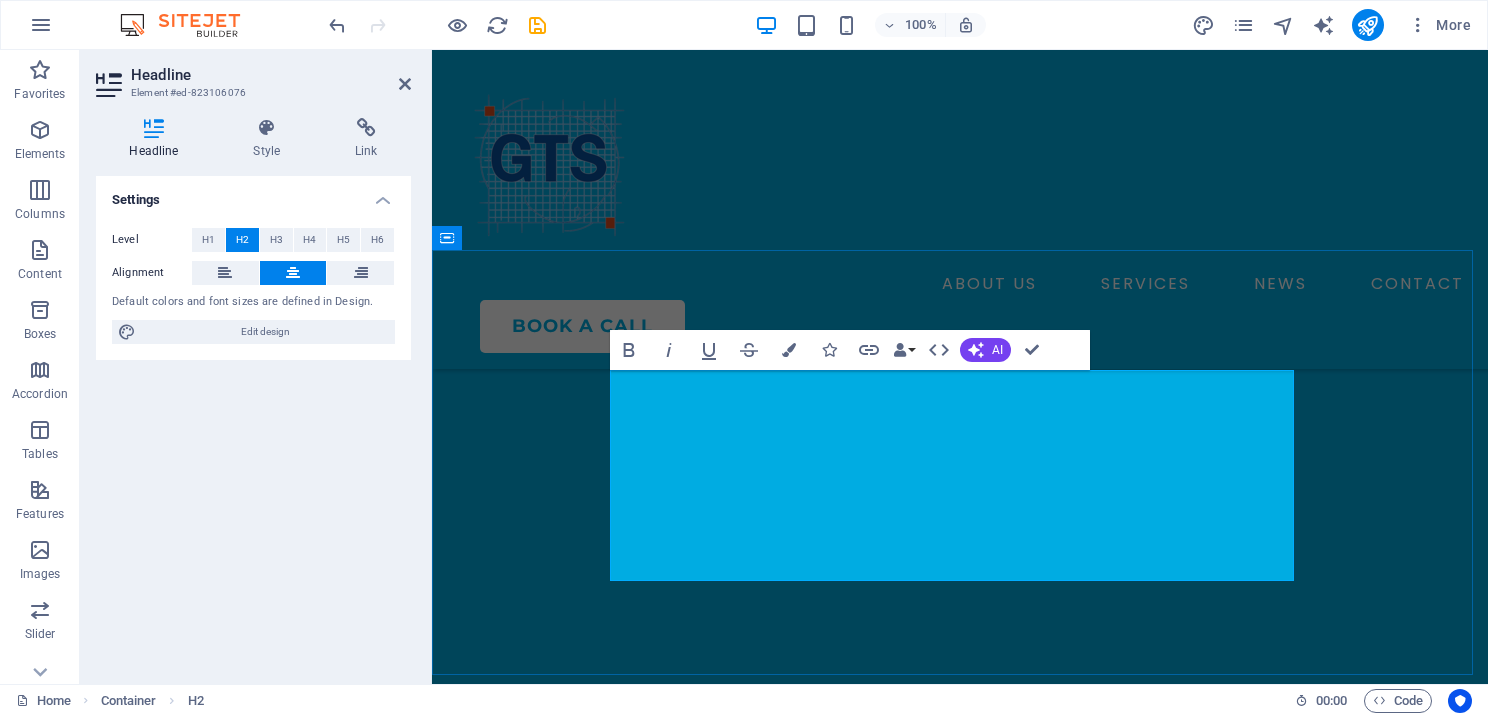 scroll, scrollTop: 900, scrollLeft: 0, axis: vertical 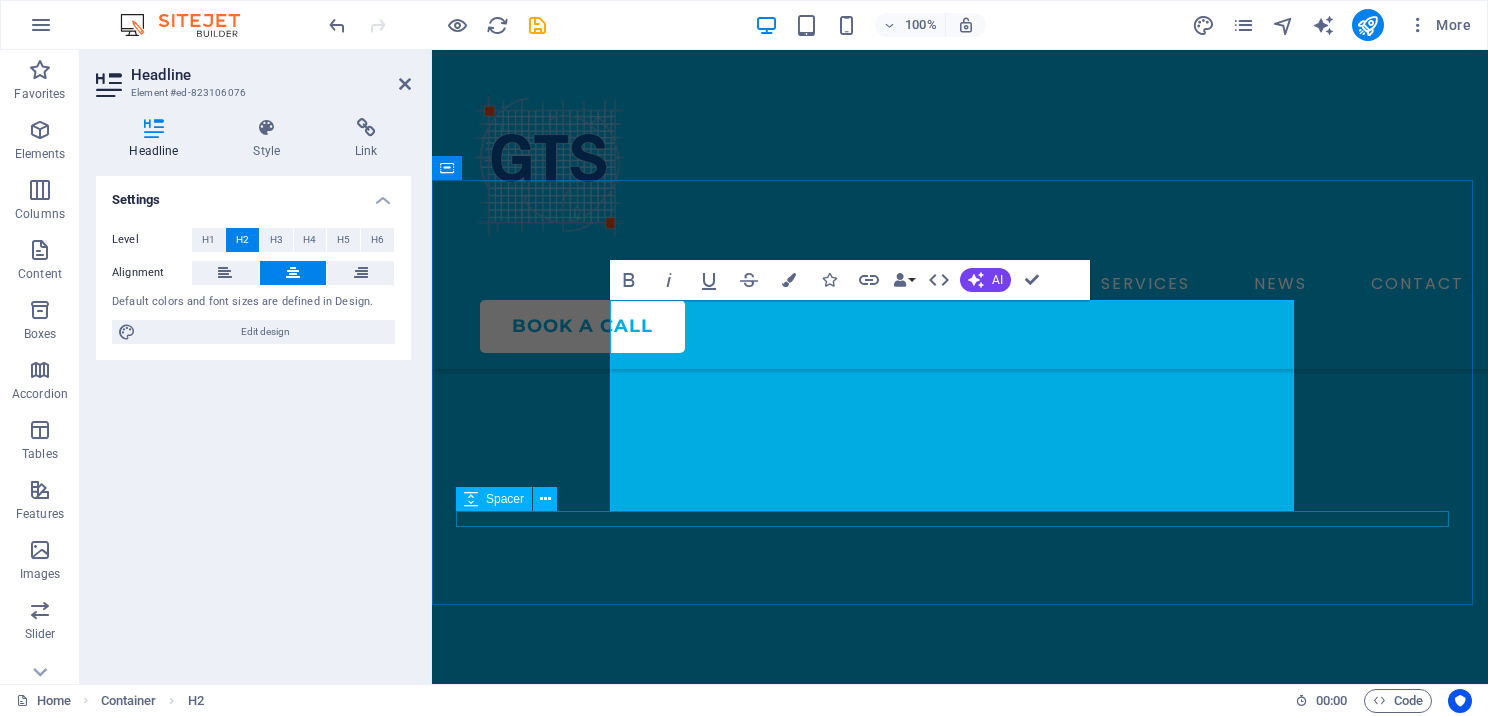 drag, startPoint x: 1112, startPoint y: 432, endPoint x: 1266, endPoint y: 510, distance: 172.62677 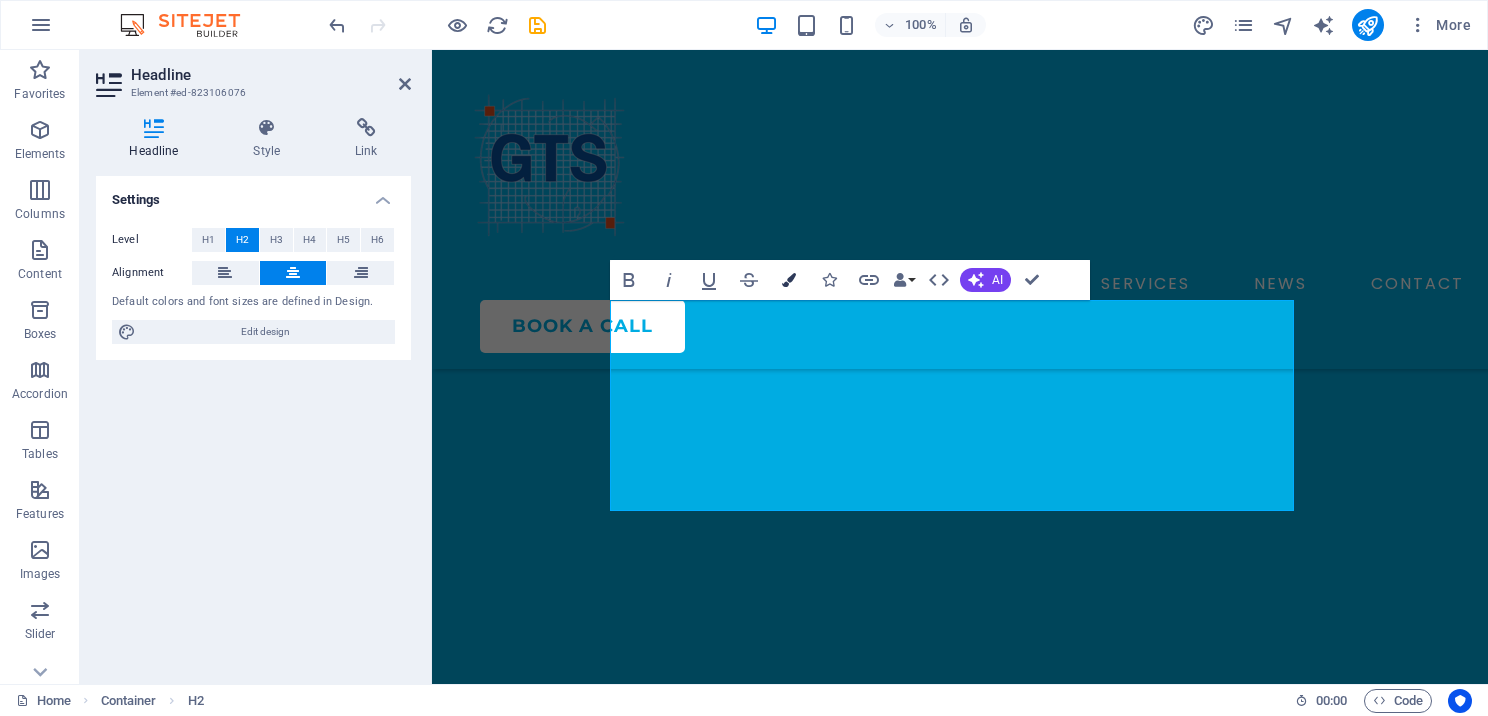 click at bounding box center (789, 280) 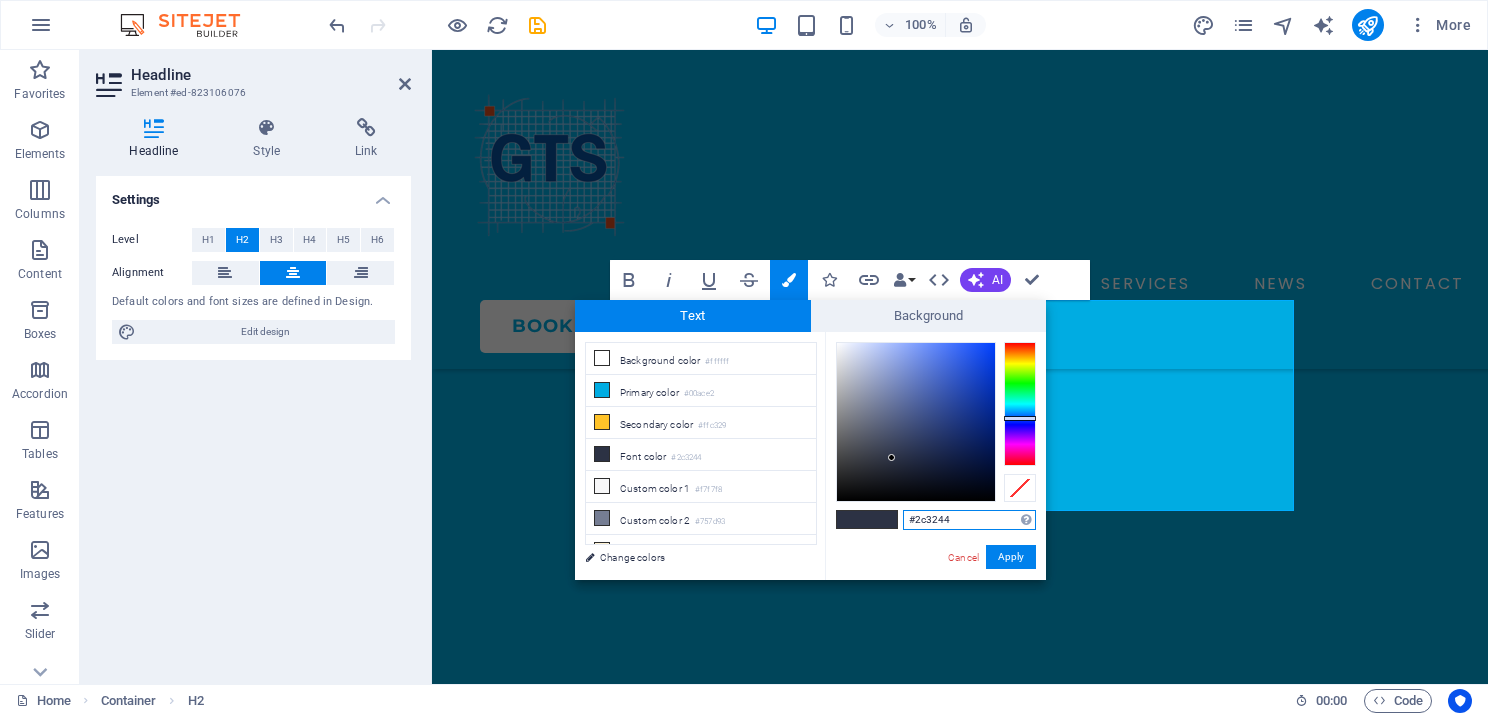 drag, startPoint x: 951, startPoint y: 524, endPoint x: 905, endPoint y: 518, distance: 46.389652 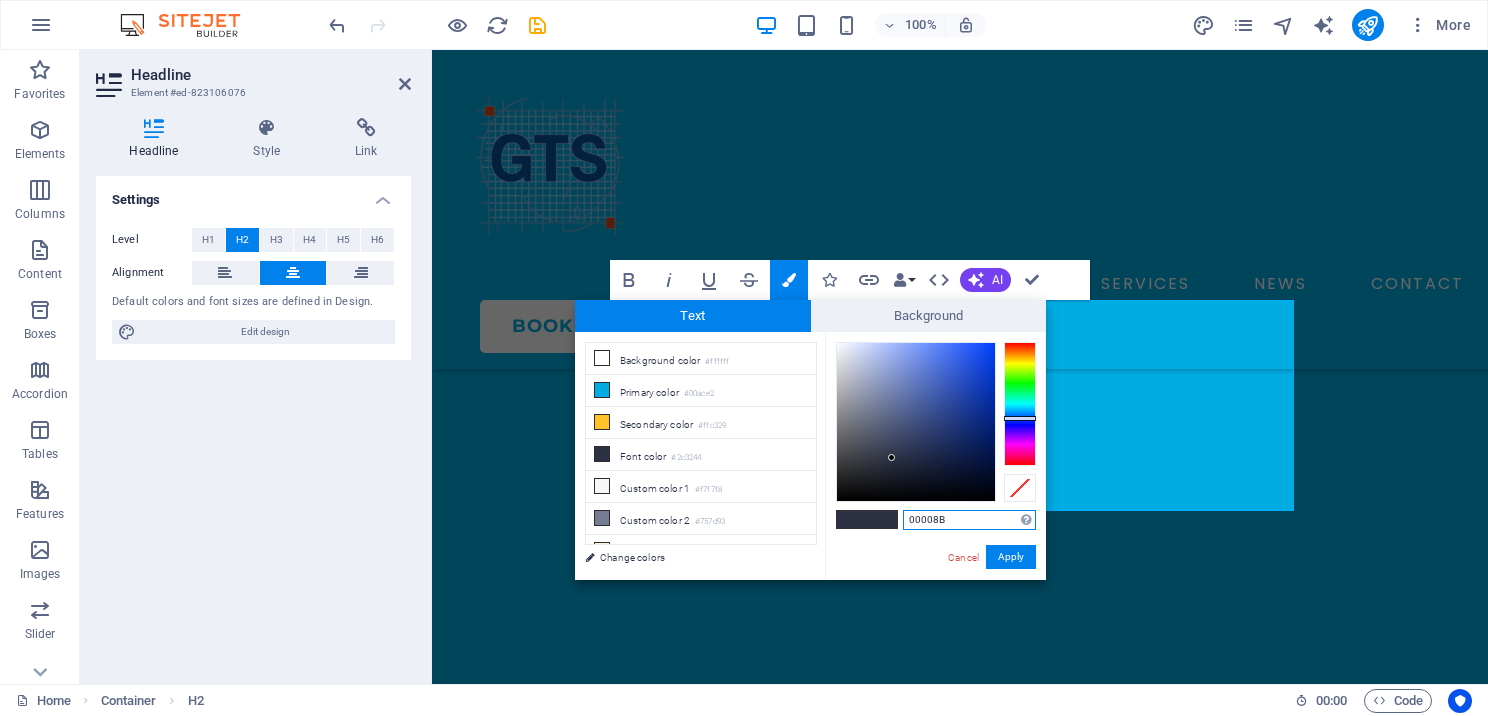 type on "#00008b" 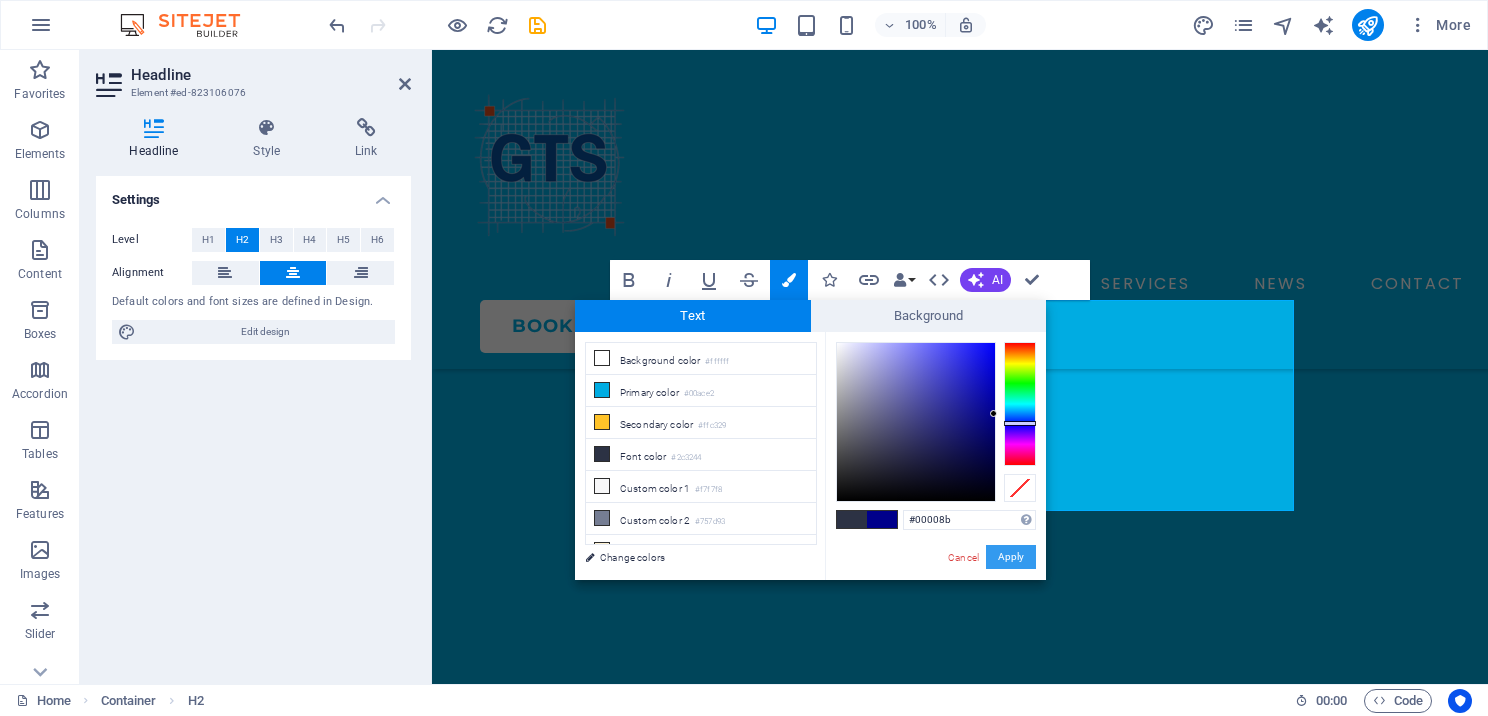 click on "Apply" at bounding box center [1011, 557] 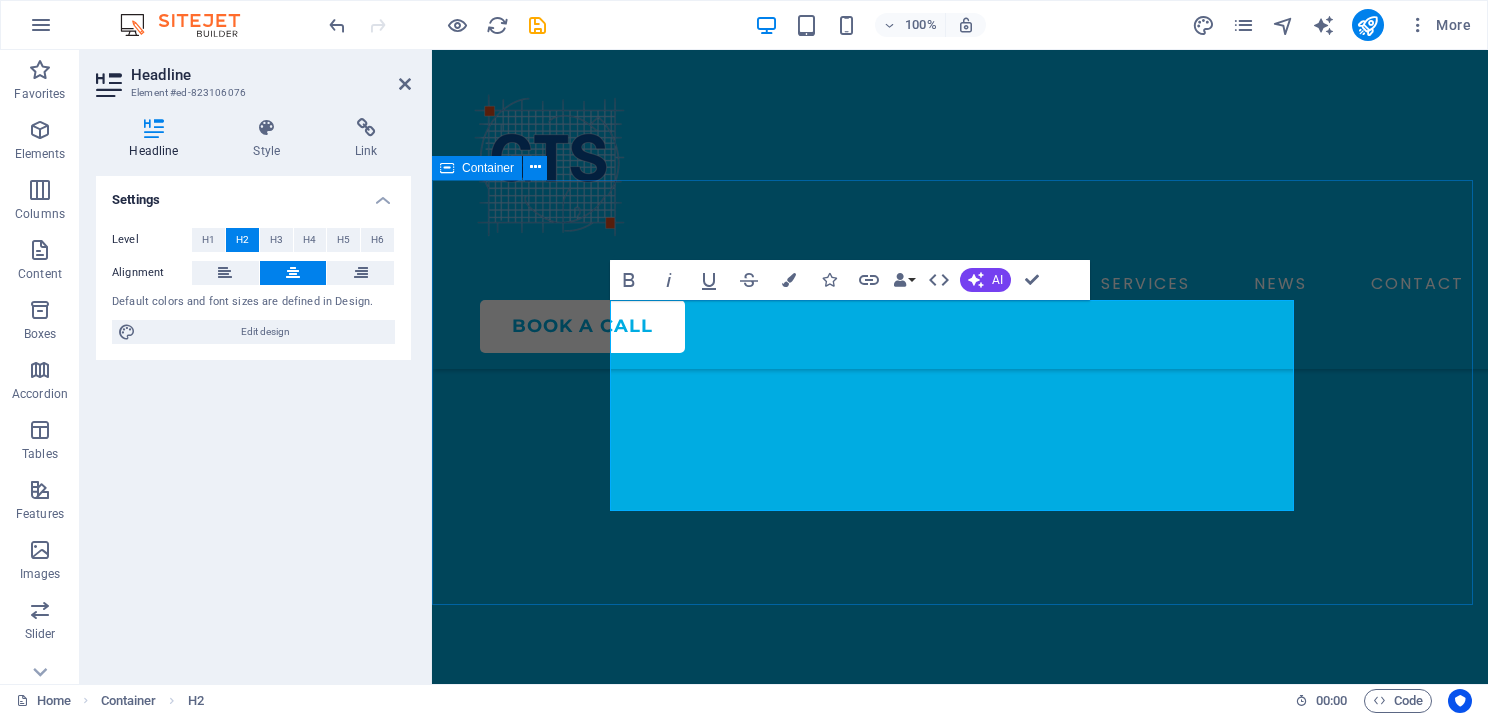 click on "​ A ​  leading provider  ​ of fully ​ ​ web‑based ​  professional tax preparation solutions  ​ for both single and multi‑site offices. ​ No software to download, no hardware to maintain, and no expensive extras required." at bounding box center [960, 930] 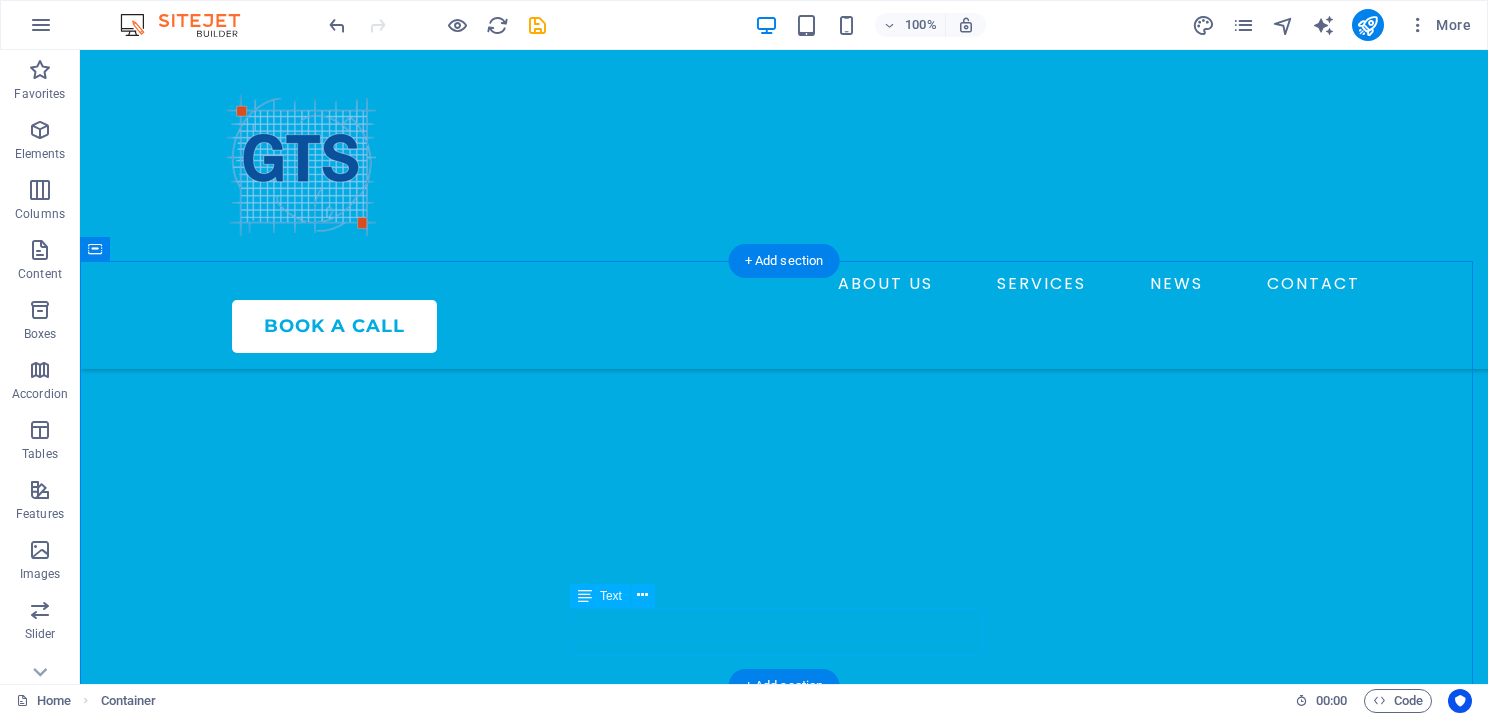 scroll, scrollTop: 876, scrollLeft: 0, axis: vertical 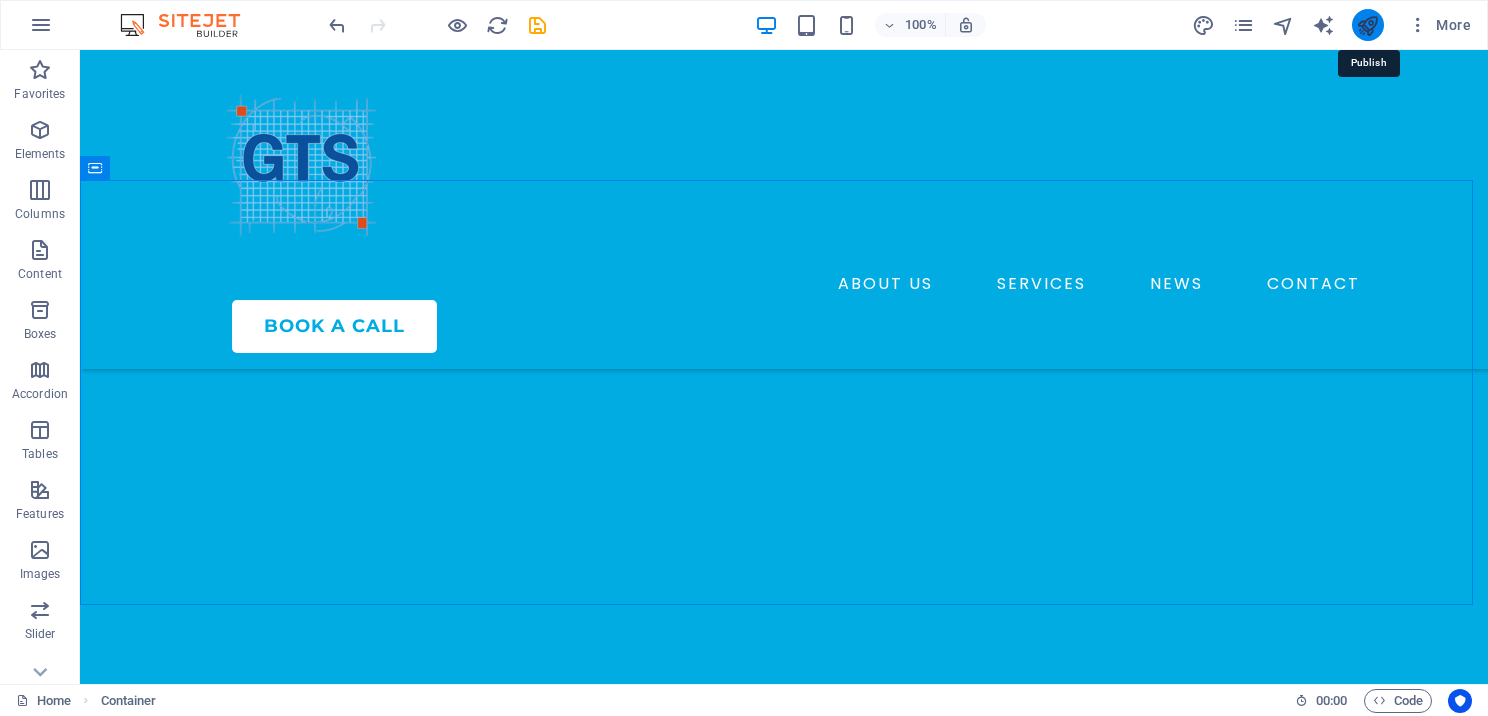 click at bounding box center [1367, 25] 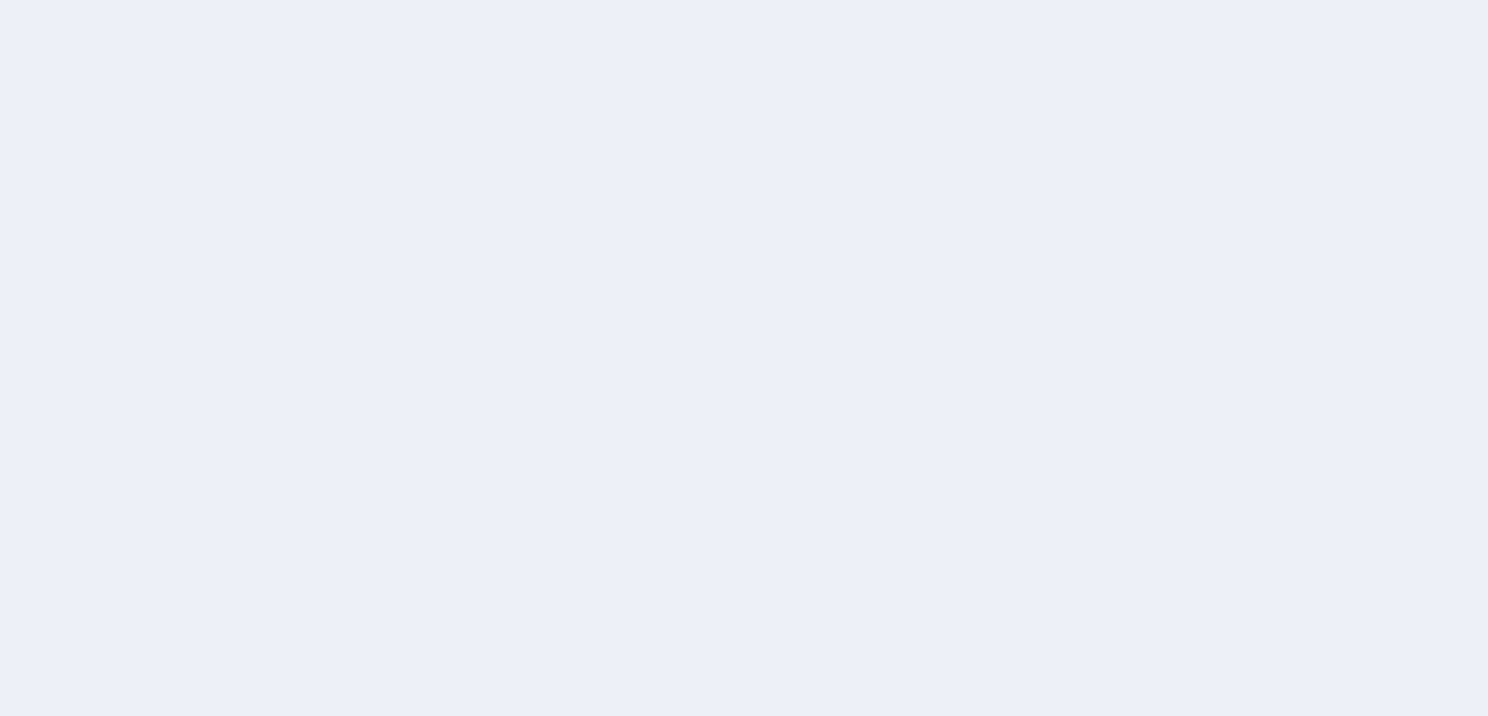 scroll, scrollTop: 0, scrollLeft: 0, axis: both 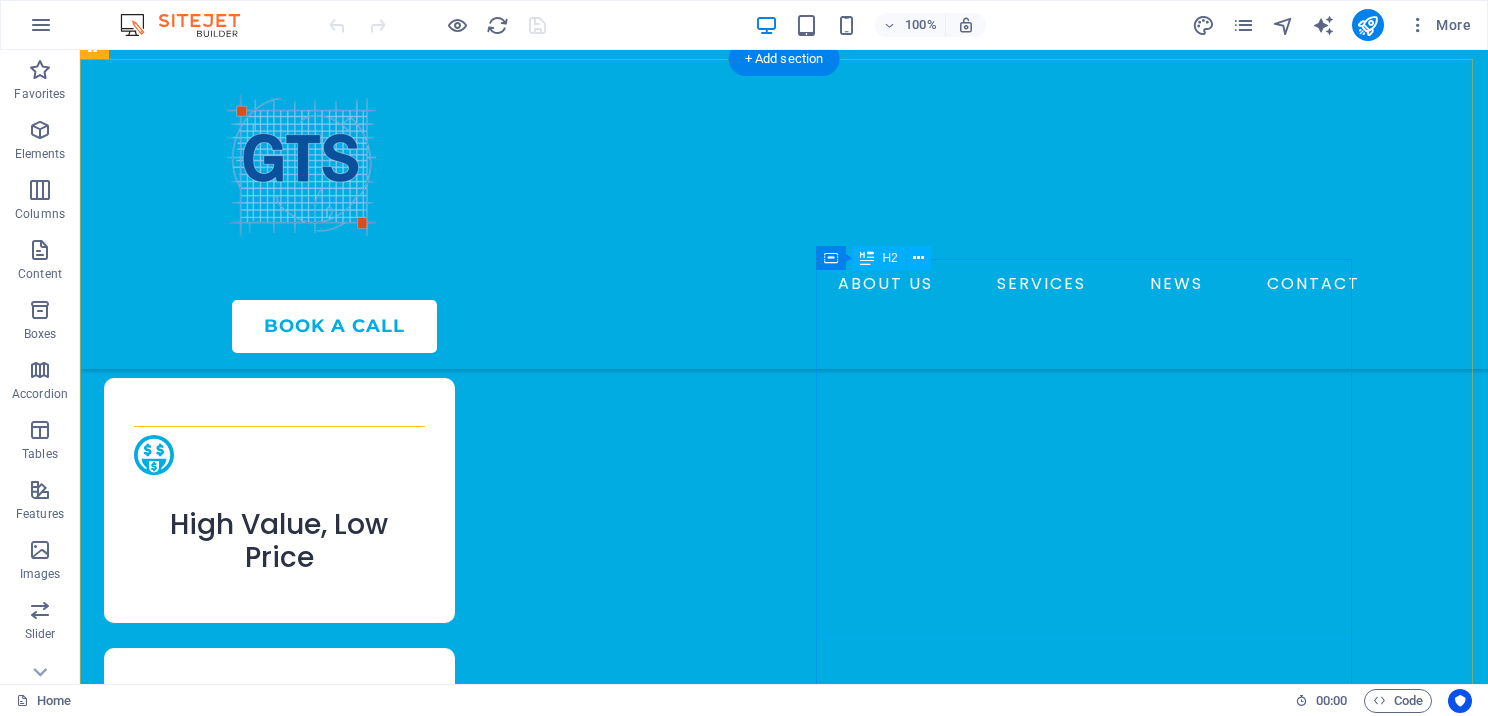 click on "We’re committed  to empowering tax professionals  to grow their revenue and  better serve their clients." at bounding box center (372, 3048) 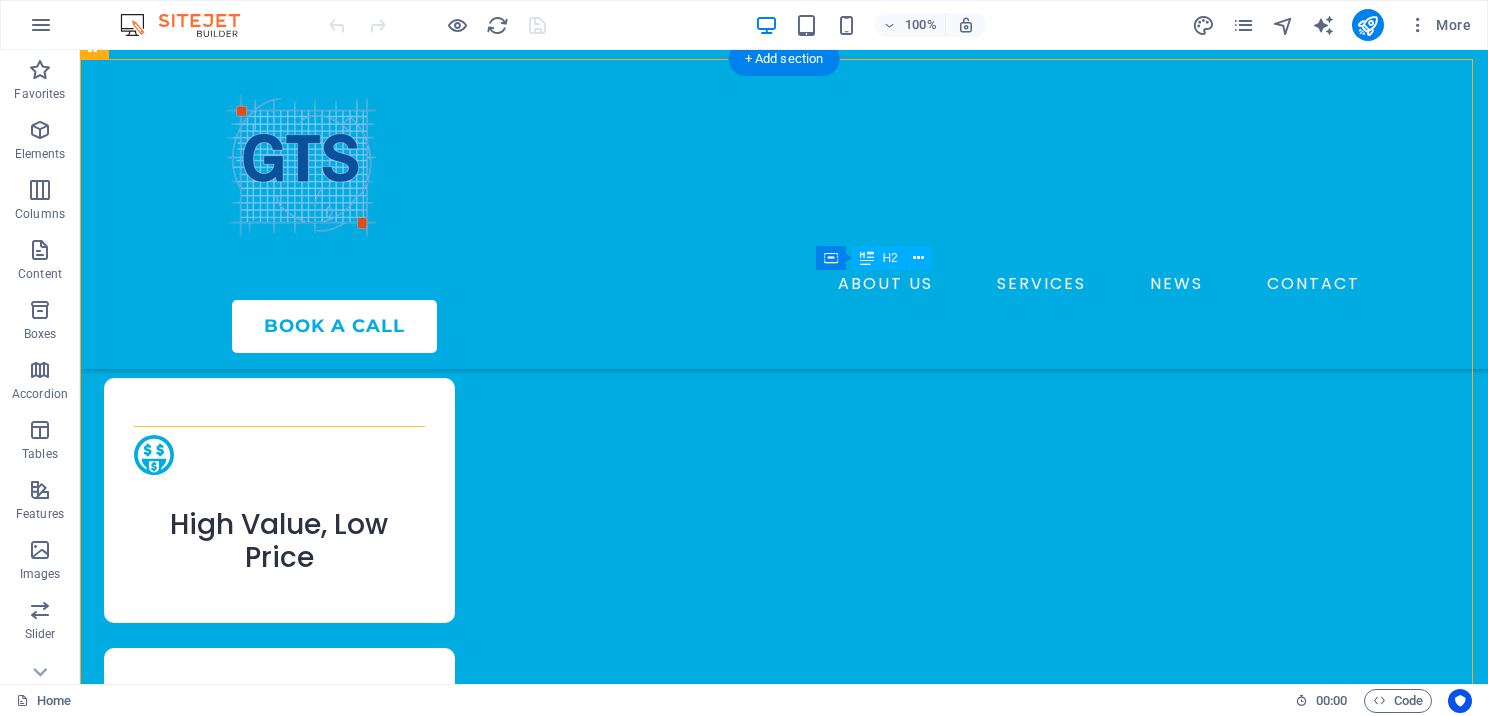 click on "We’re committed  to empowering tax professionals  to grow their revenue and  better serve their clients." at bounding box center (372, 3048) 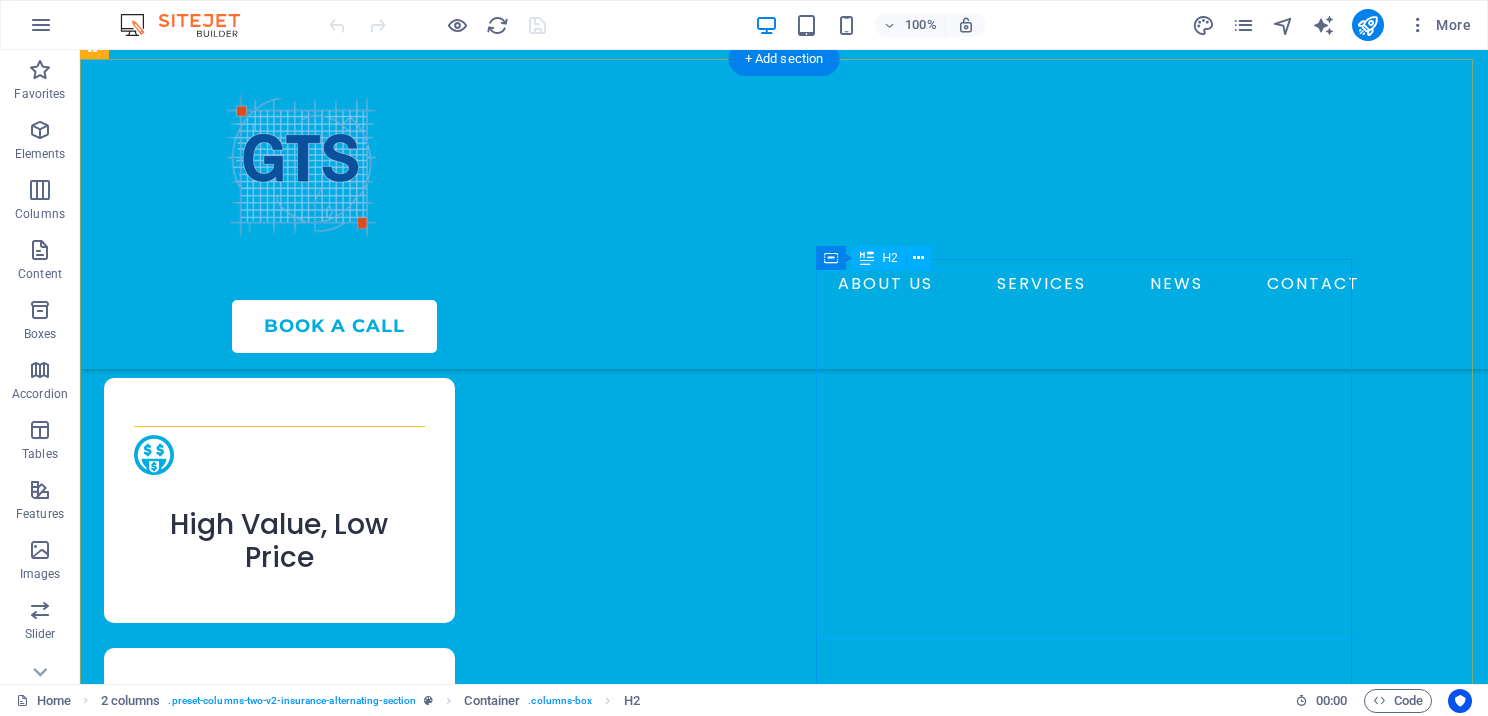 click on "We’re committed  to empowering tax professionals  to grow their revenue and  better serve their clients." at bounding box center [372, 3048] 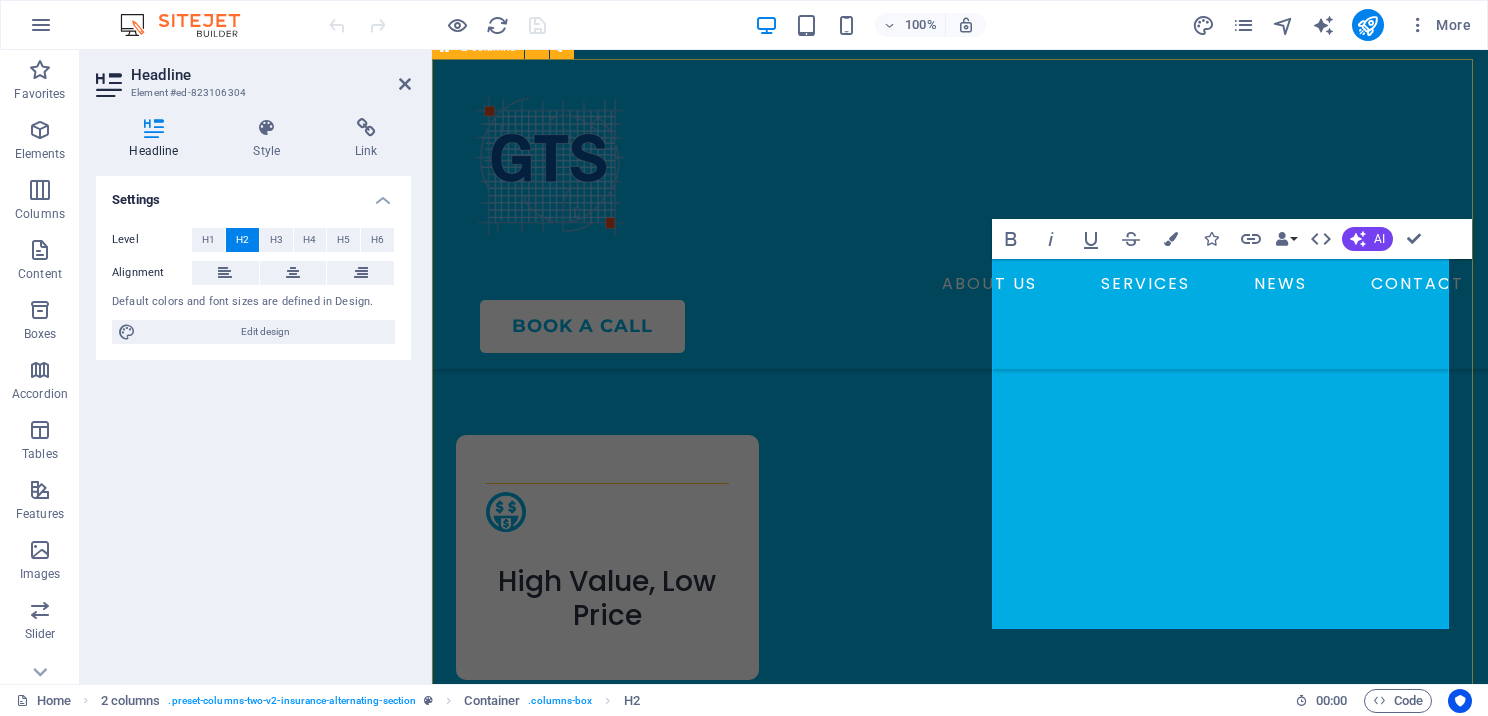 scroll, scrollTop: 3057, scrollLeft: 0, axis: vertical 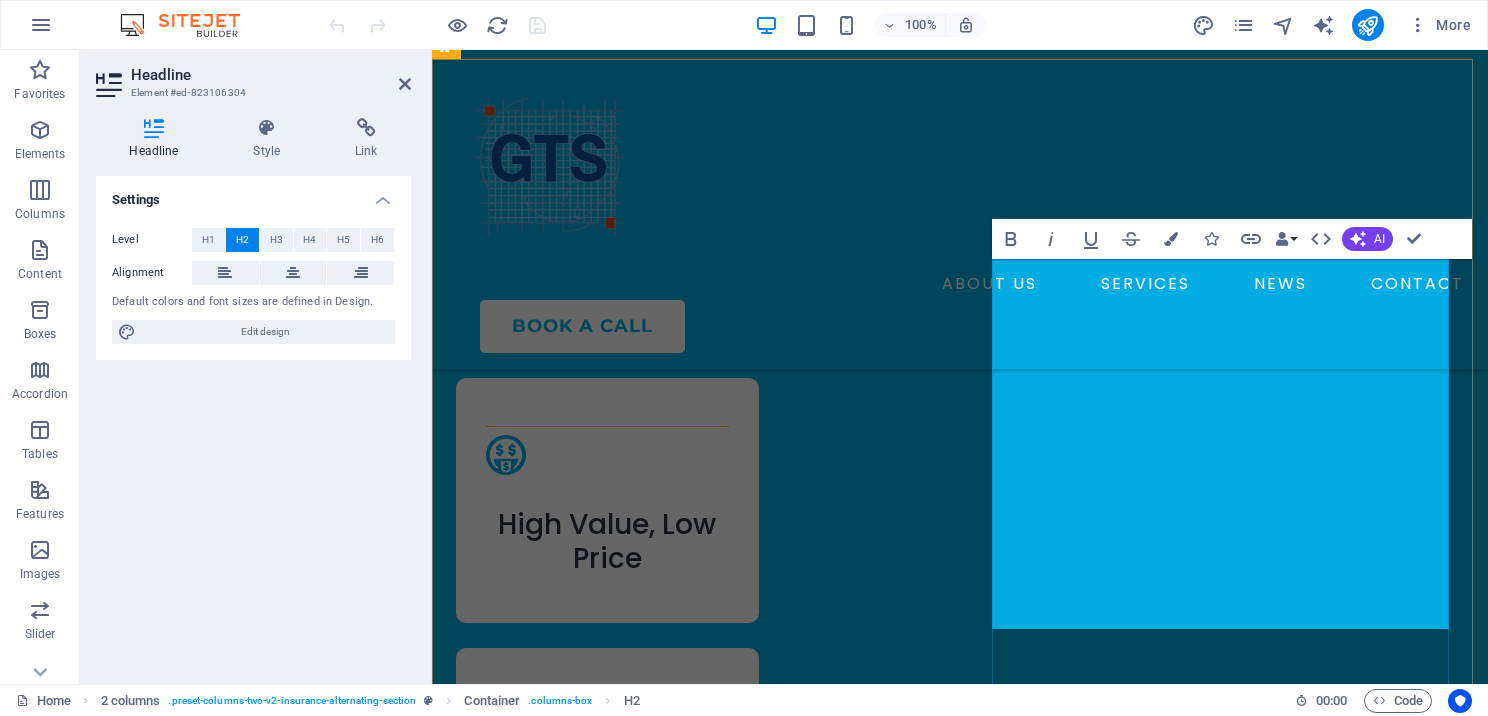 click on "to empowering tax professionals" at bounding box center [672, 3022] 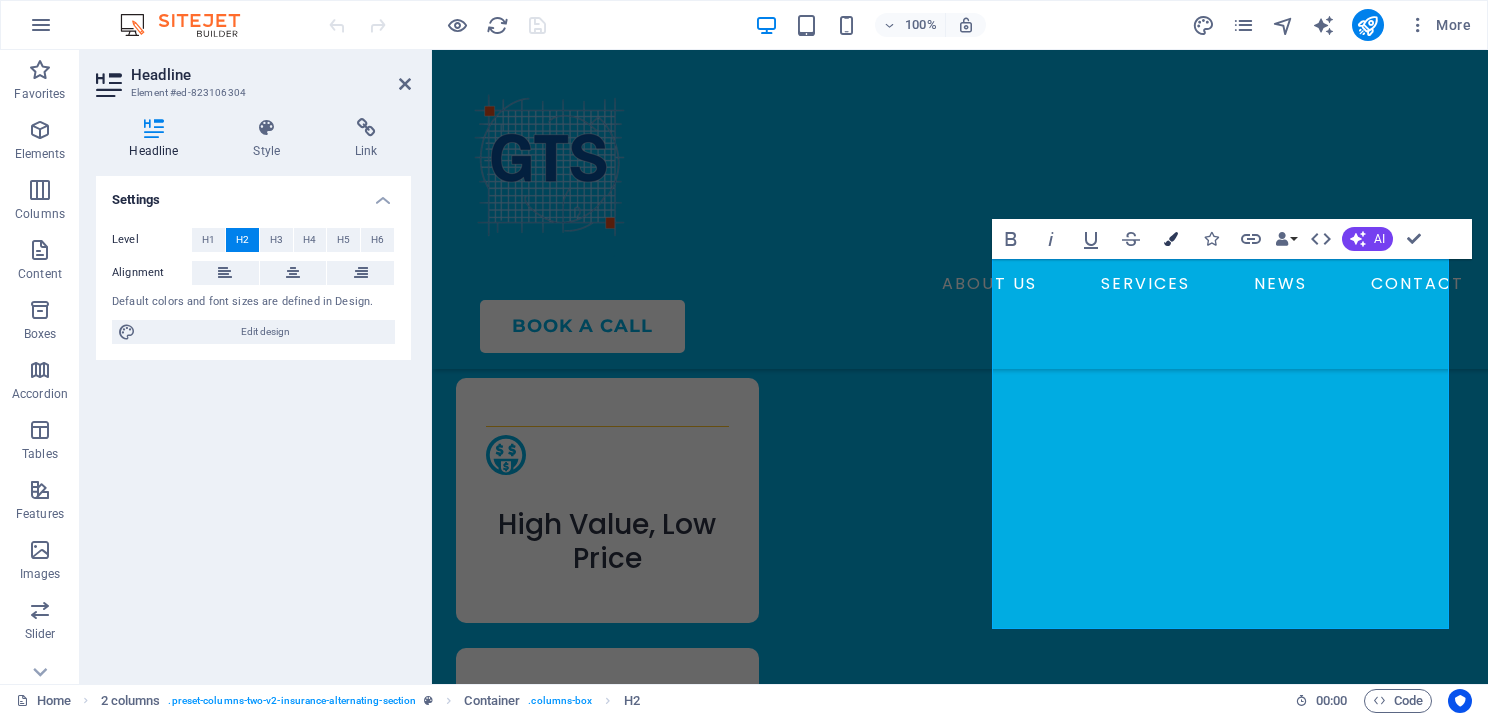 click on "Colors" at bounding box center [1171, 239] 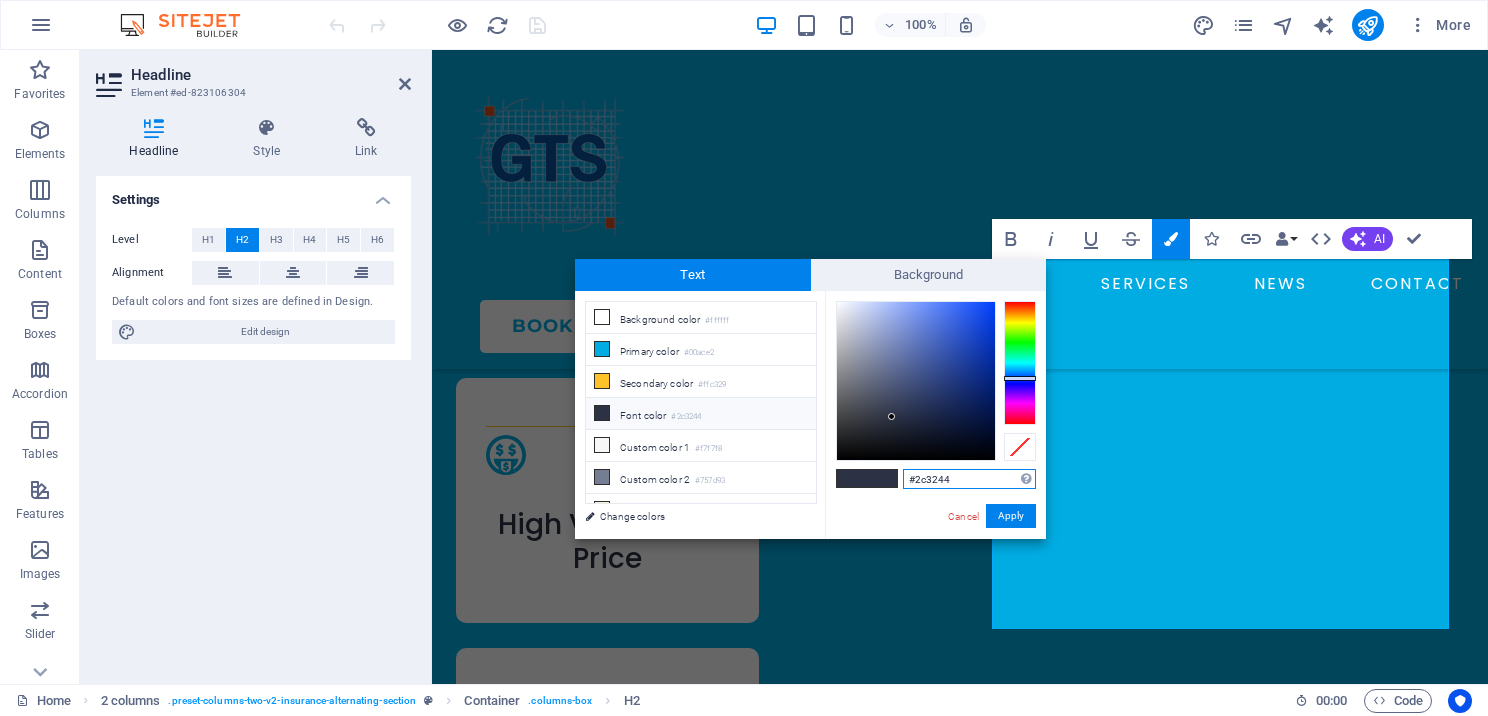 drag, startPoint x: 967, startPoint y: 483, endPoint x: 905, endPoint y: 480, distance: 62.072536 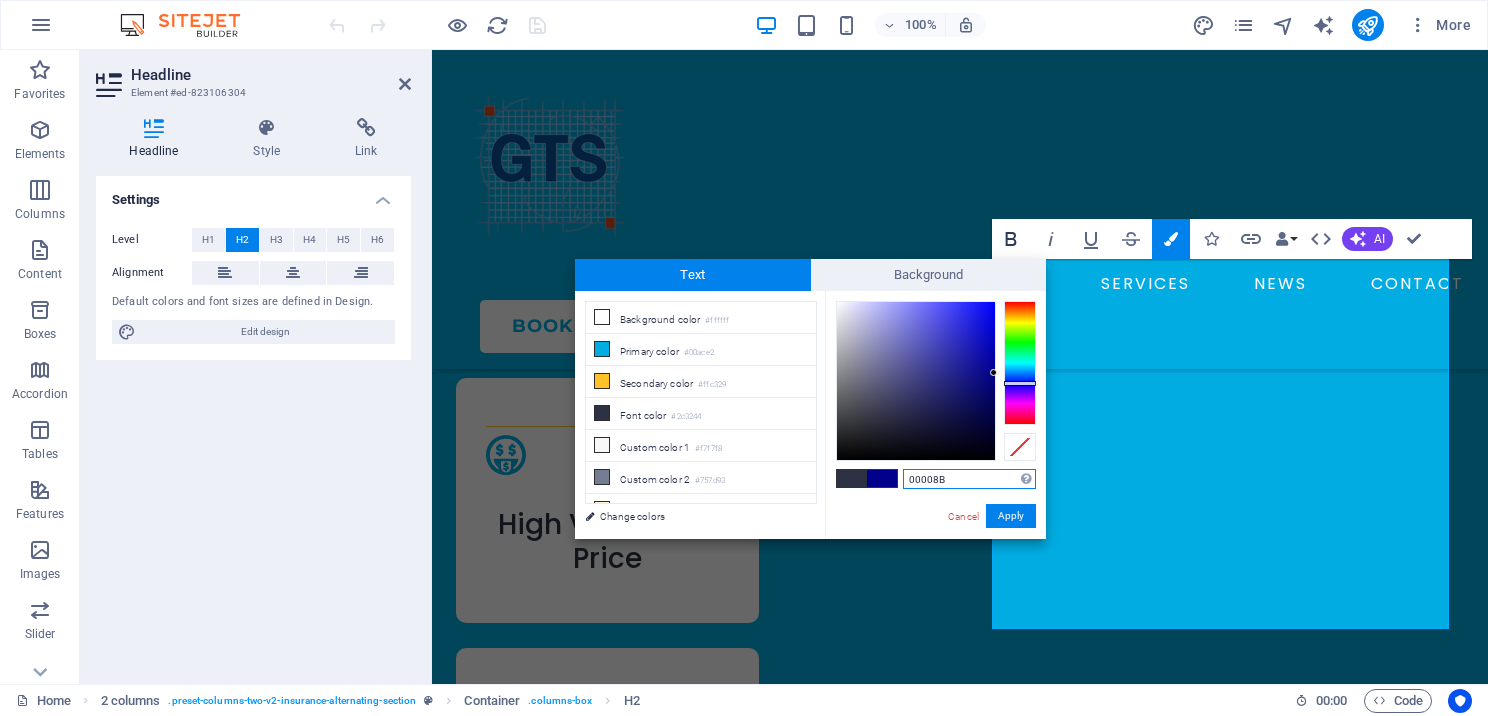 type on "#00008b" 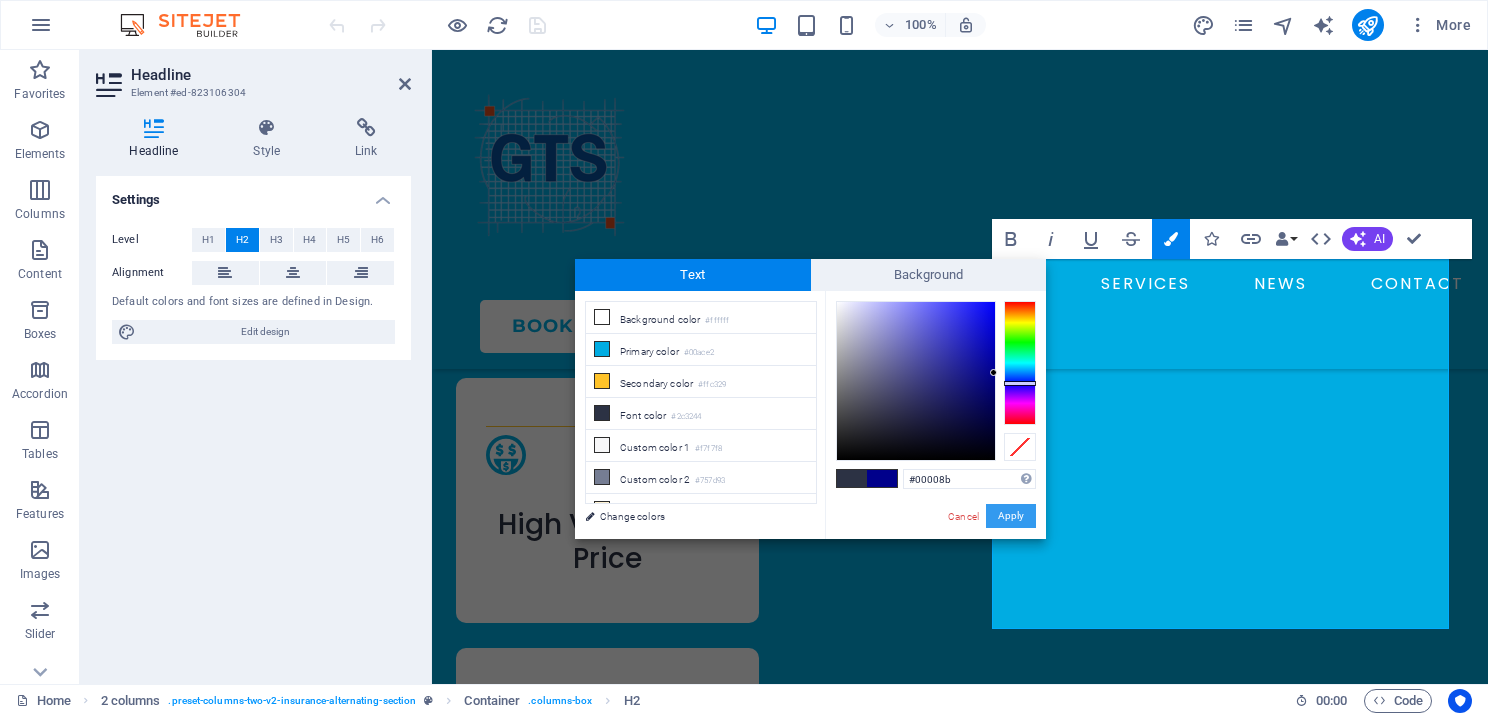 click on "Apply" at bounding box center [1011, 516] 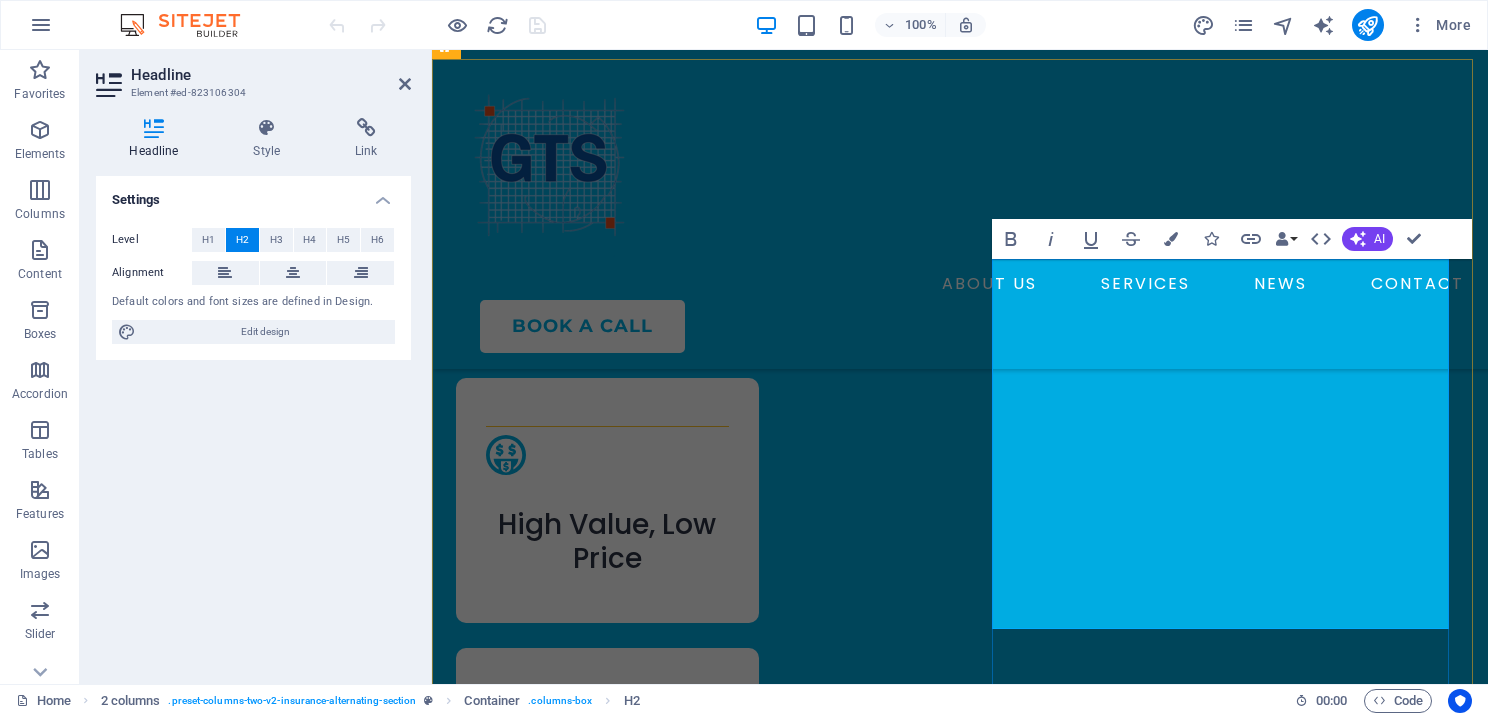 click on "to empowering tax professionals  to grow their revenue and" at bounding box center [677, 3075] 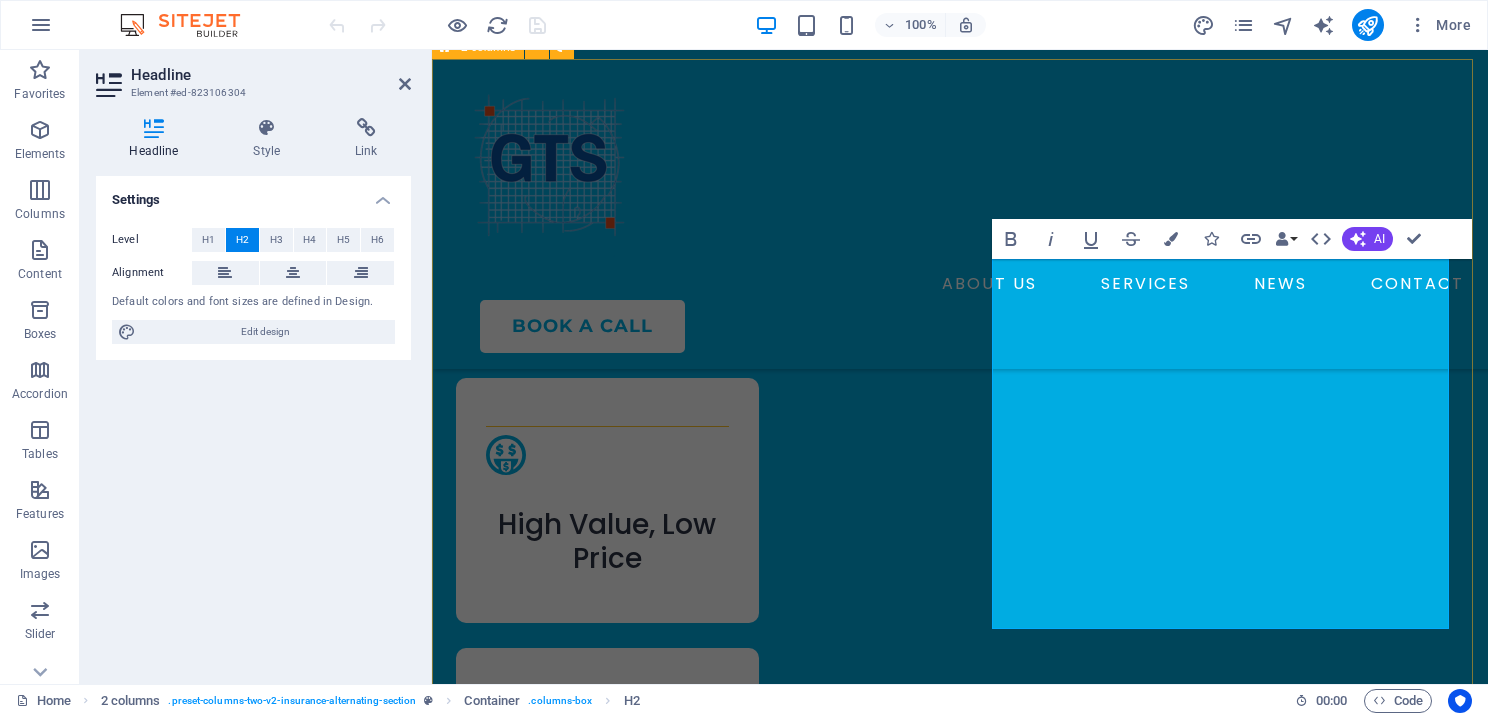 click on "​ We’re committed ​   to empowering tax professionals  to grow their revenue and  better serve their clients. GTS is committed to delivering top‑quality, comprehensive solutions for professional tax preparers—at the most competitive prices. Our mission is to empower tax professionals to boost their revenue and enhance client satisfaction. With a deep understanding of our clients’ needs, we strive to provide an exceptional, unmatched experience every step of the way." at bounding box center (960, 2792) 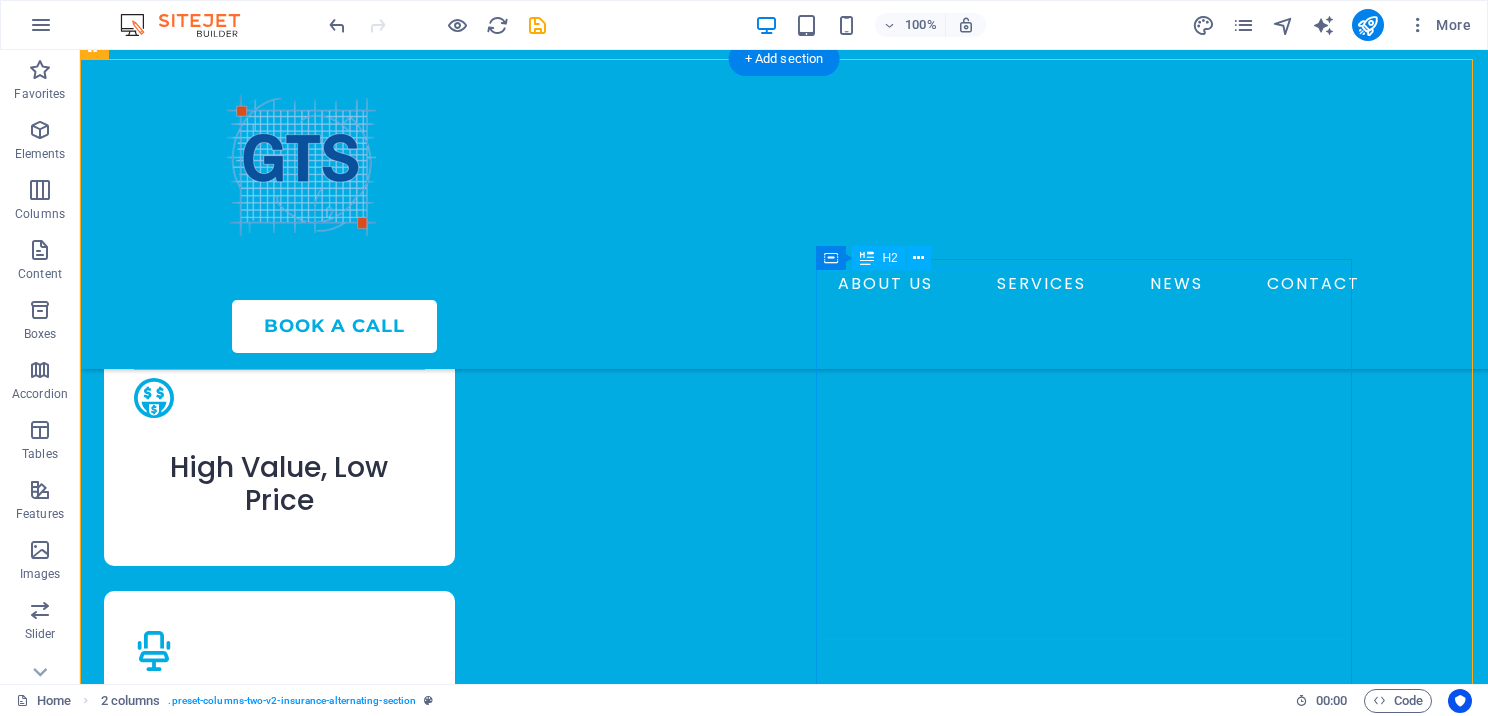 scroll, scrollTop: 3000, scrollLeft: 0, axis: vertical 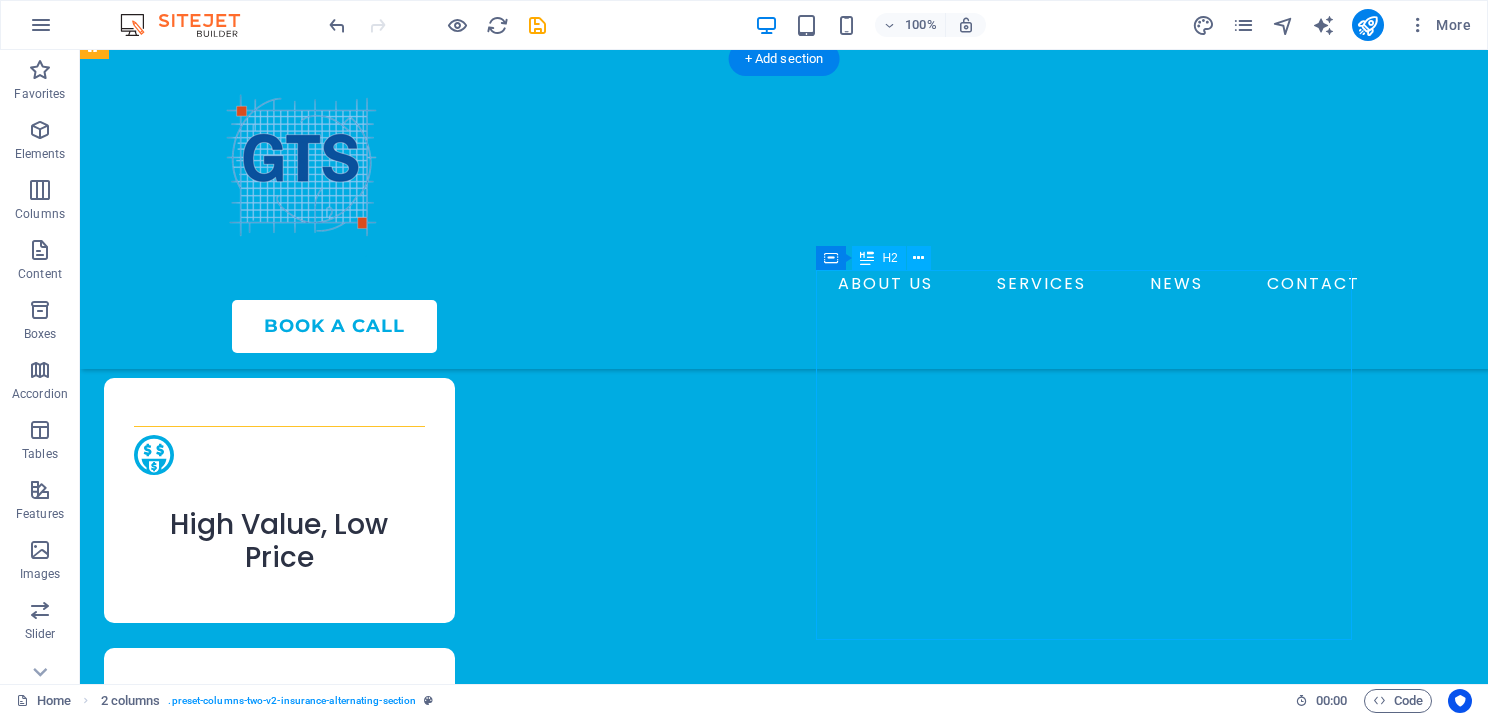 click on "We’re committed   to empowering tax professionals  to grow their revenue and  better serve their clients." at bounding box center [372, 3048] 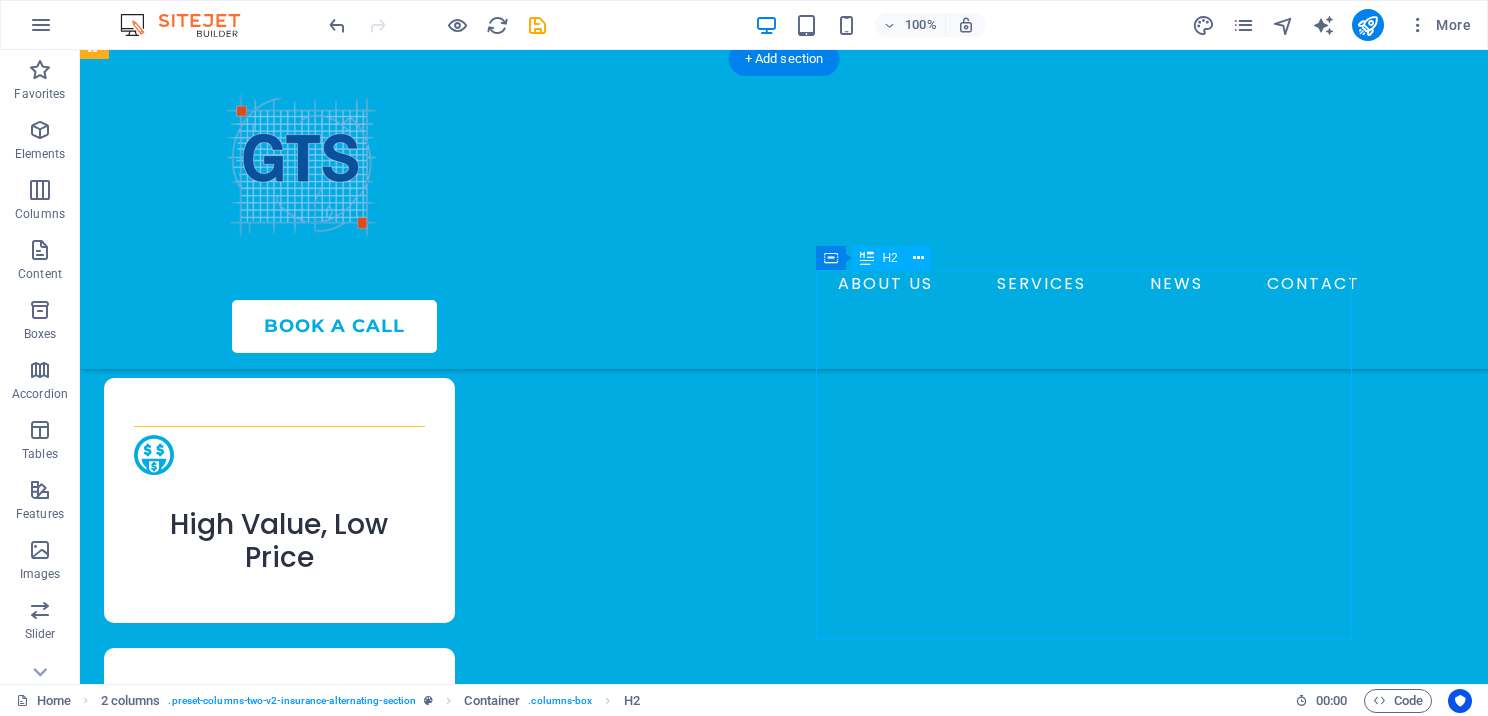 click on "We’re committed   to empowering tax professionals  to grow their revenue and  better serve their clients." at bounding box center [372, 3048] 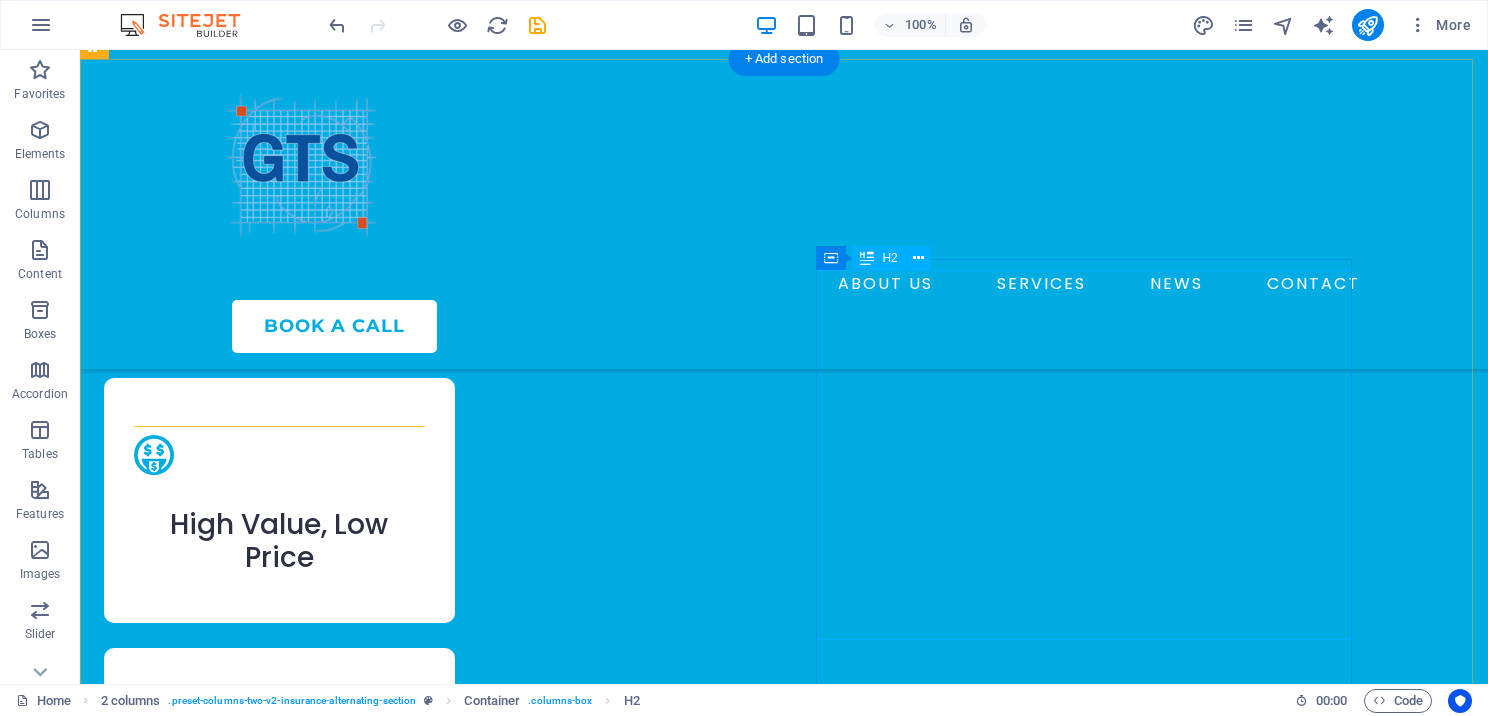 click on "We’re committed   to empowering tax professionals  to grow their revenue and  better serve their clients." at bounding box center [372, 3048] 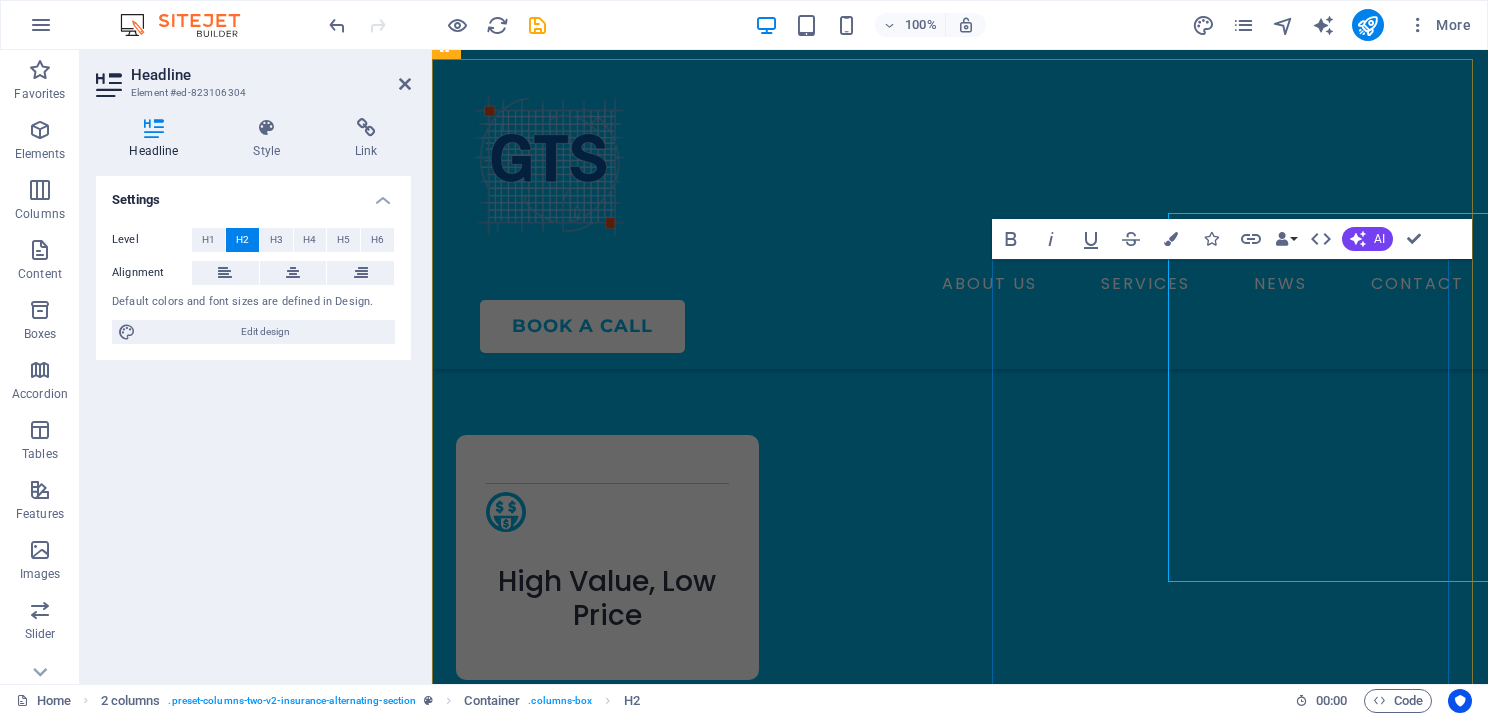 scroll, scrollTop: 3057, scrollLeft: 0, axis: vertical 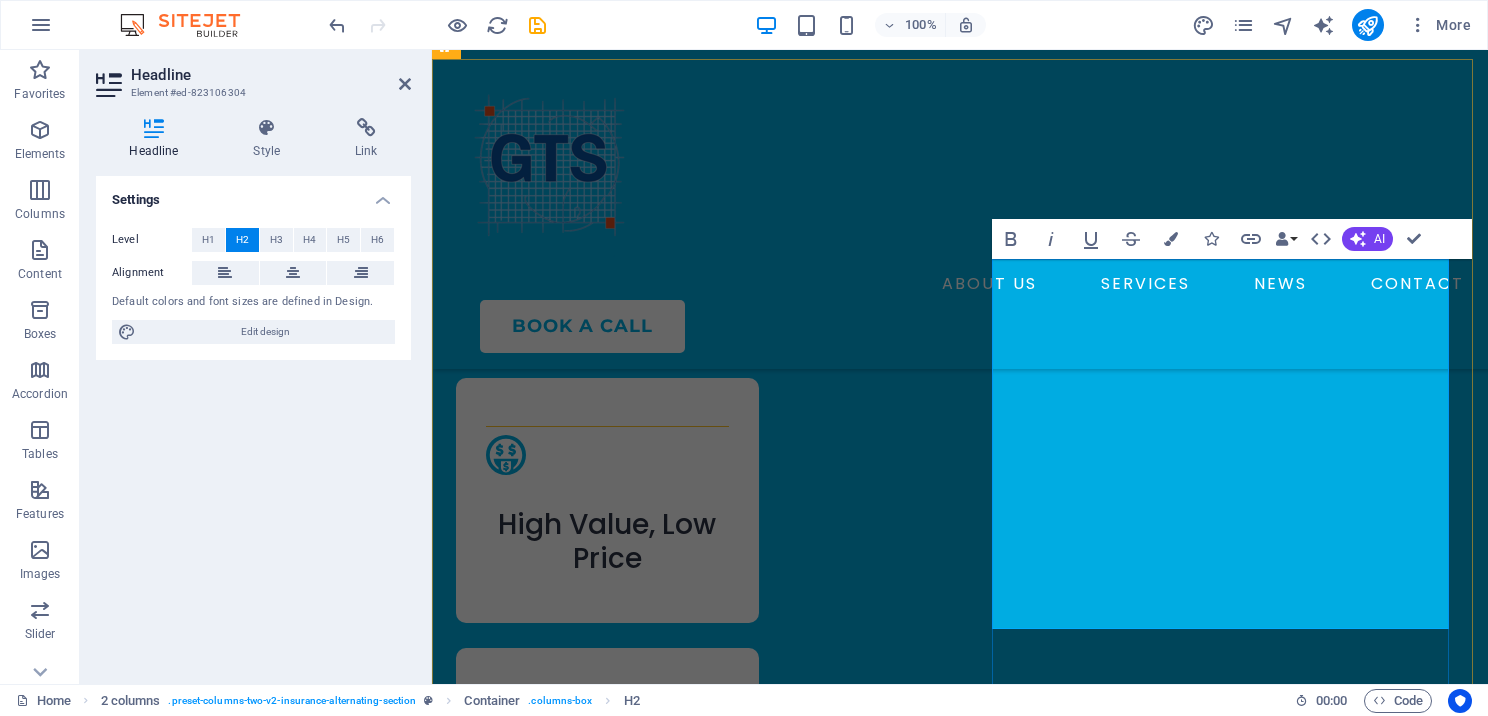 click on "We’re committed" at bounding box center [649, 2969] 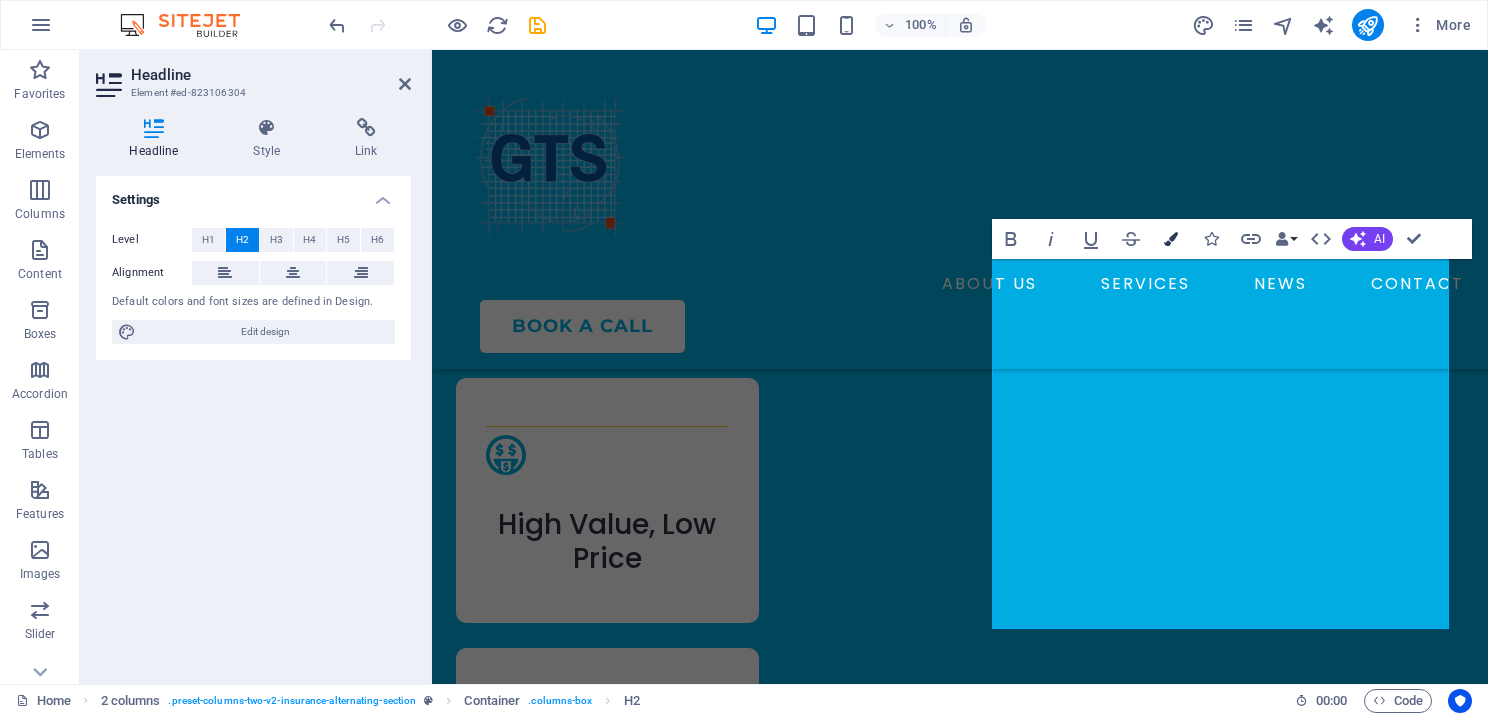 click at bounding box center (1171, 239) 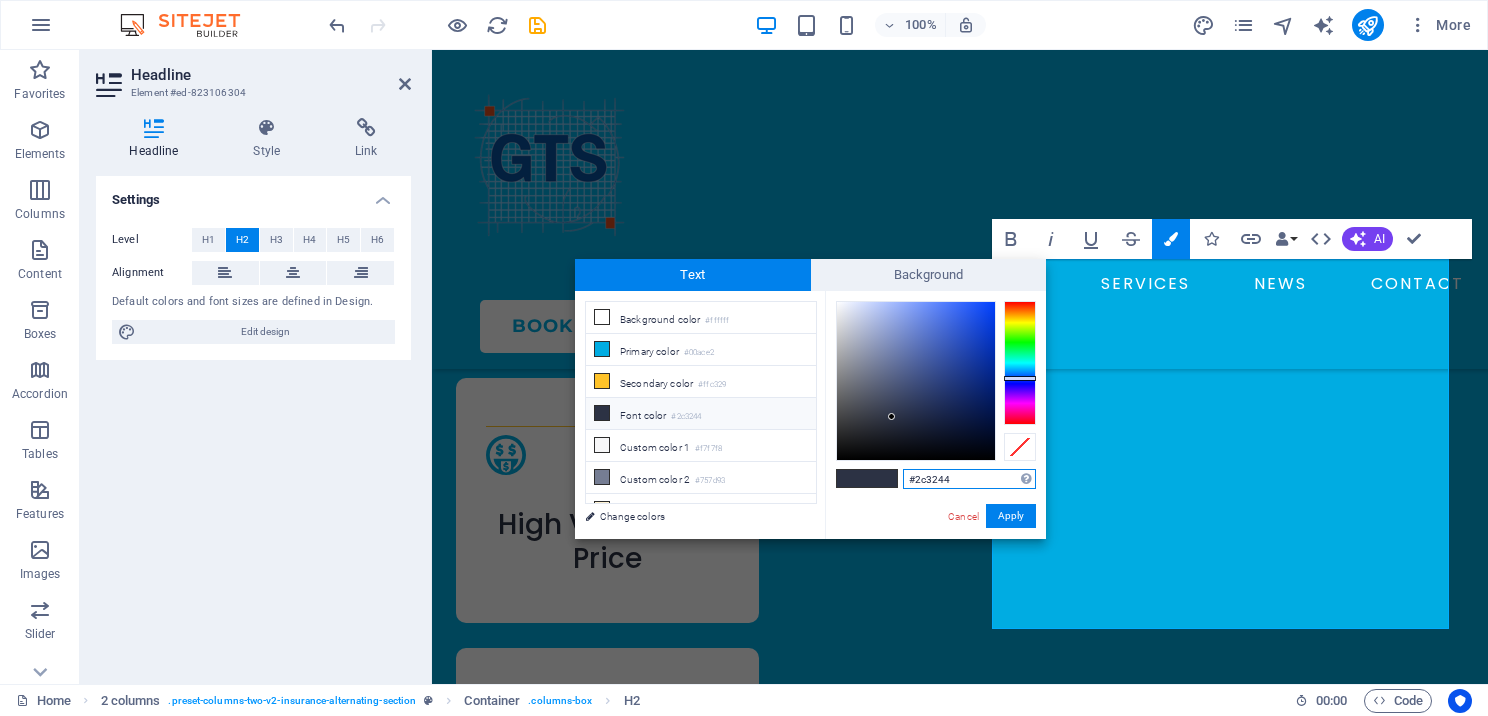 drag, startPoint x: 966, startPoint y: 483, endPoint x: 911, endPoint y: 484, distance: 55.00909 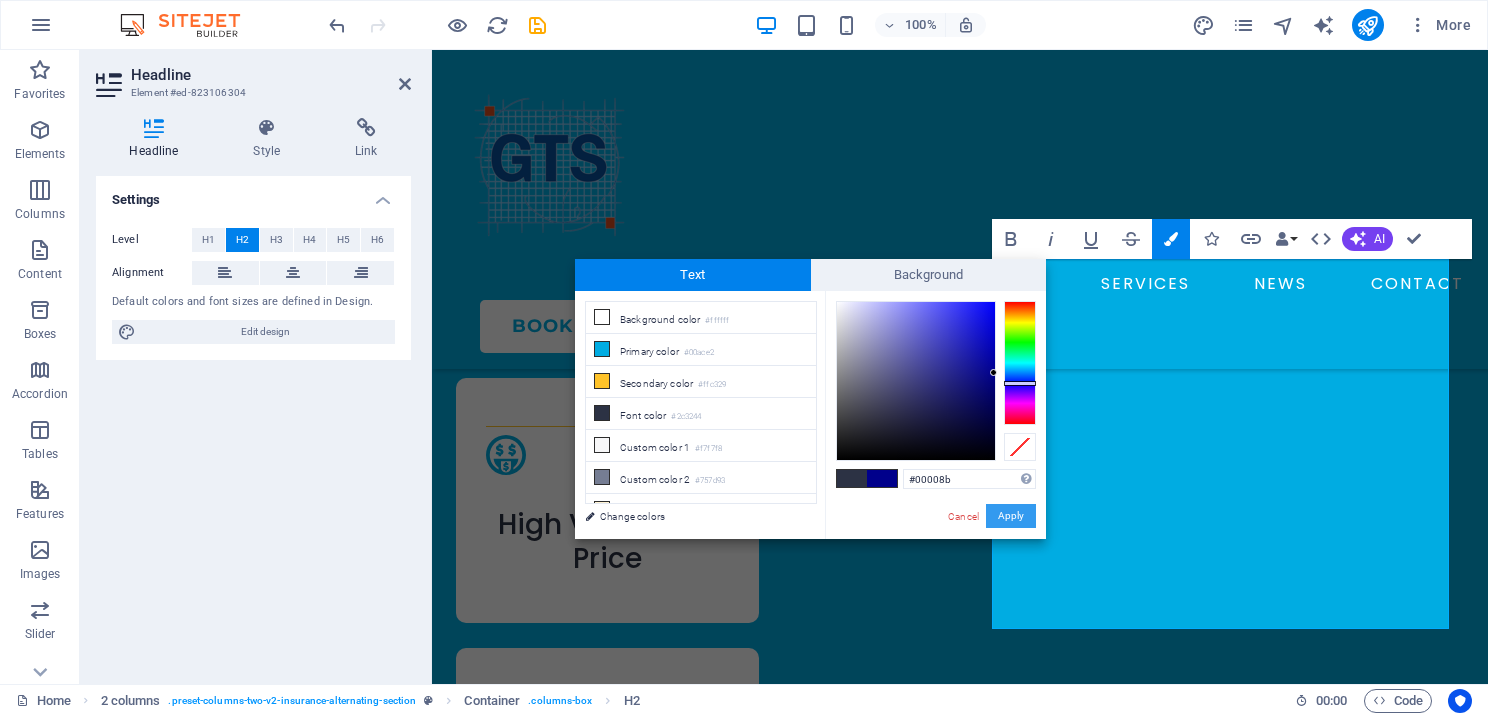 click on "Apply" at bounding box center (1011, 516) 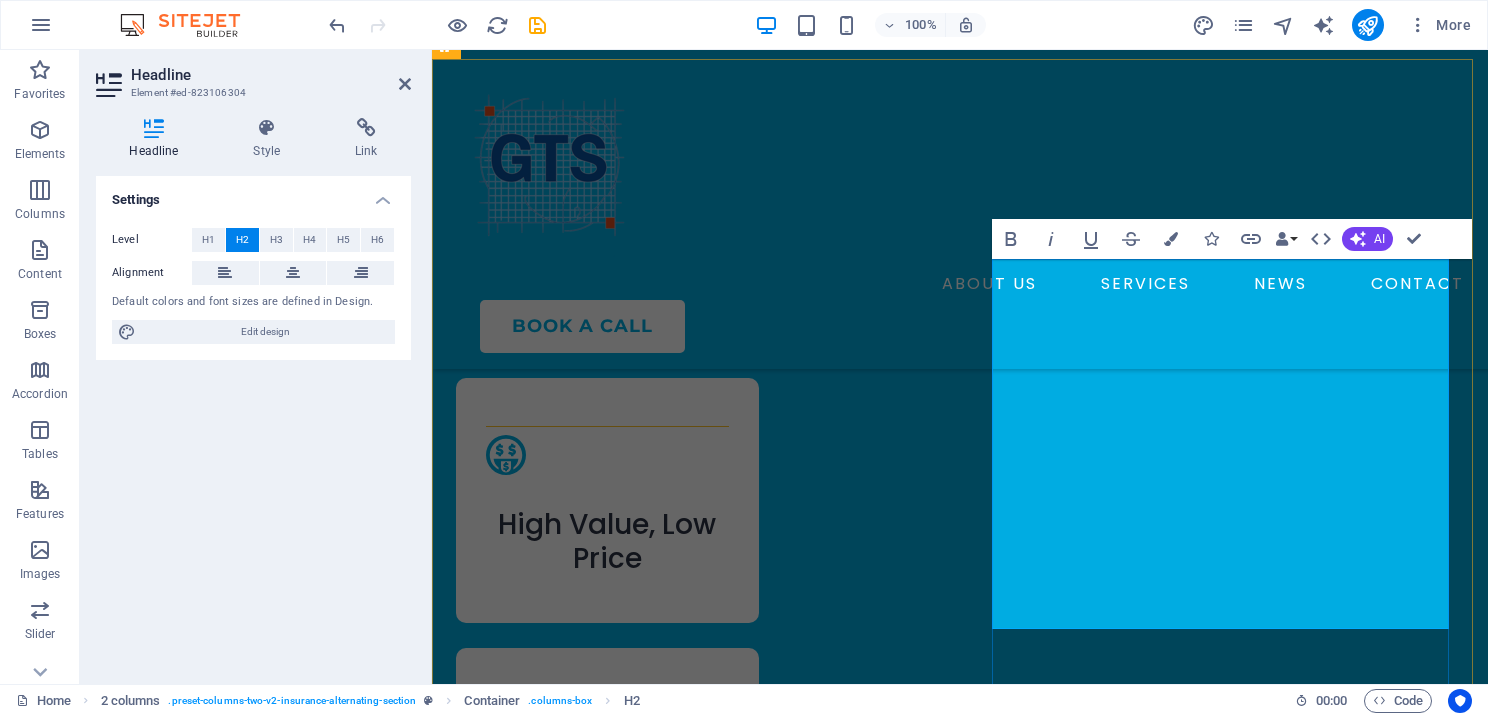 click on "to empowering tax professionals" at bounding box center (677, 3022) 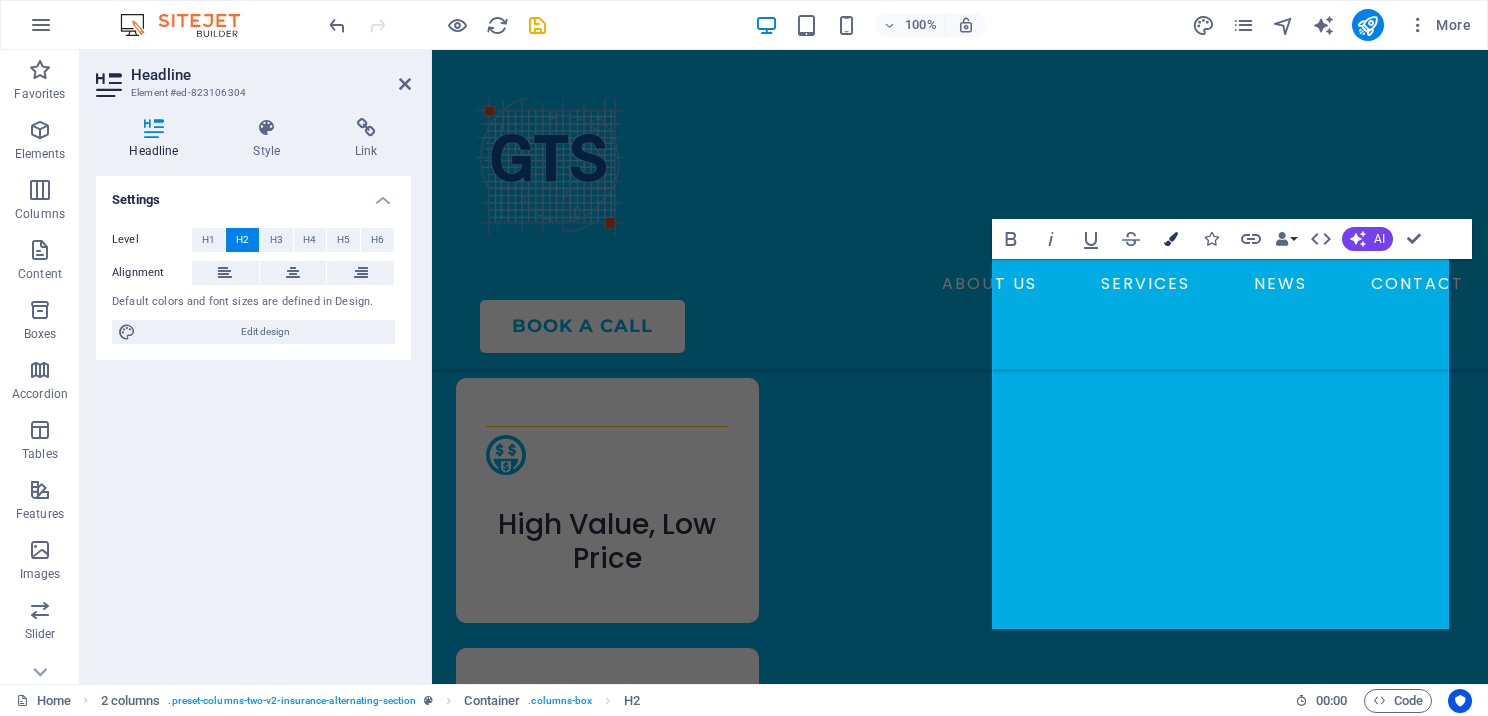 click at bounding box center (1171, 239) 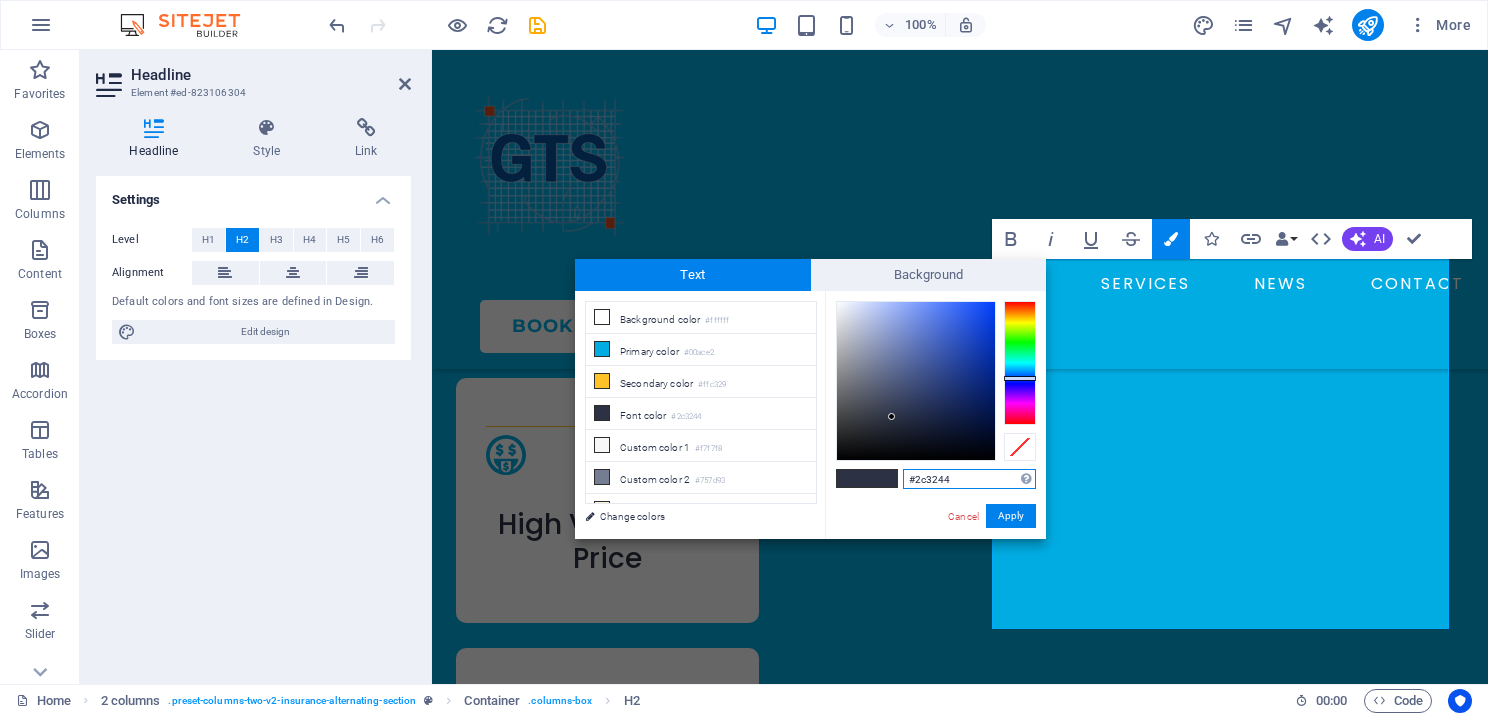 drag, startPoint x: 957, startPoint y: 476, endPoint x: 883, endPoint y: 478, distance: 74.02702 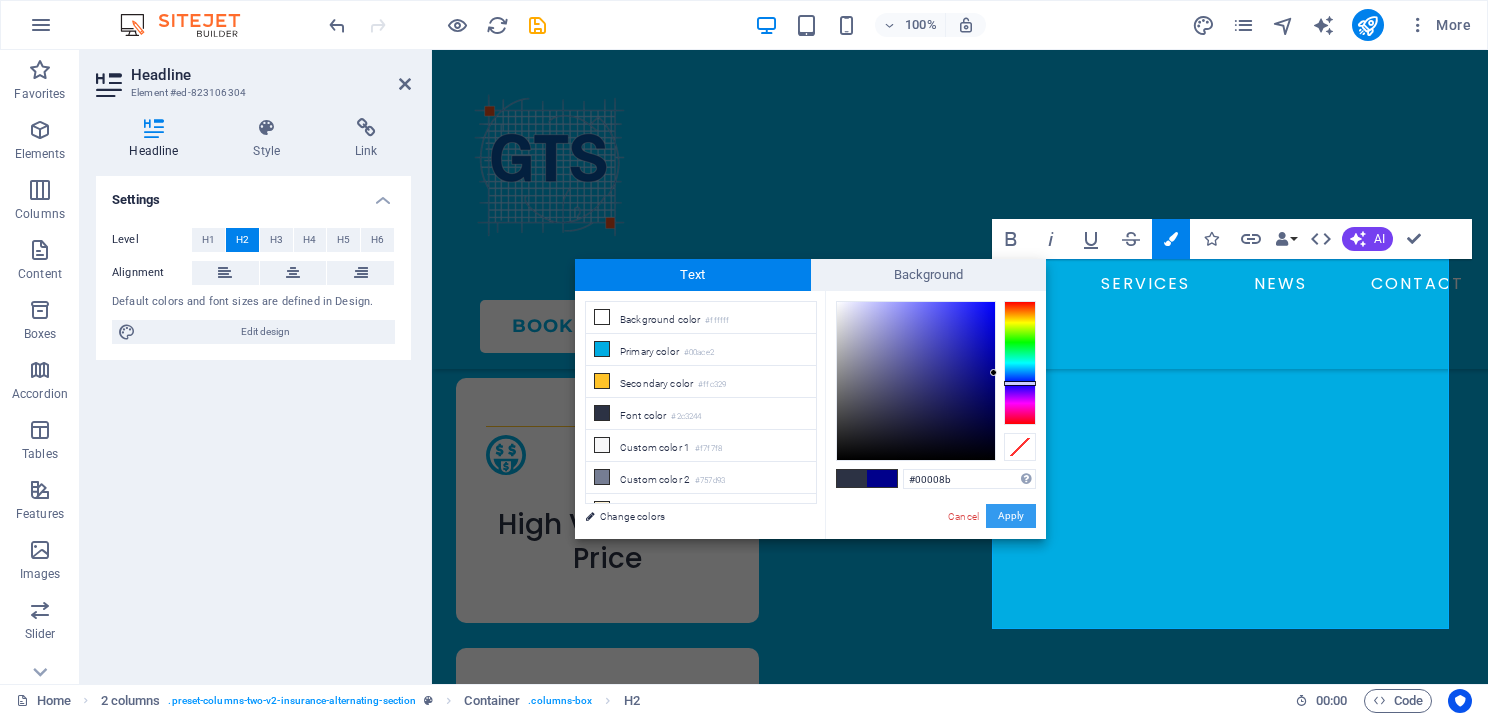 click on "Apply" at bounding box center [1011, 516] 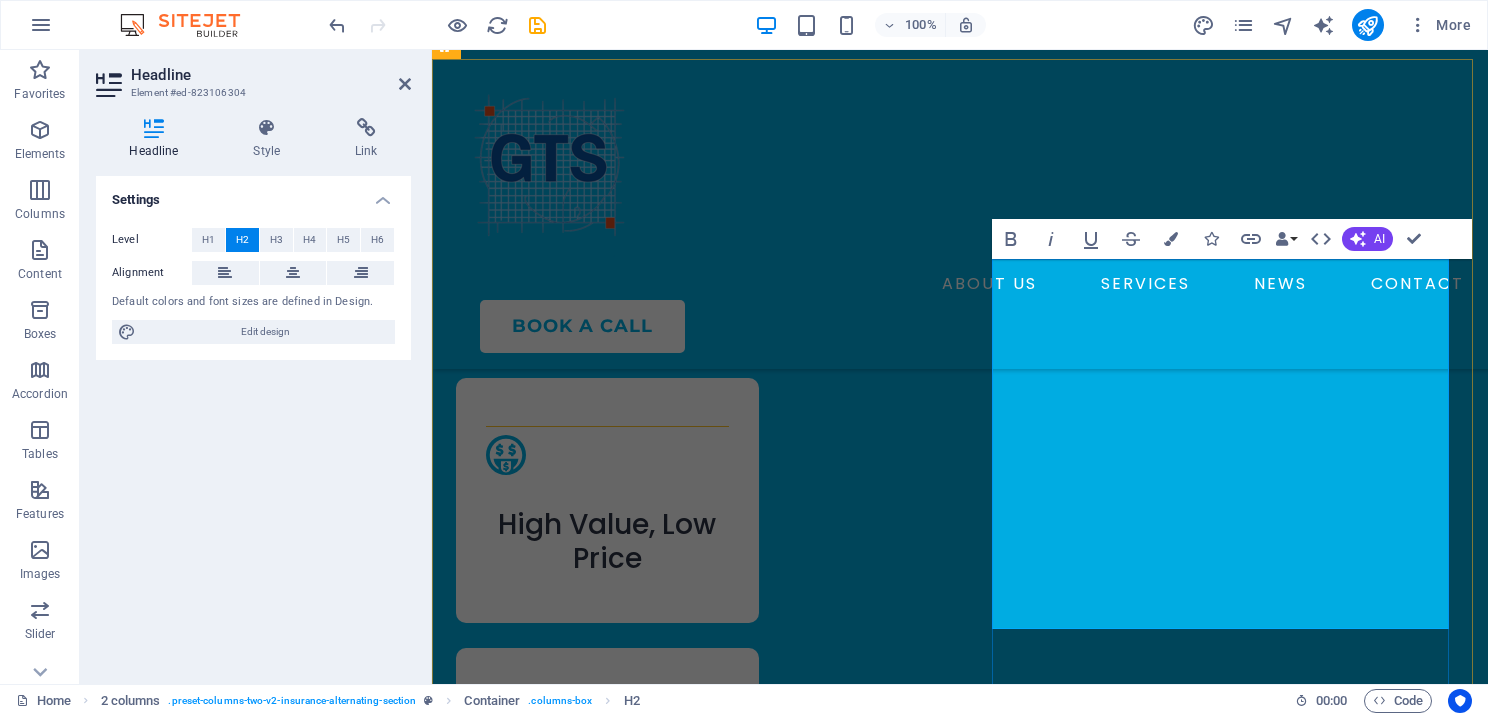 click on "better serve their clients." at bounding box center [638, 3207] 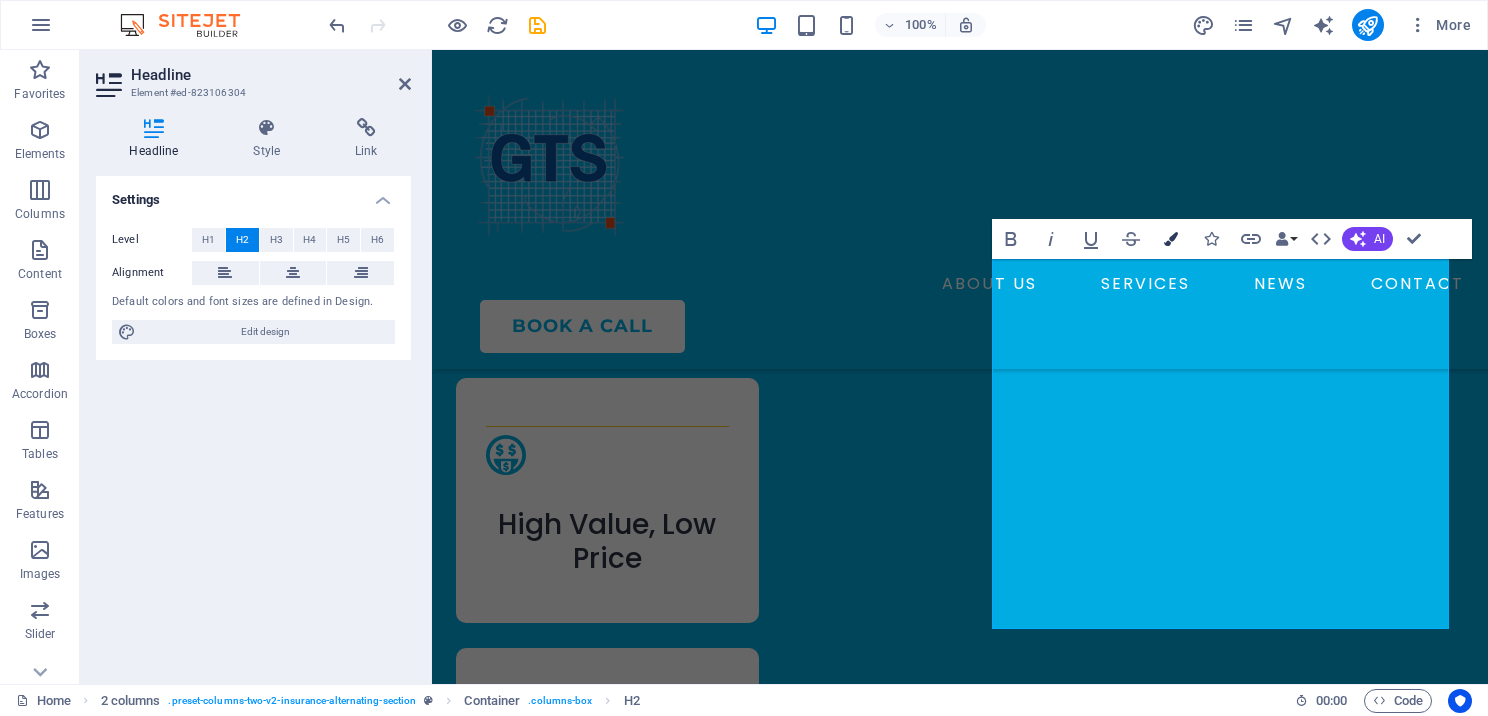 click at bounding box center [1171, 239] 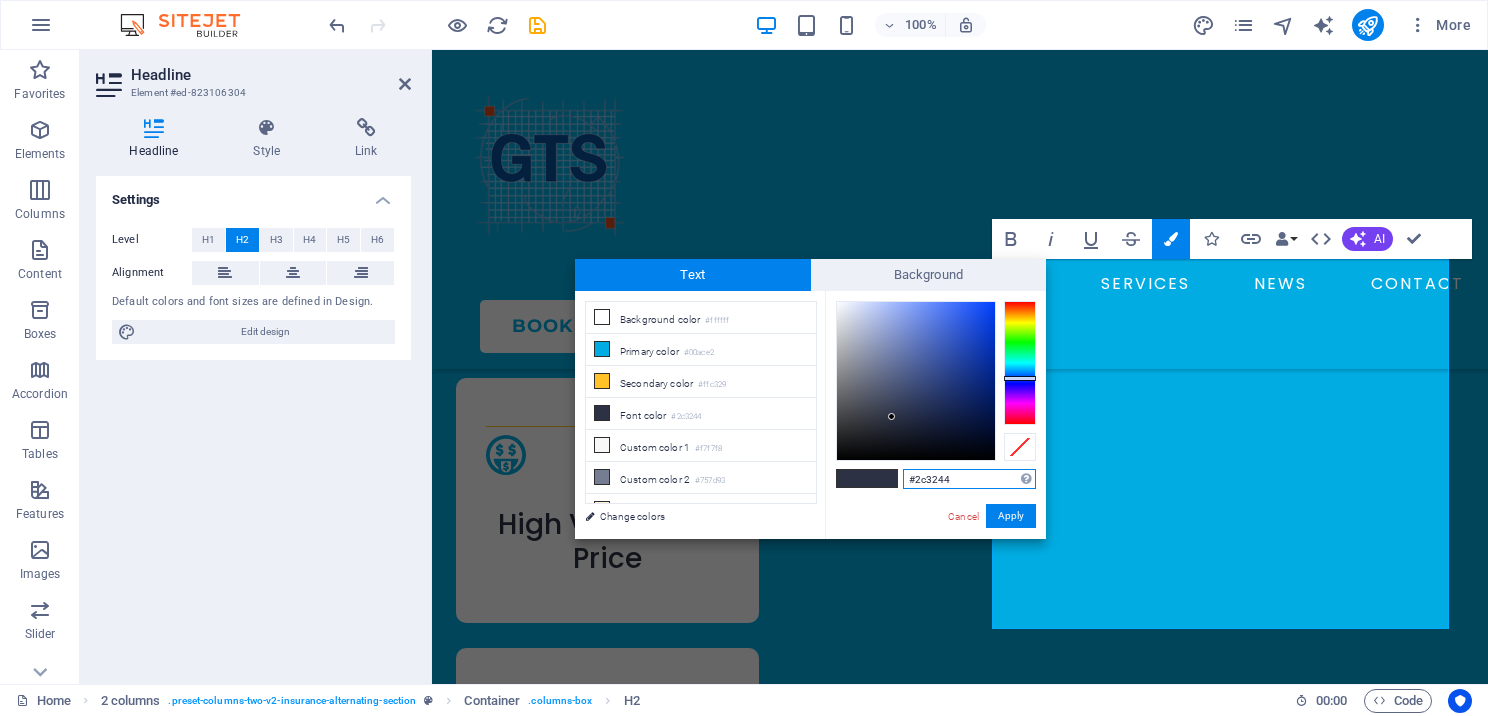 drag, startPoint x: 956, startPoint y: 478, endPoint x: 899, endPoint y: 480, distance: 57.035076 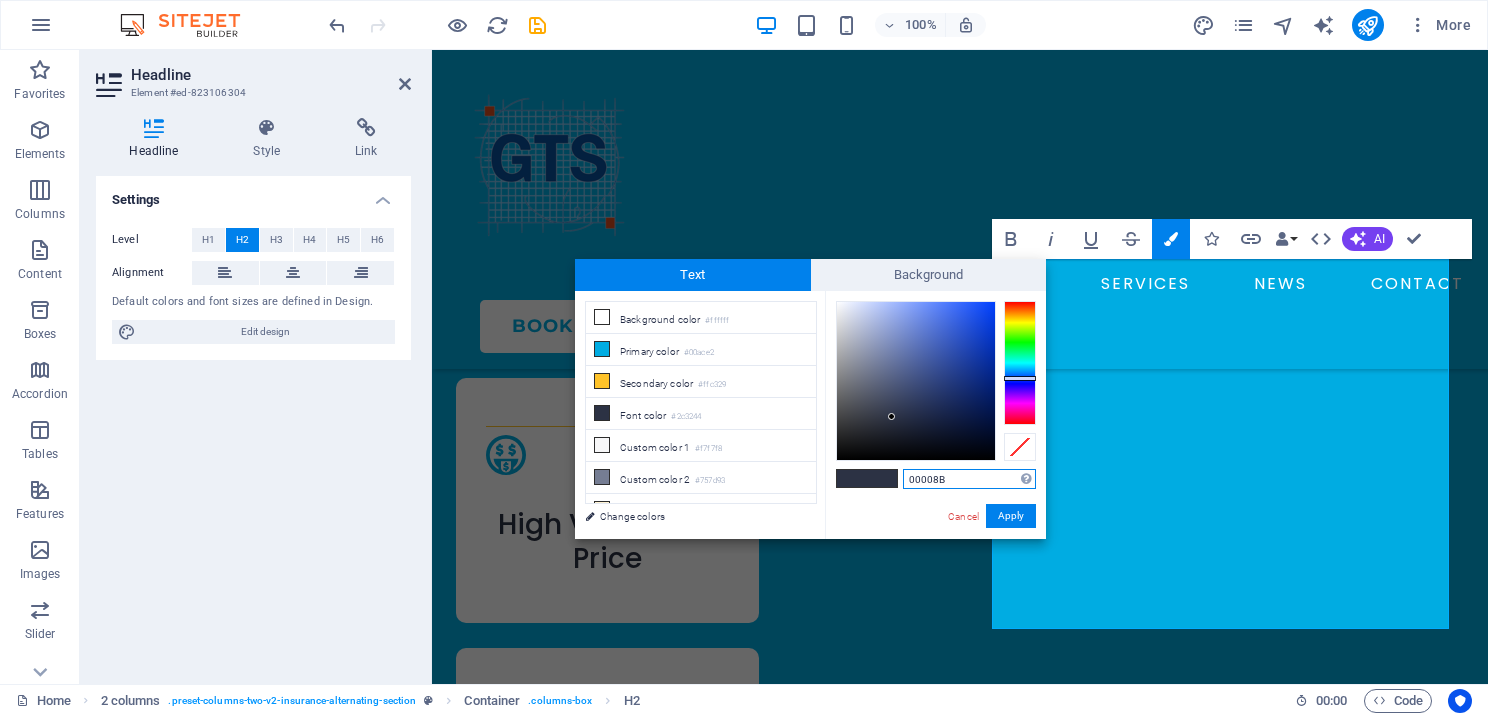 type on "#00008b" 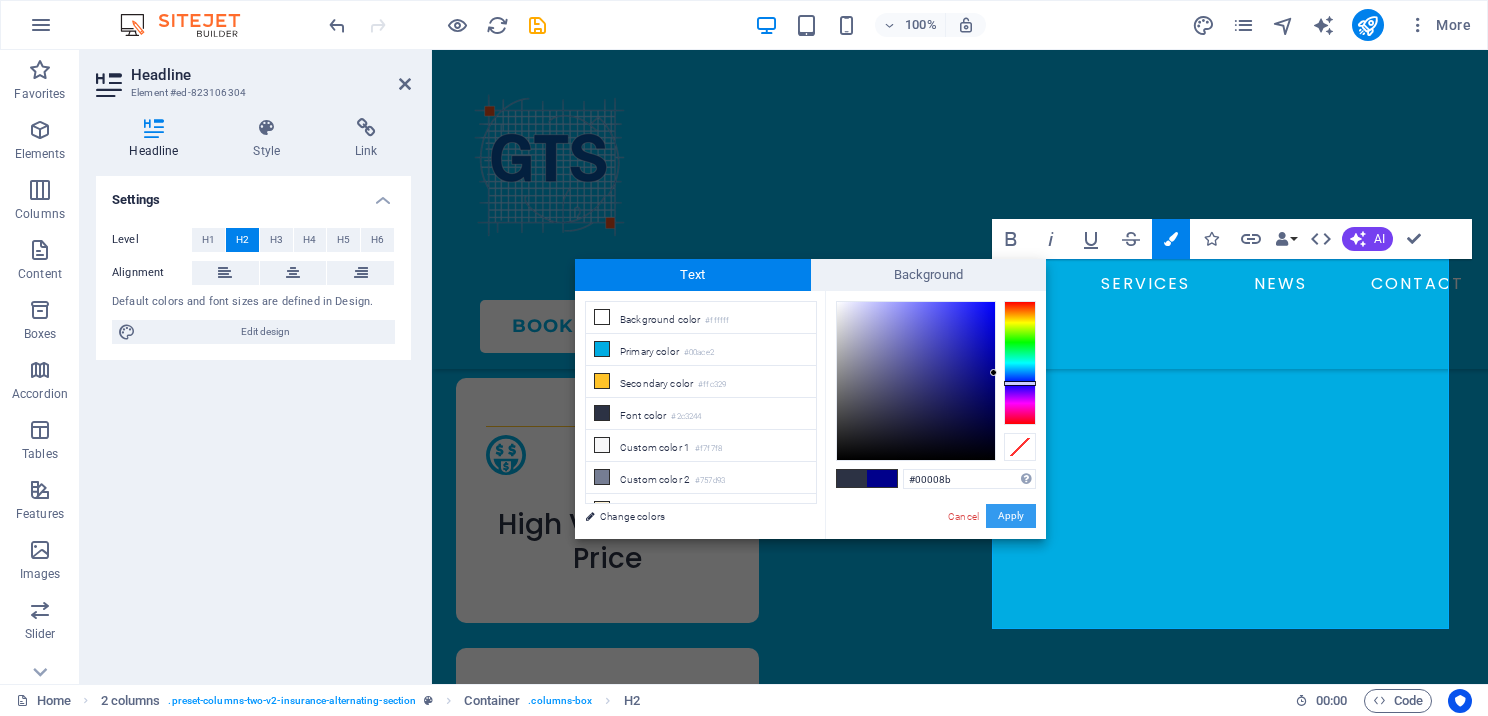 click on "Apply" at bounding box center [1011, 516] 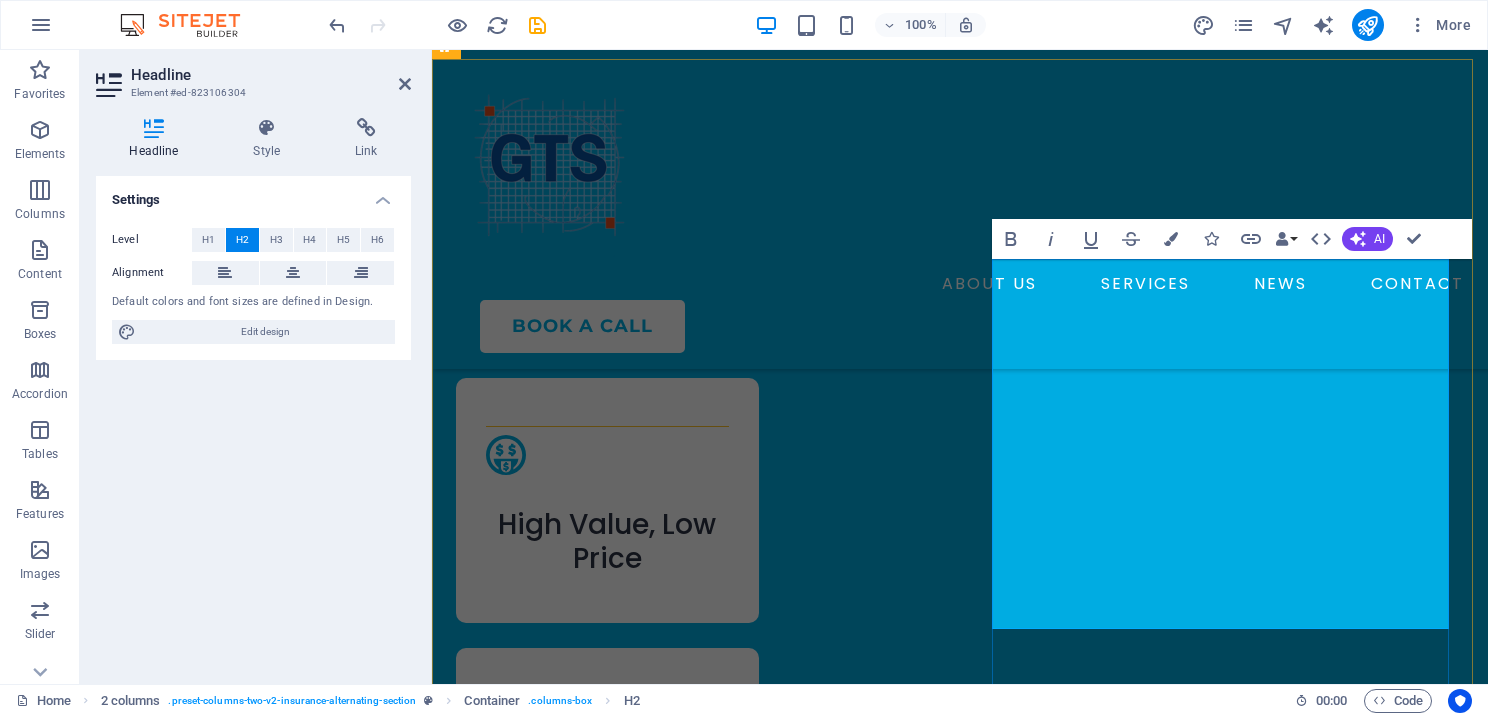 click on "better serve their clients." at bounding box center [638, 3207] 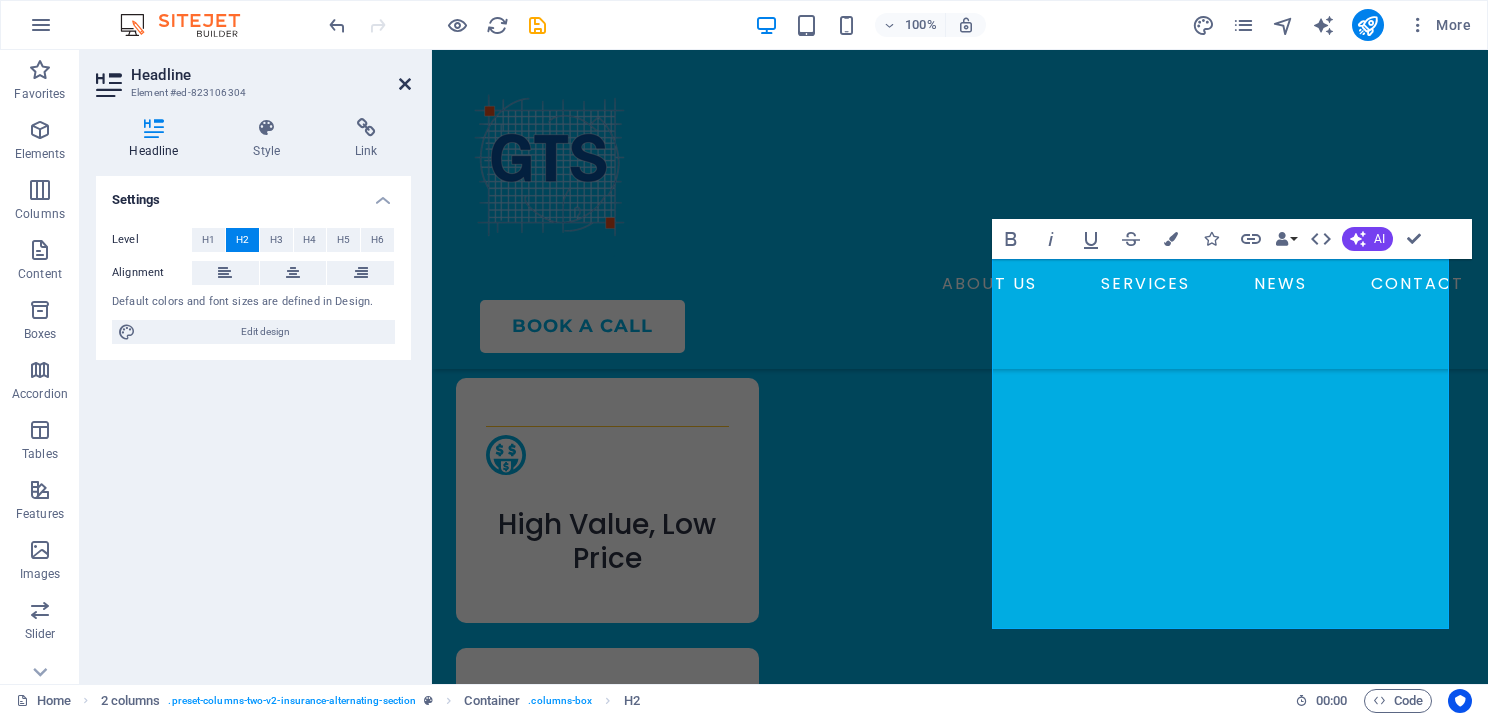 click at bounding box center (405, 84) 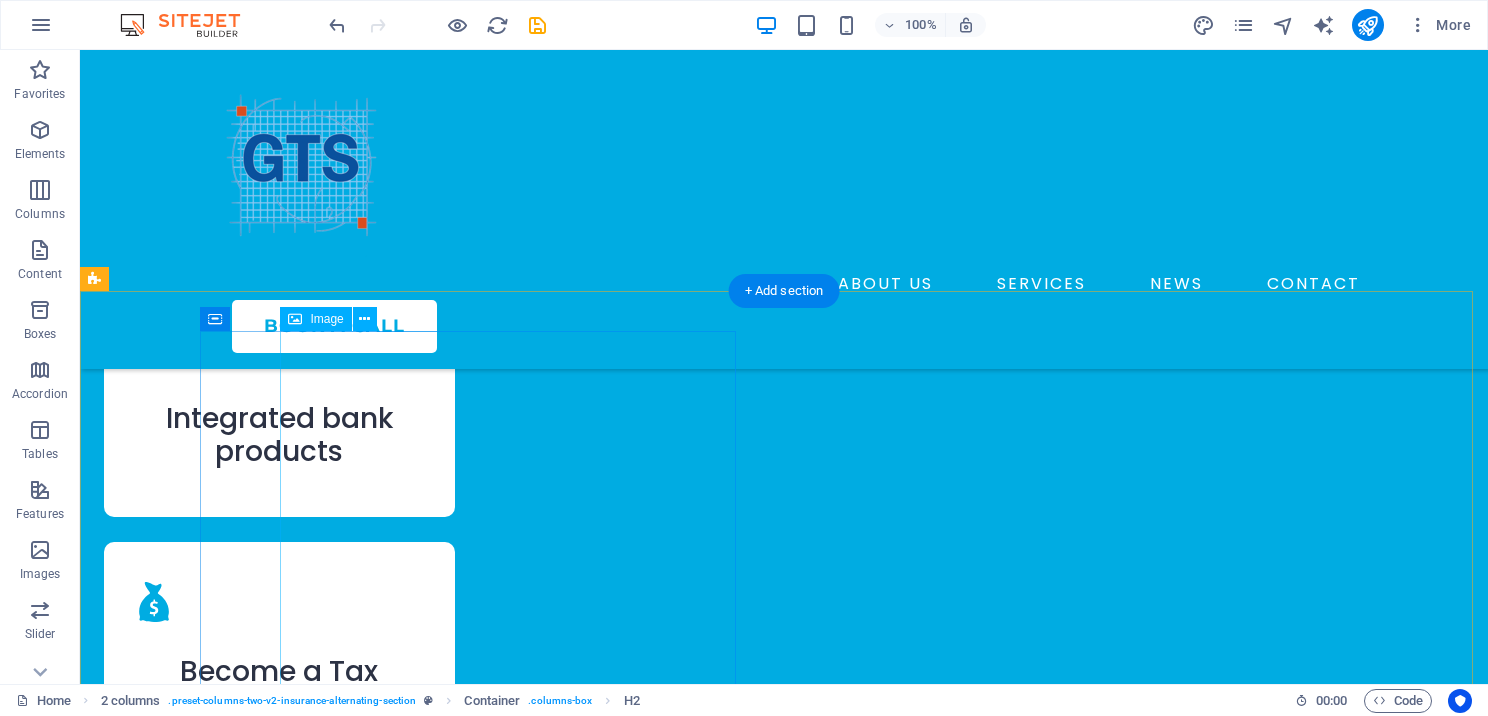 scroll, scrollTop: 4300, scrollLeft: 0, axis: vertical 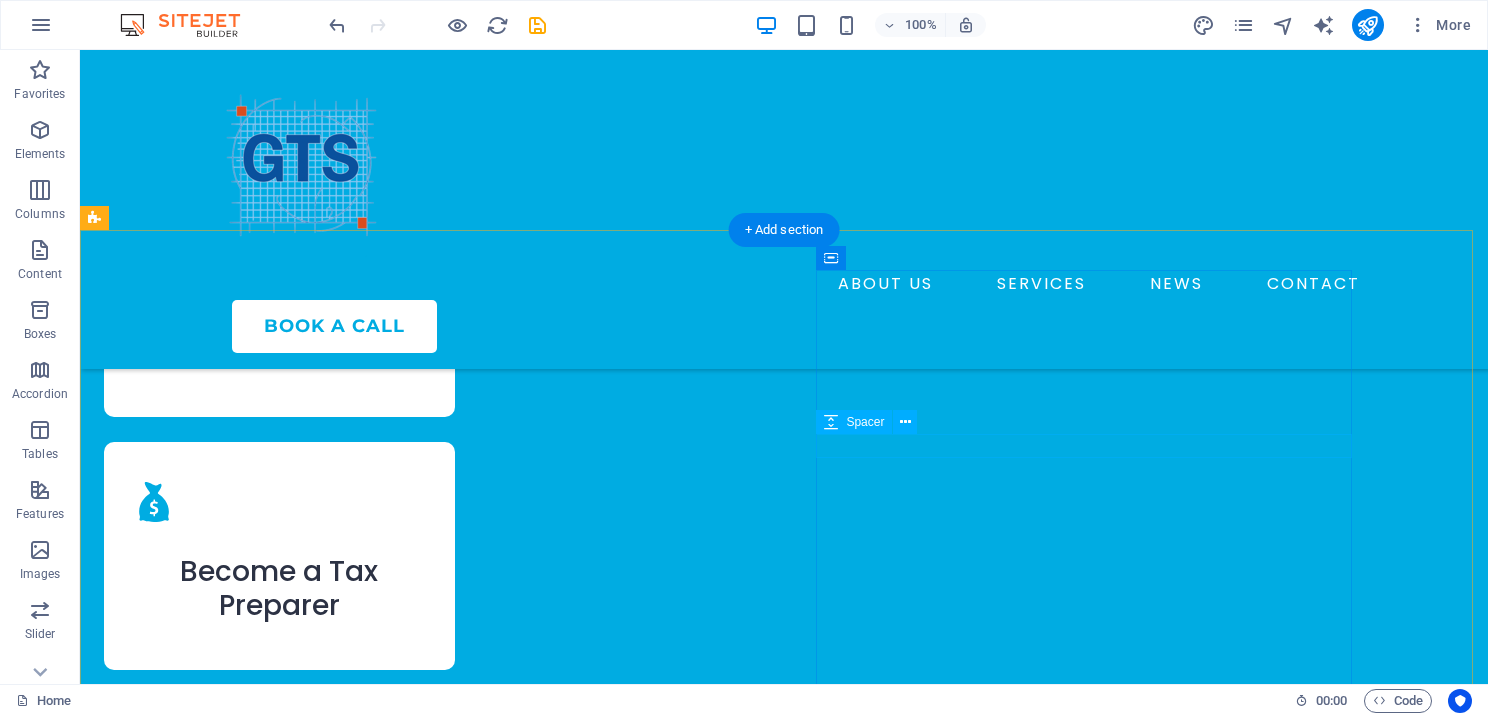 click at bounding box center [372, 4196] 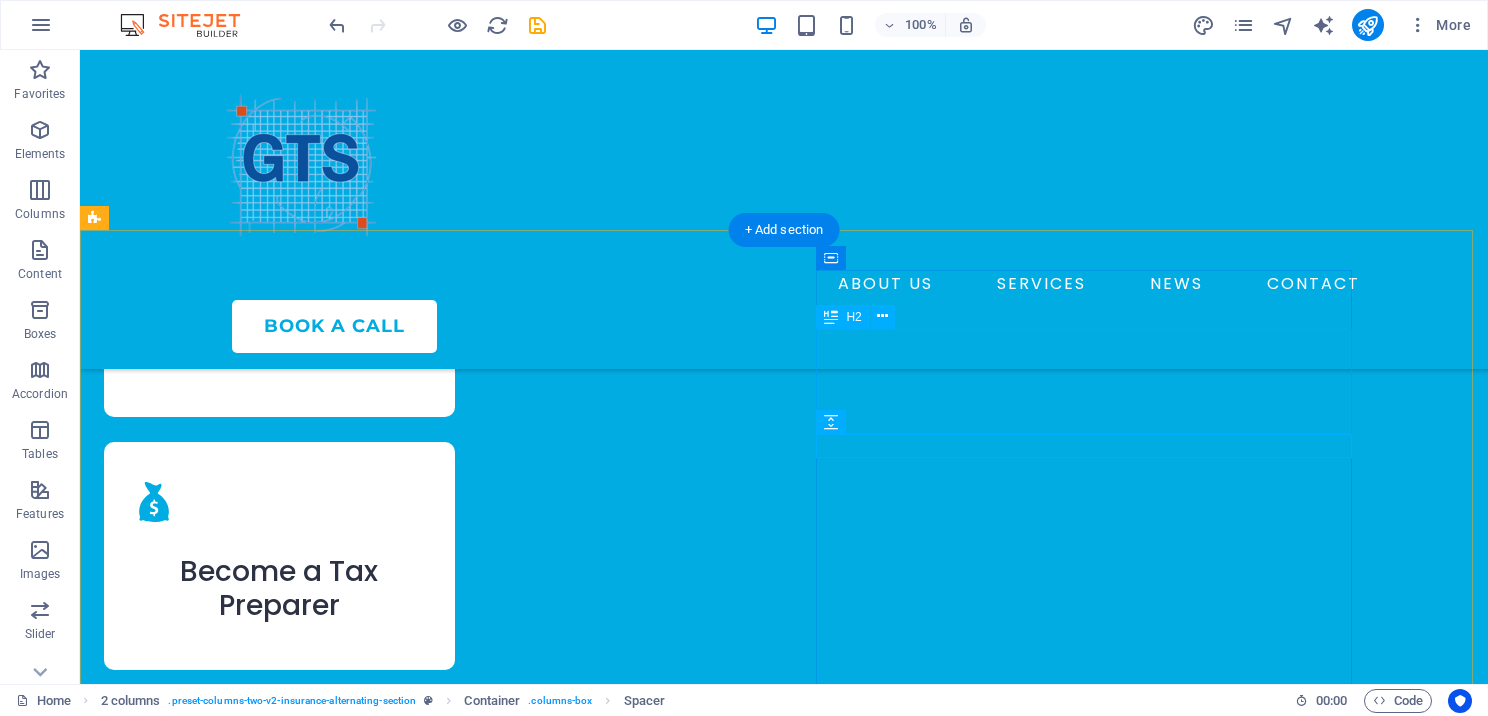 click on "One Provider,  Complete Tax Software Solutions" at bounding box center (372, 4131) 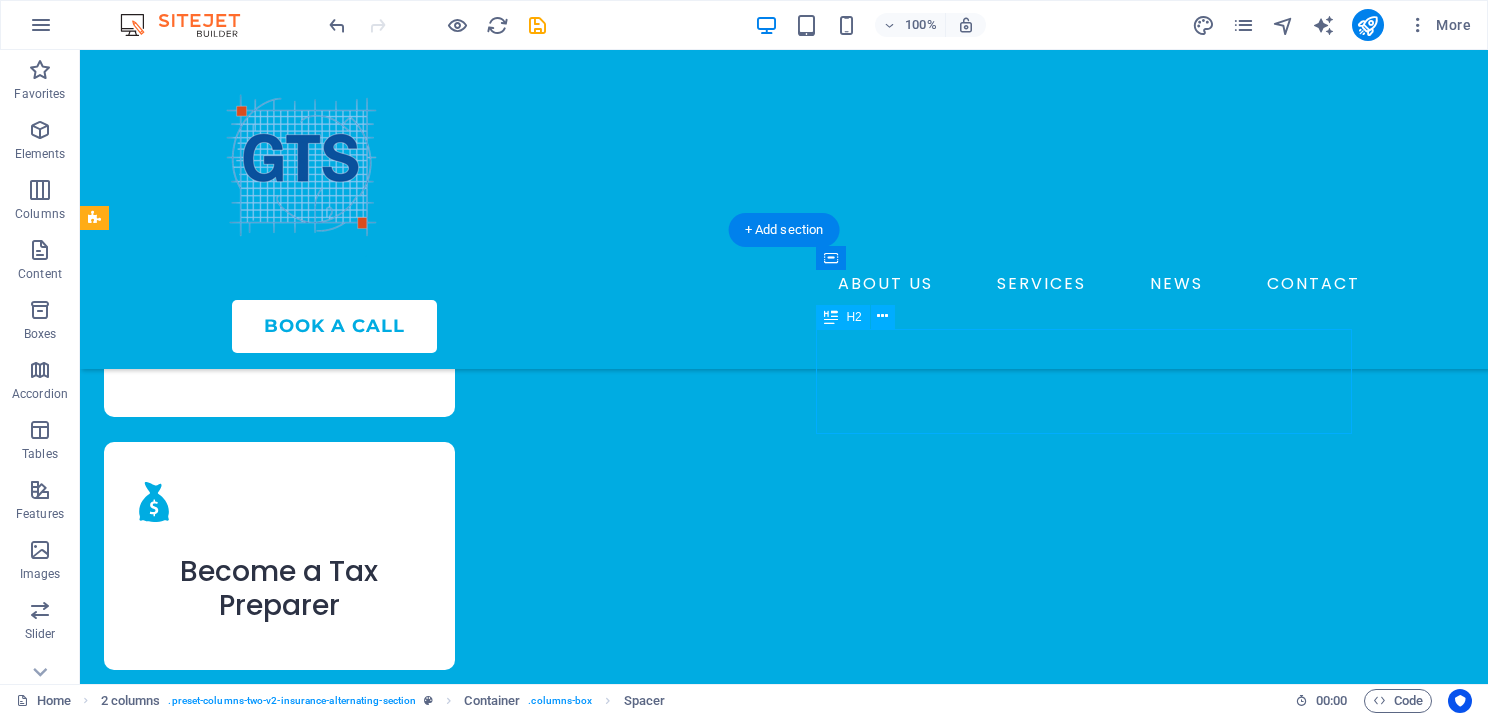 click on "One Provider,  Complete Tax Software Solutions" at bounding box center [372, 4131] 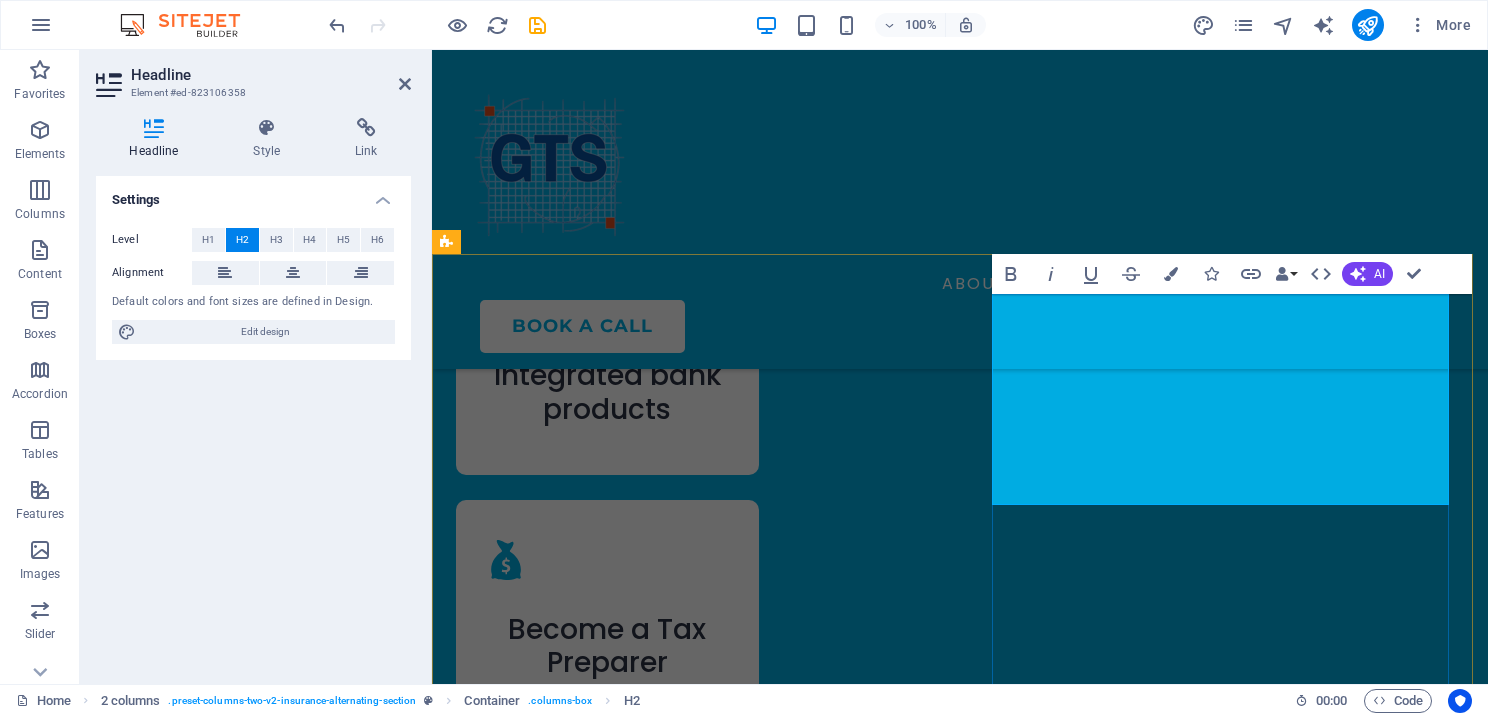 scroll, scrollTop: 4383, scrollLeft: 0, axis: vertical 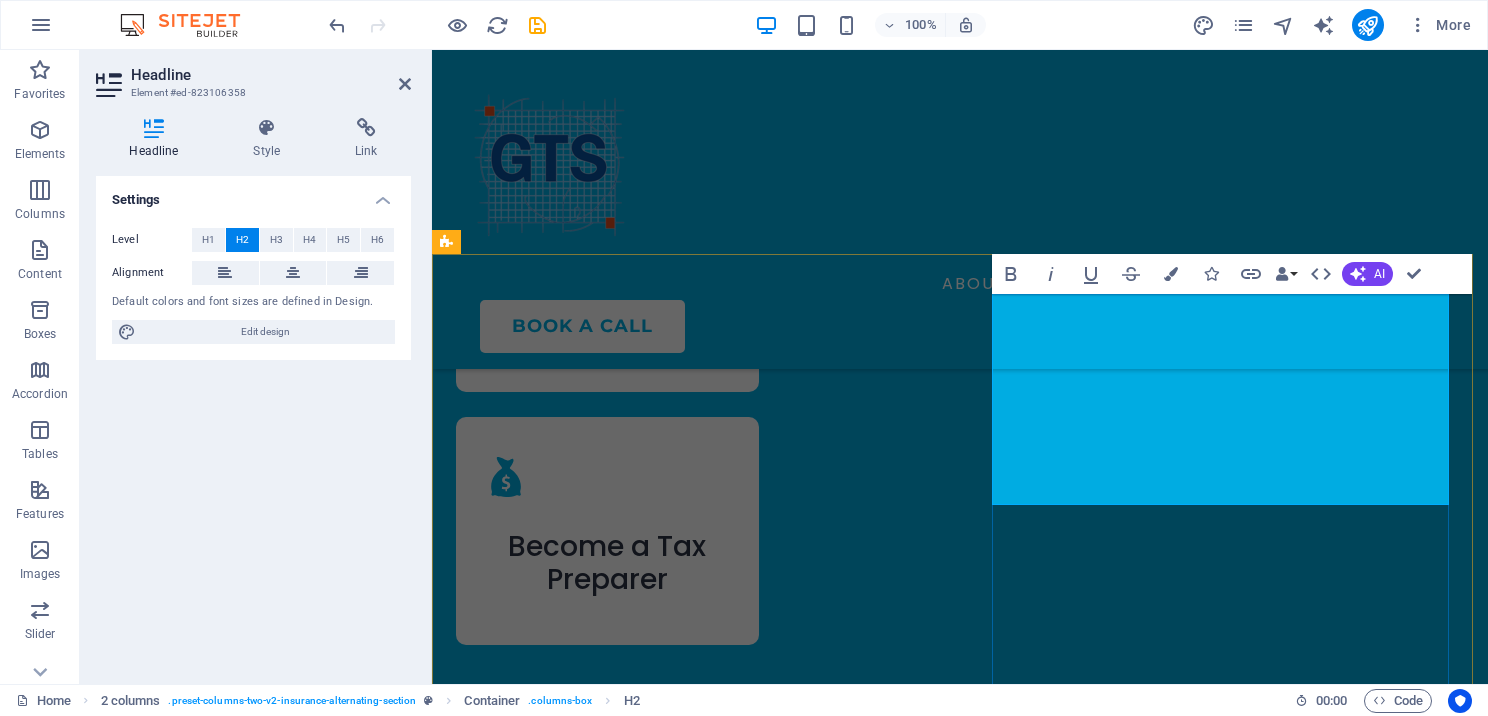 click on "One Provider," at bounding box center (554, 4177) 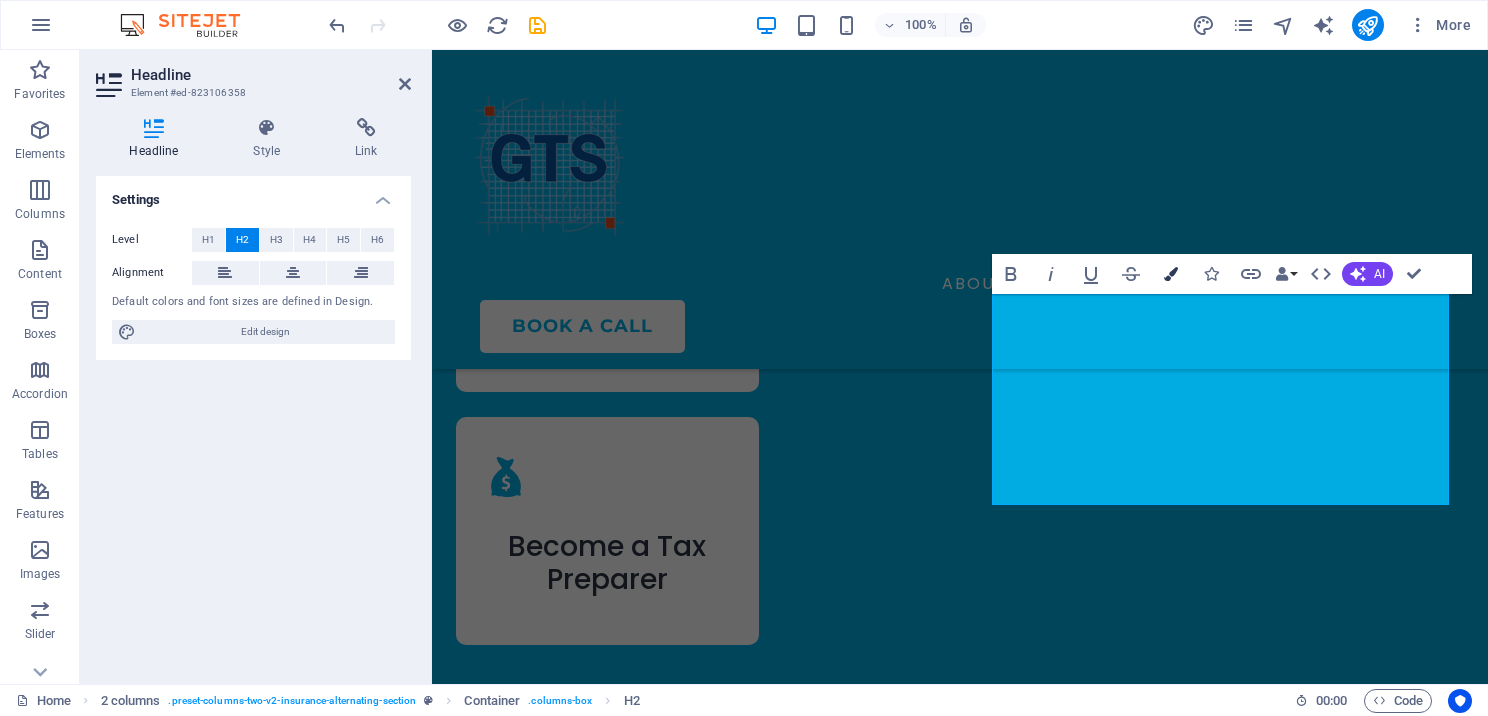 click at bounding box center [1171, 274] 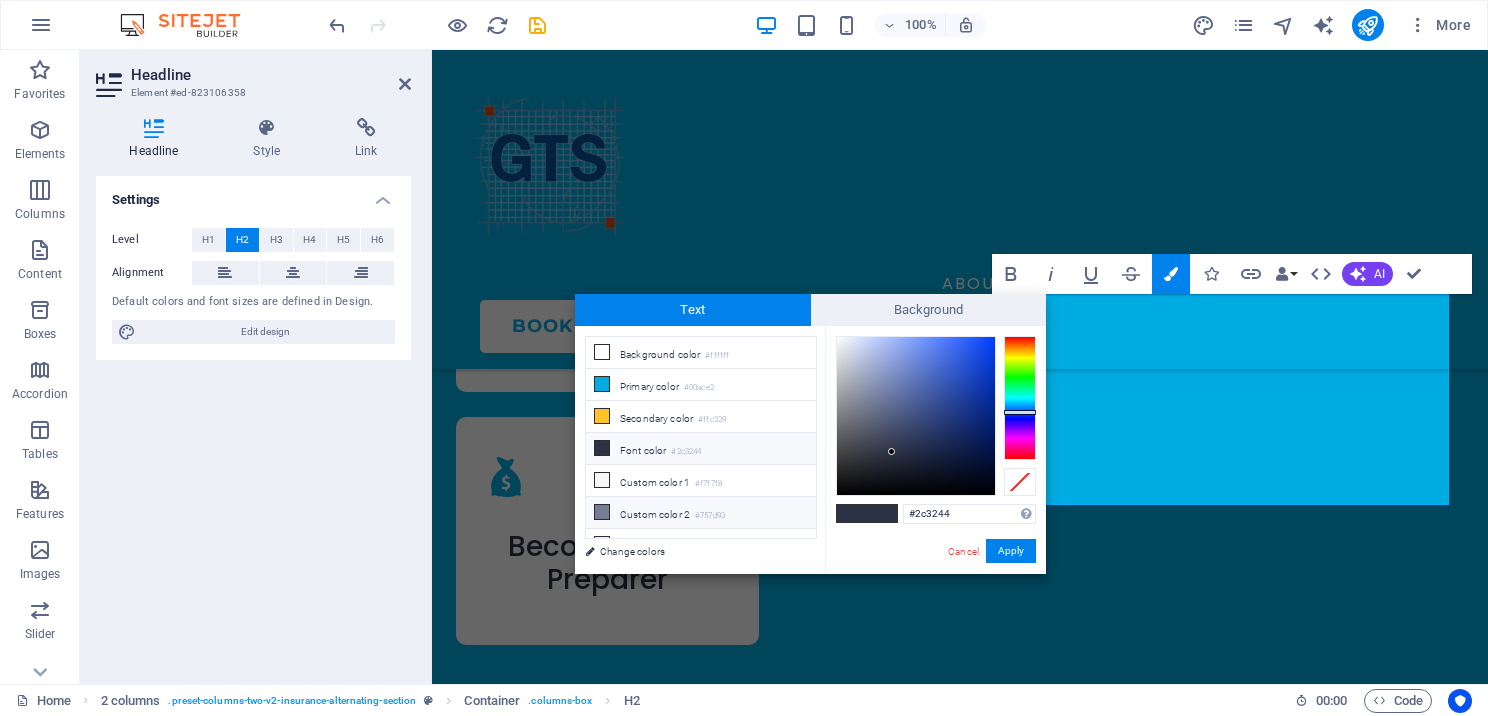 click at bounding box center [602, 512] 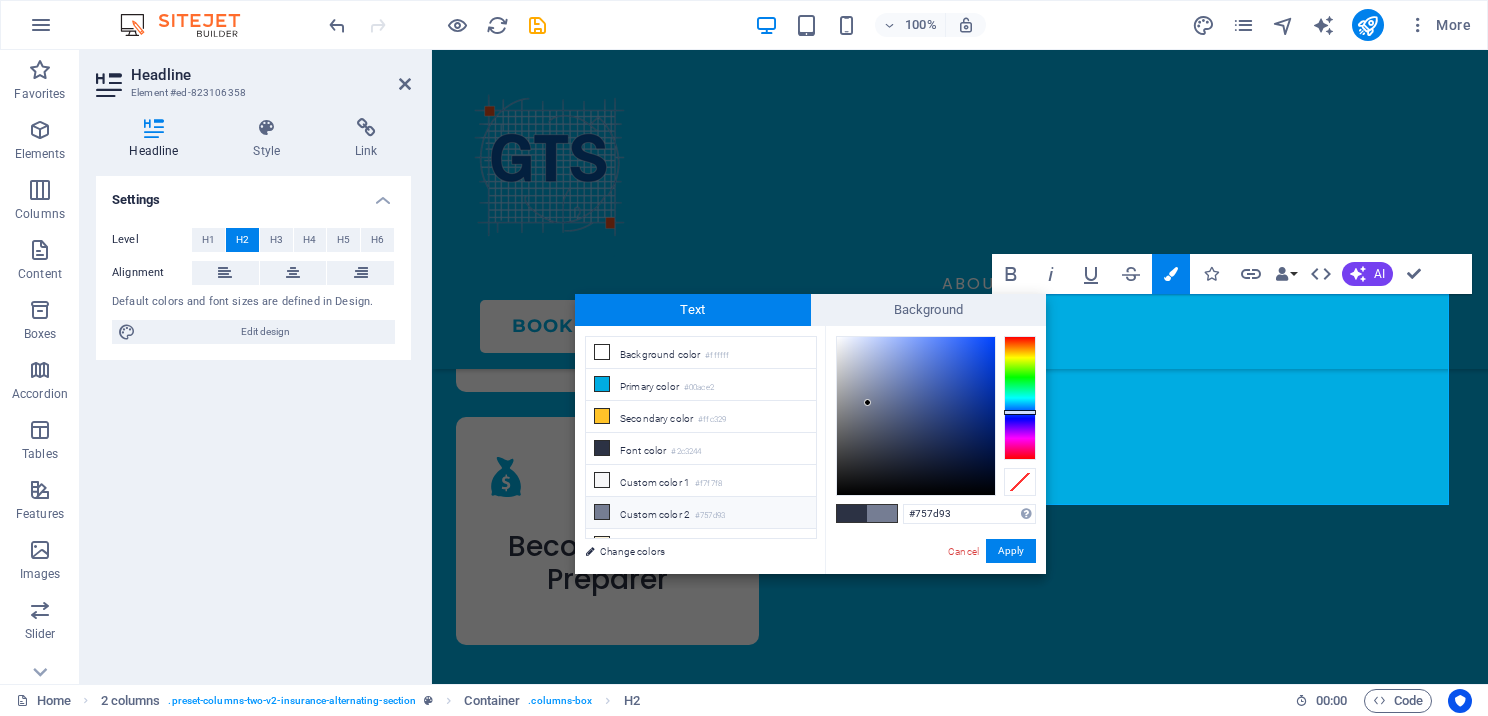 click at bounding box center (602, 512) 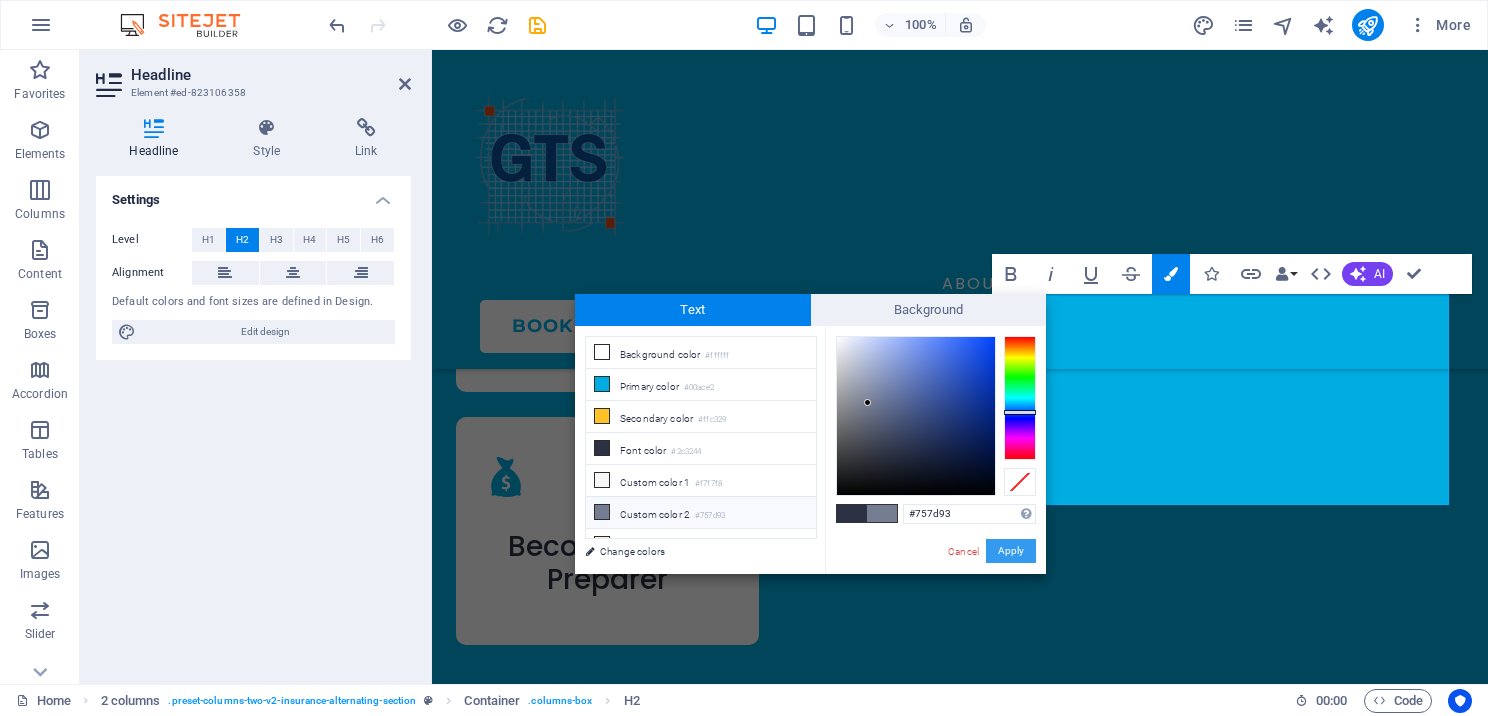 click on "Apply" at bounding box center (1011, 551) 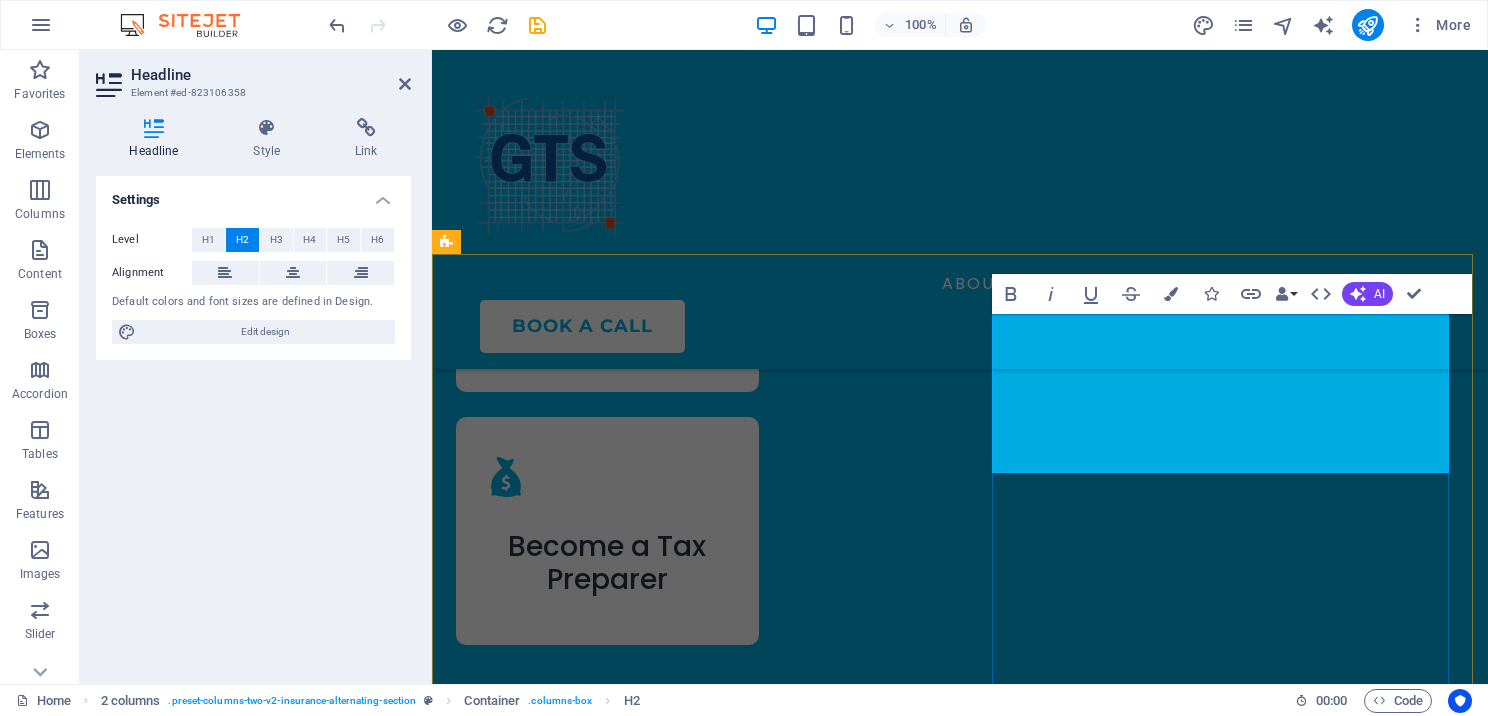 click on "Complete Tax Software Solutions" at bounding box center [663, 4230] 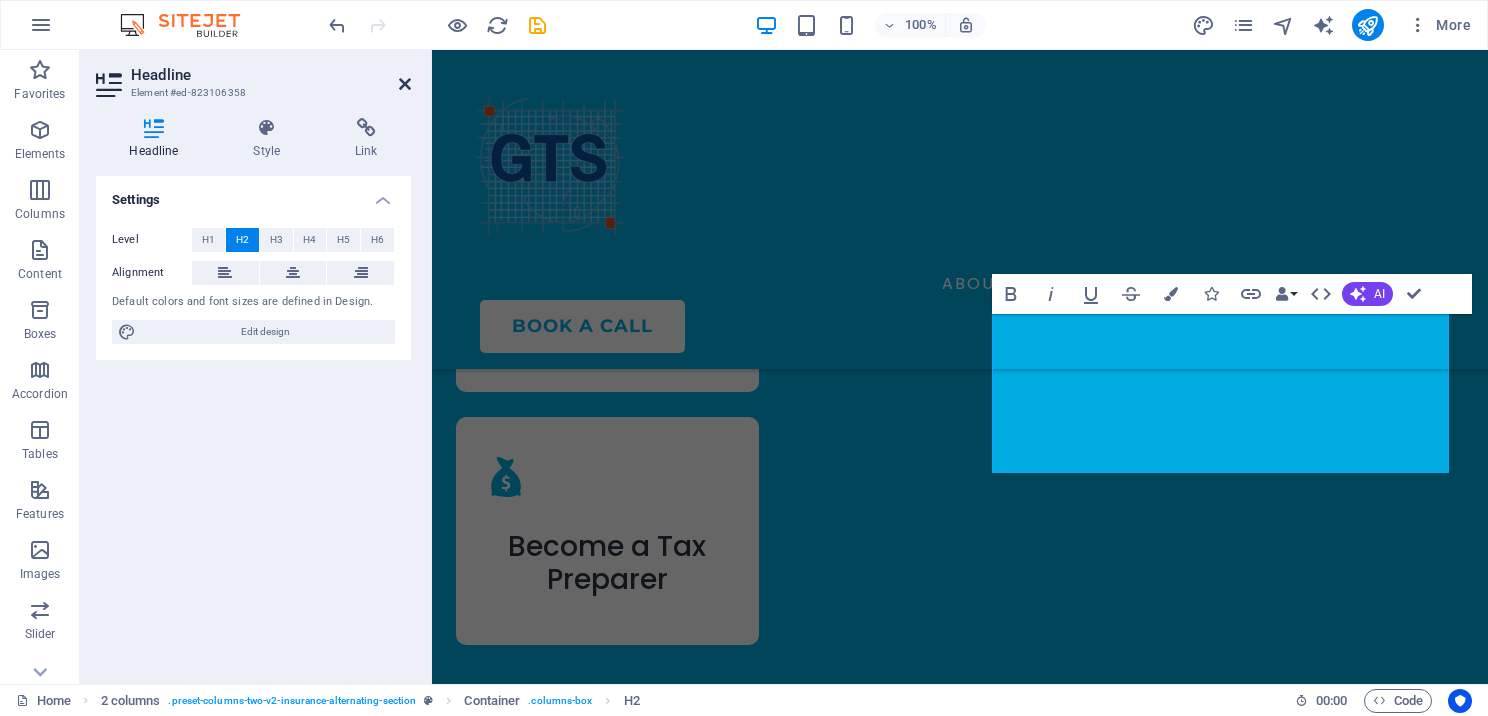 click at bounding box center (405, 84) 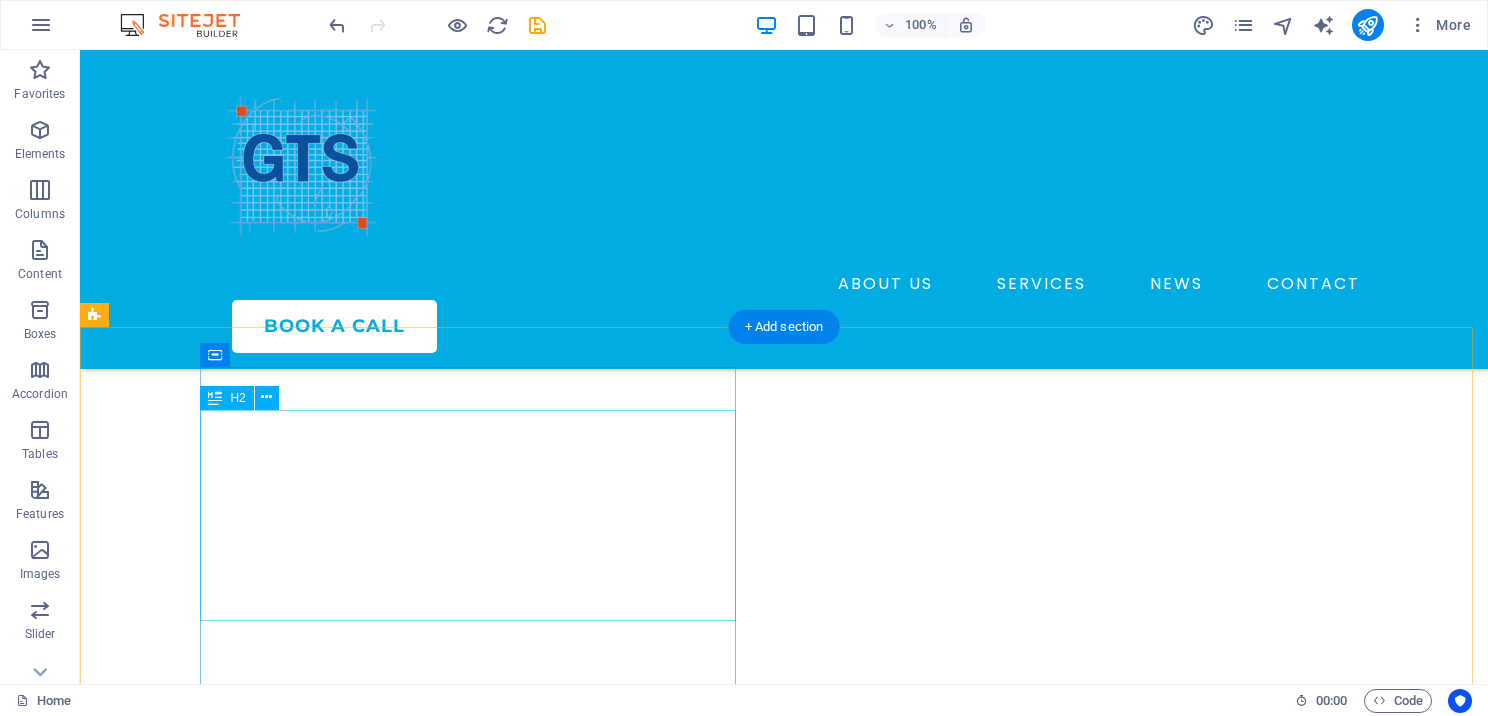 scroll, scrollTop: 4800, scrollLeft: 0, axis: vertical 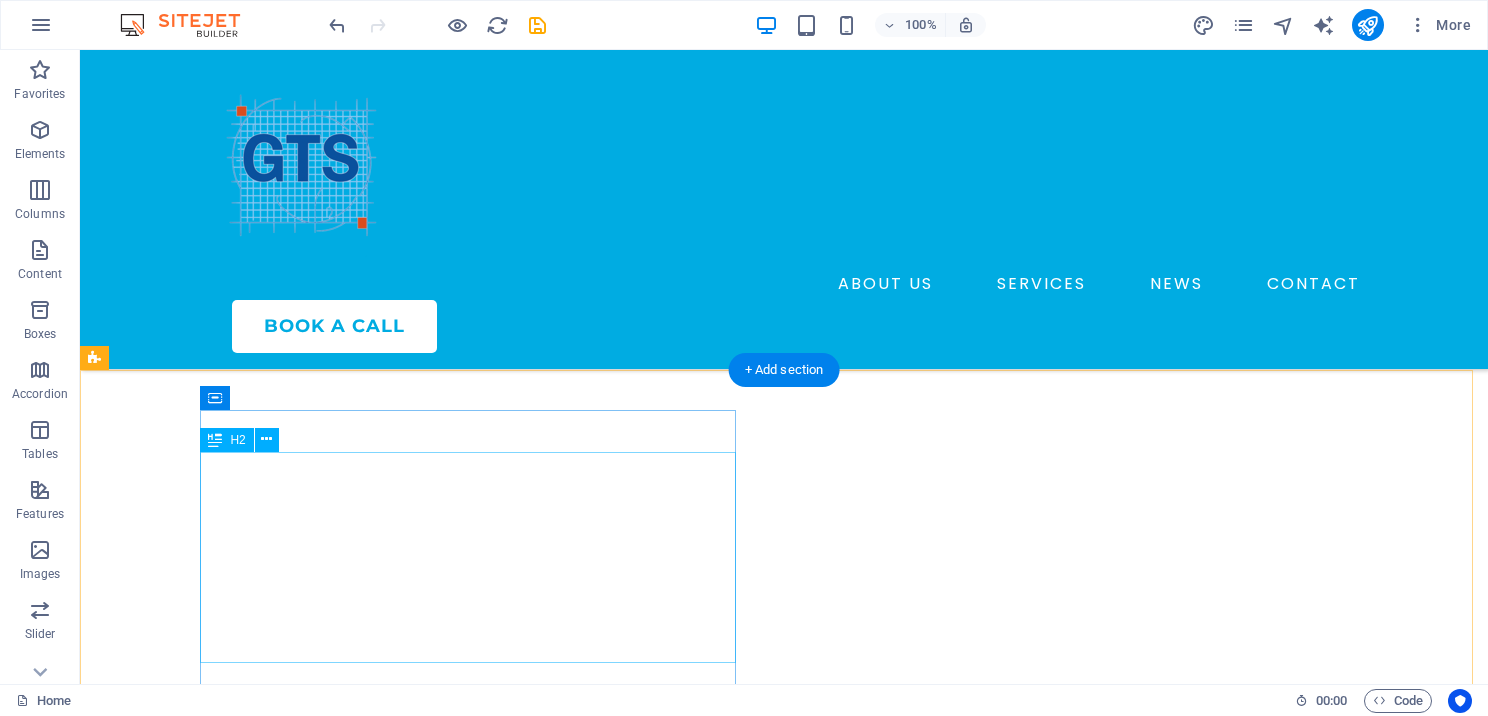 click on "Excellent  Value  for Money –  Affordable  Solutions  for Every Tax Season" at bounding box center [372, 4205] 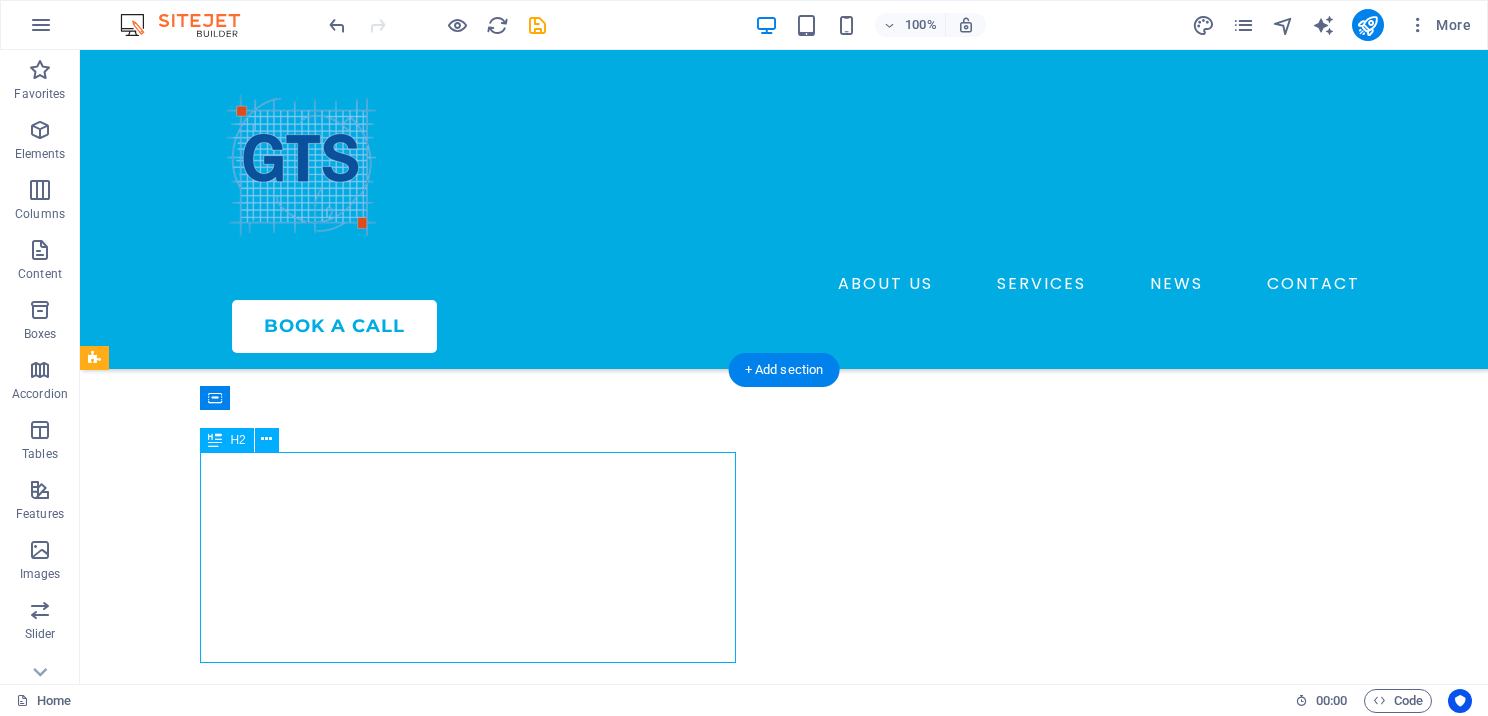 click on "Excellent  Value  for Money –  Affordable  Solutions  for Every Tax Season" at bounding box center [372, 4205] 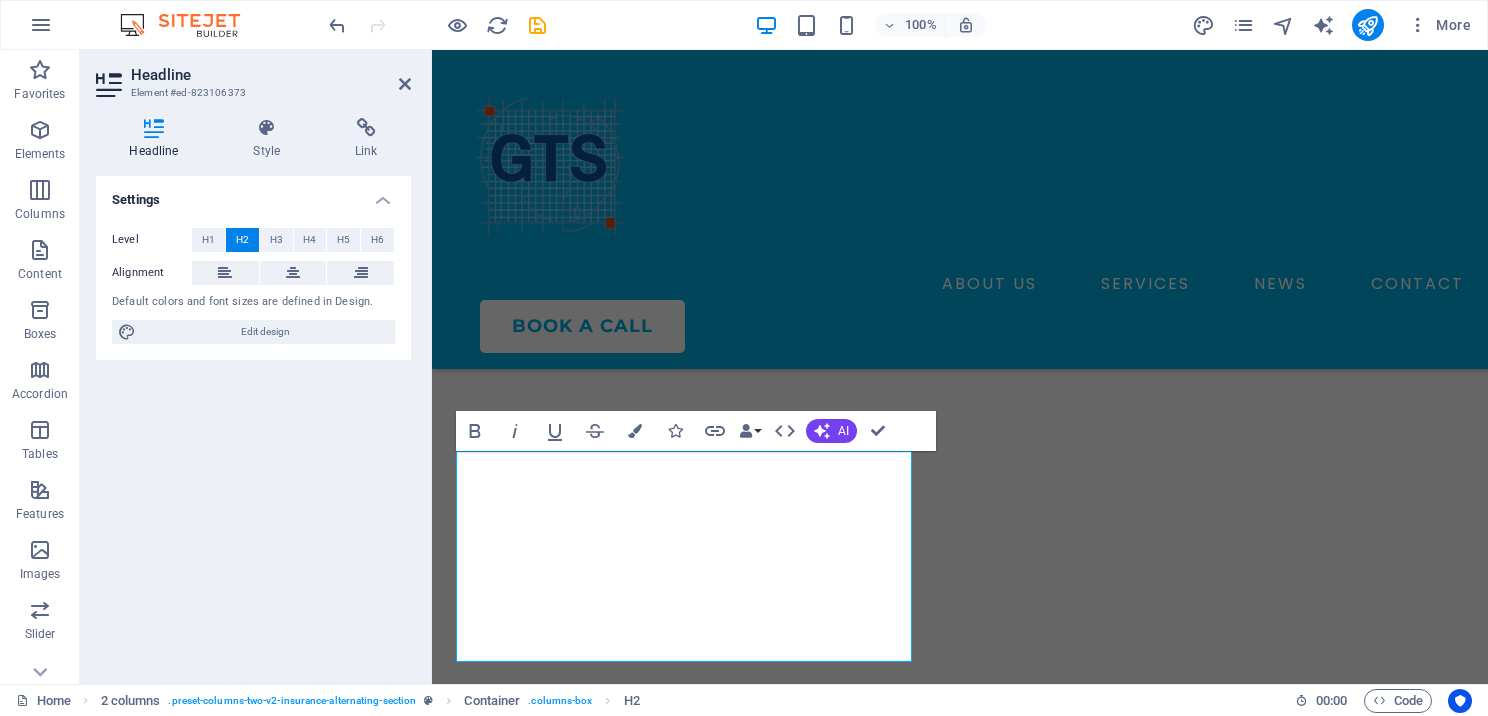 scroll, scrollTop: 4907, scrollLeft: 0, axis: vertical 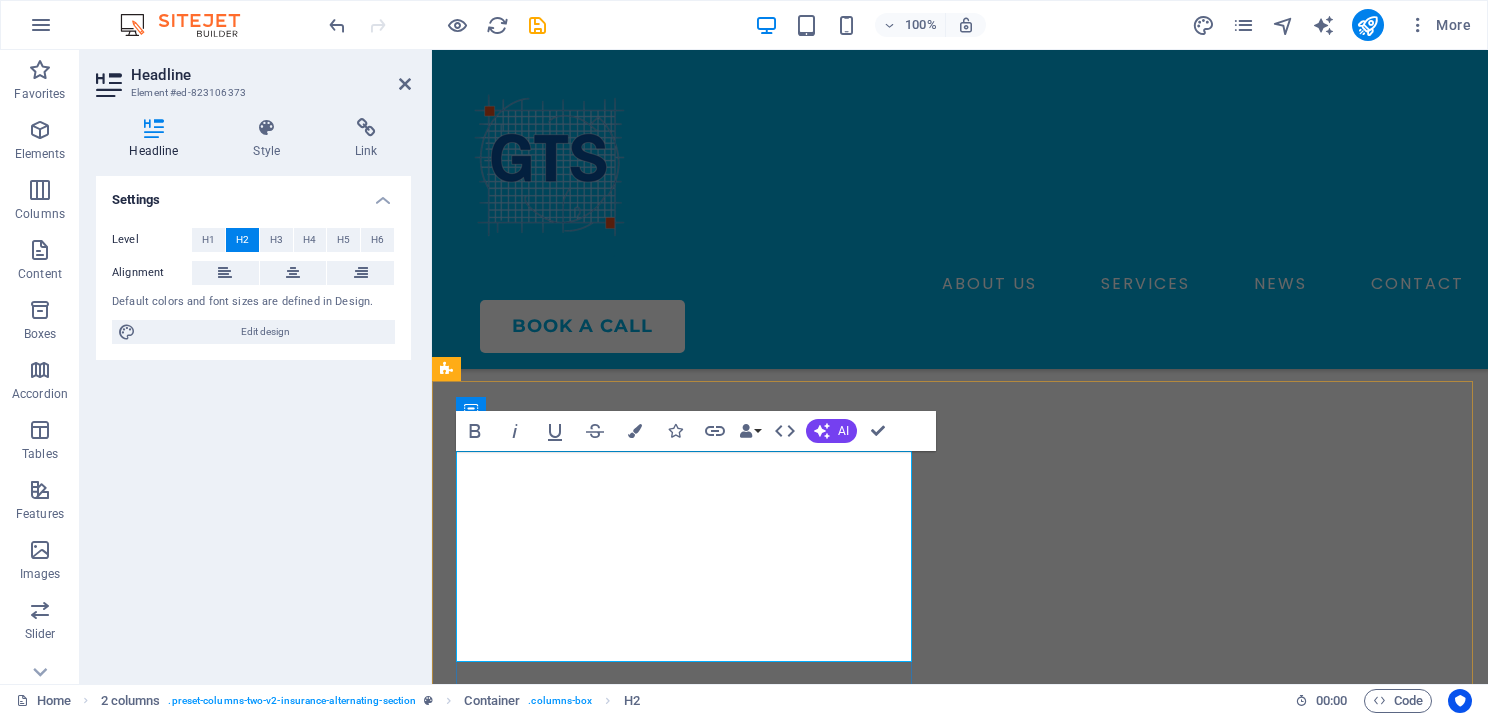 click on "Excellent  Value  for Money –  Affordable  Solutions  for Every Tax Season" at bounding box center (688, 4357) 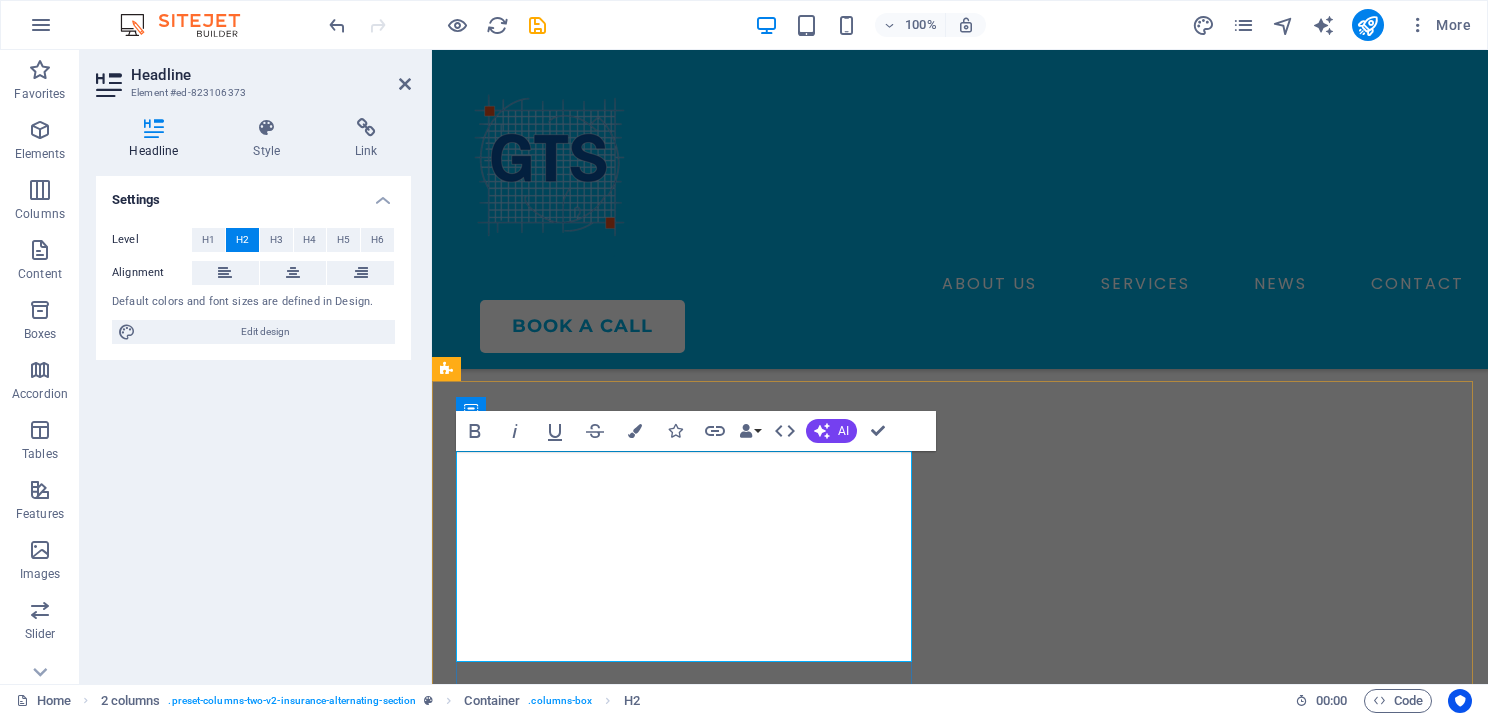 drag, startPoint x: 462, startPoint y: 475, endPoint x: 654, endPoint y: 484, distance: 192.21082 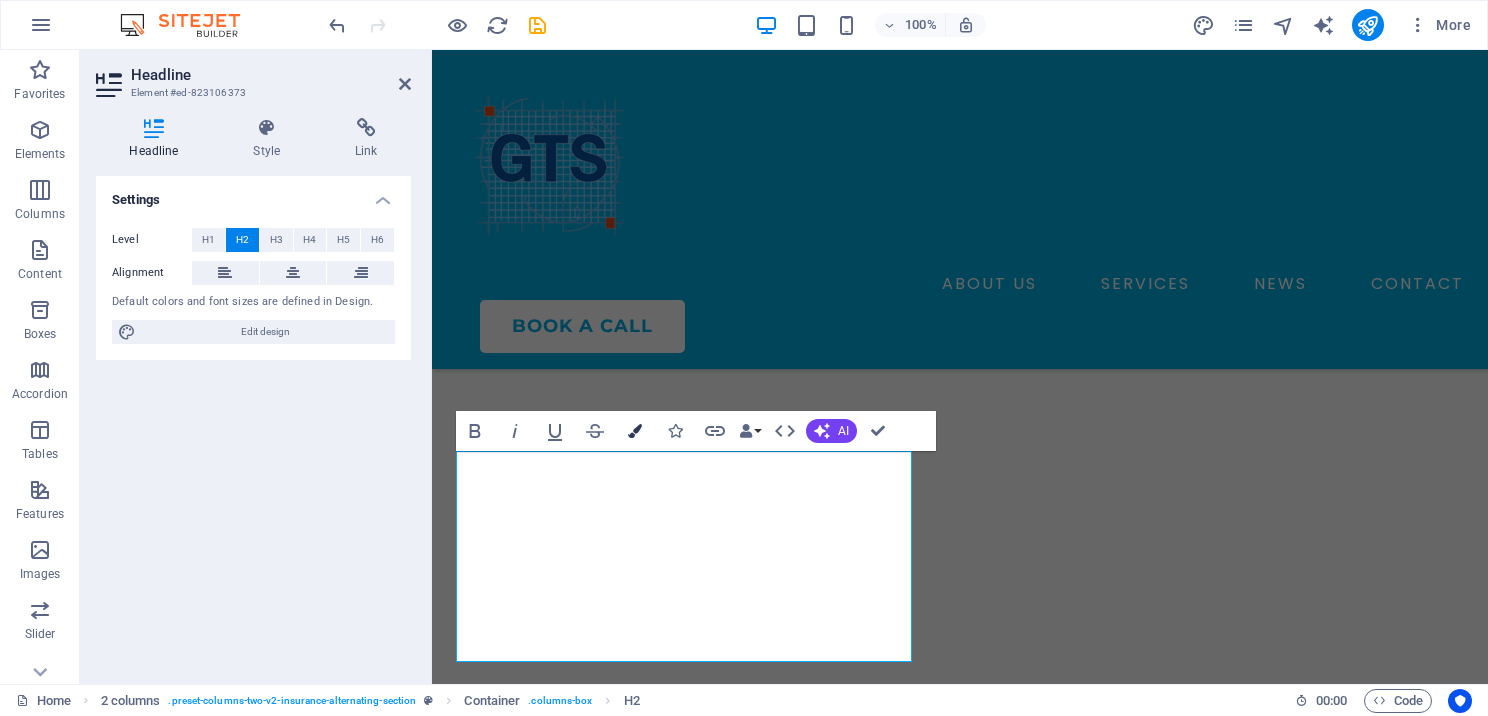 click on "Colors" at bounding box center (635, 431) 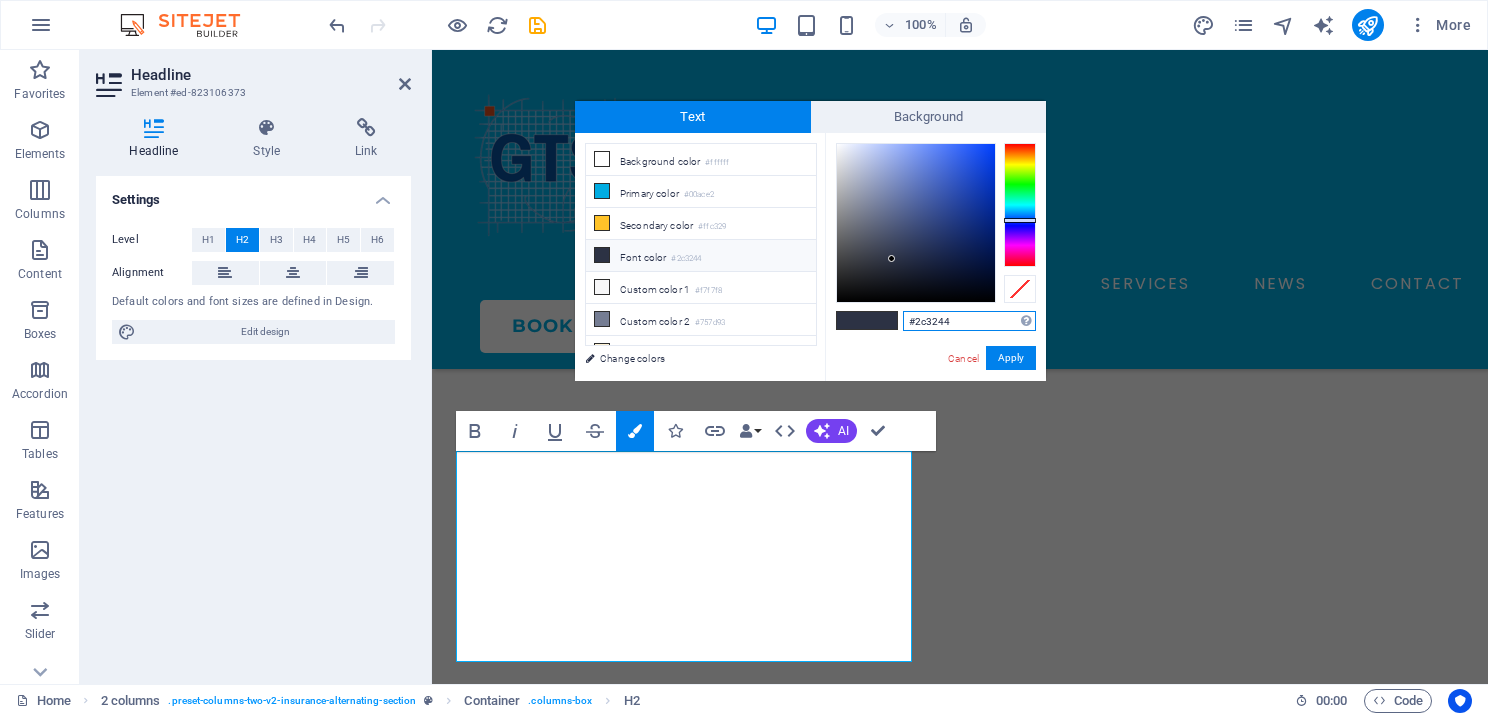 drag, startPoint x: 960, startPoint y: 312, endPoint x: 918, endPoint y: 318, distance: 42.426407 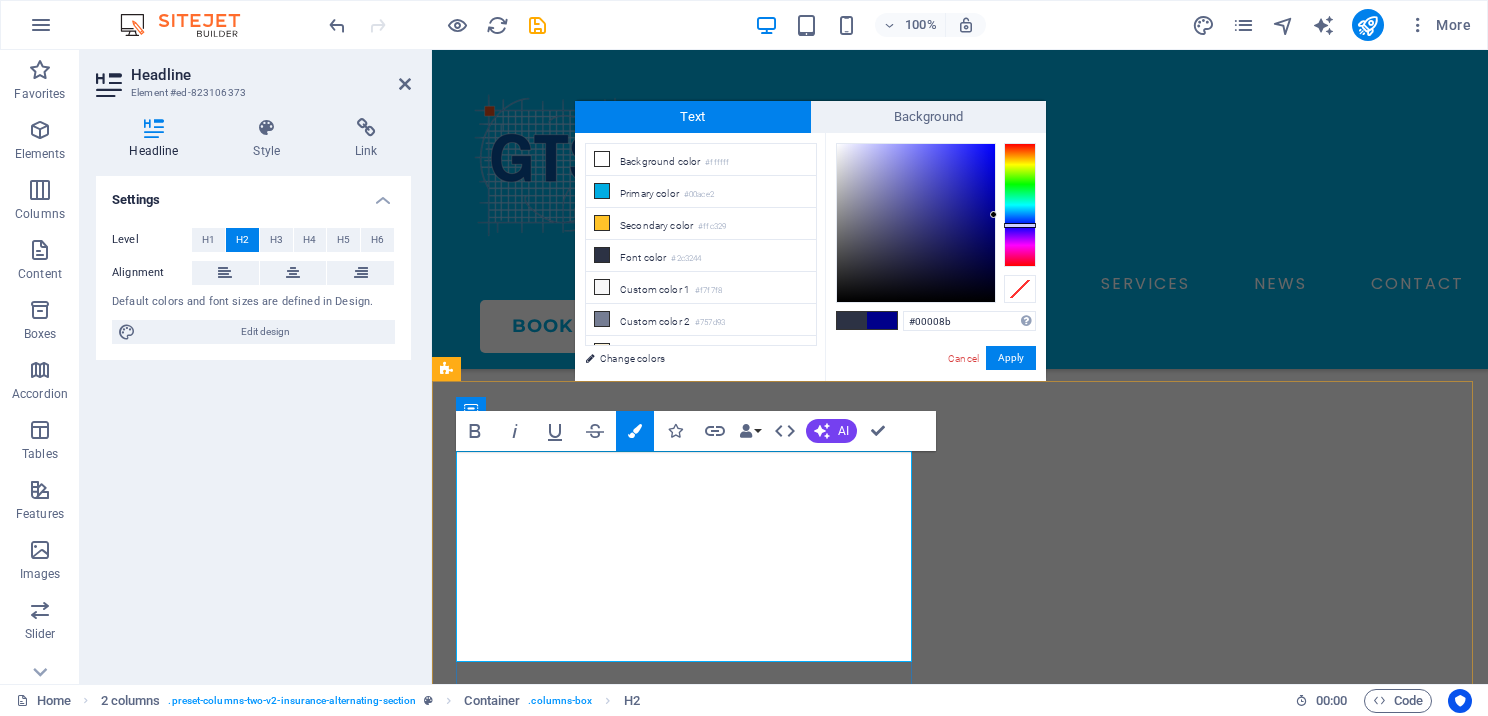 click on "Affordable" at bounding box center (573, 4383) 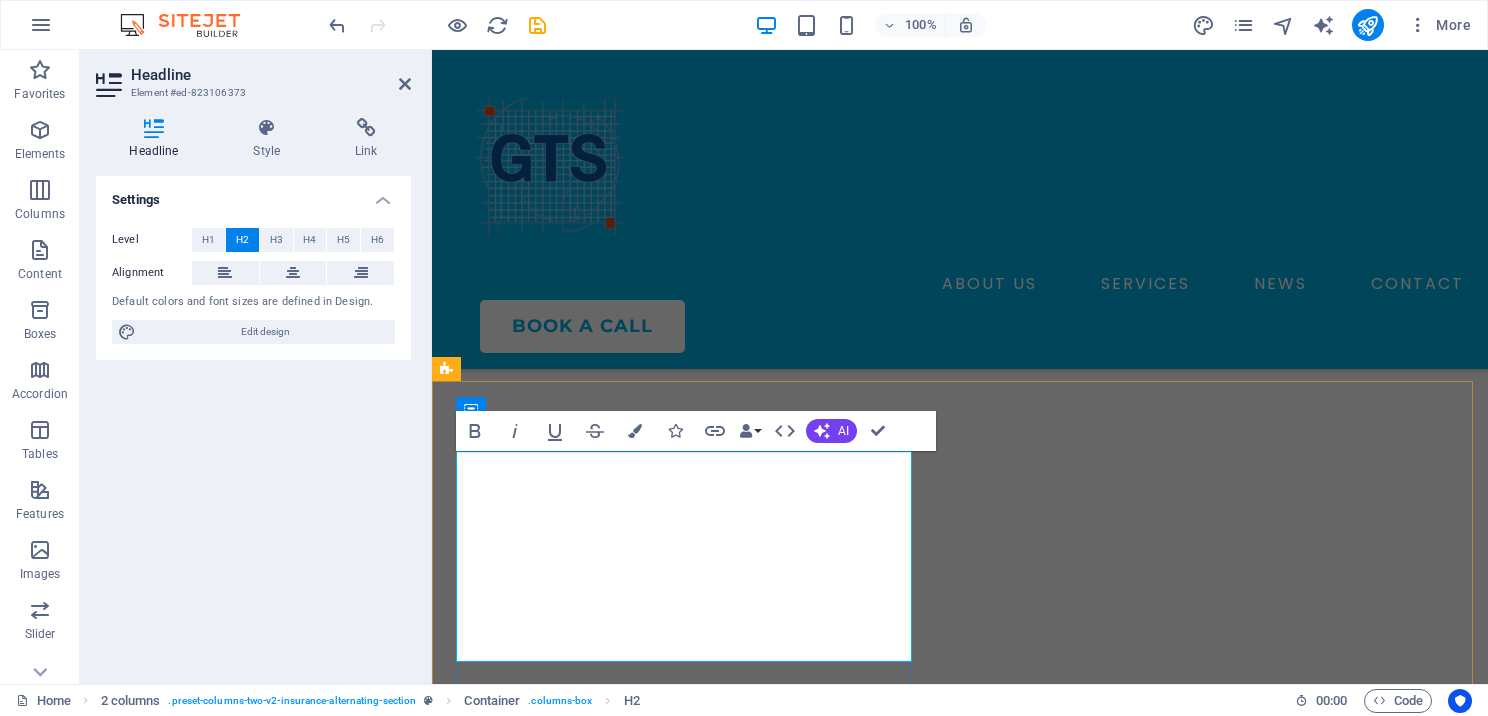 drag, startPoint x: 460, startPoint y: 473, endPoint x: 636, endPoint y: 462, distance: 176.34341 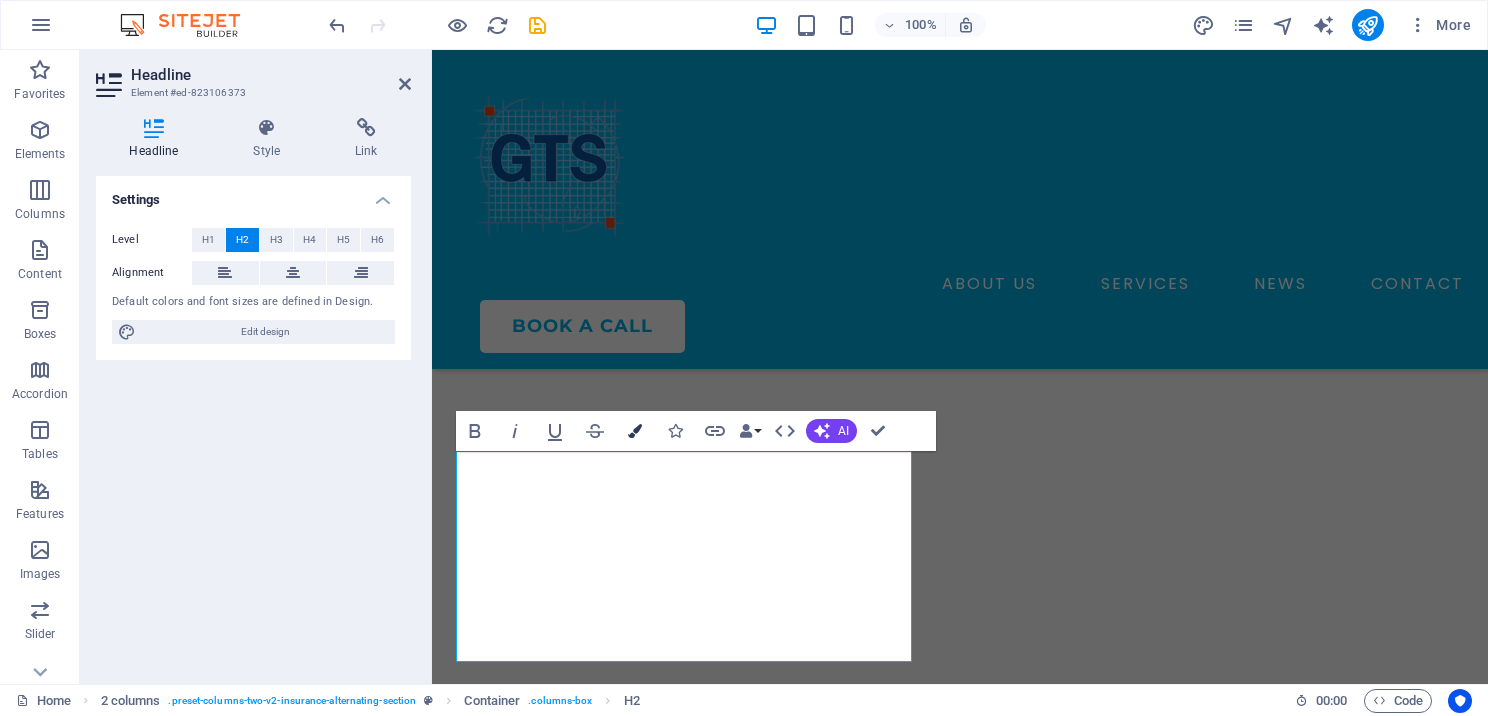 click on "Colors" at bounding box center (635, 431) 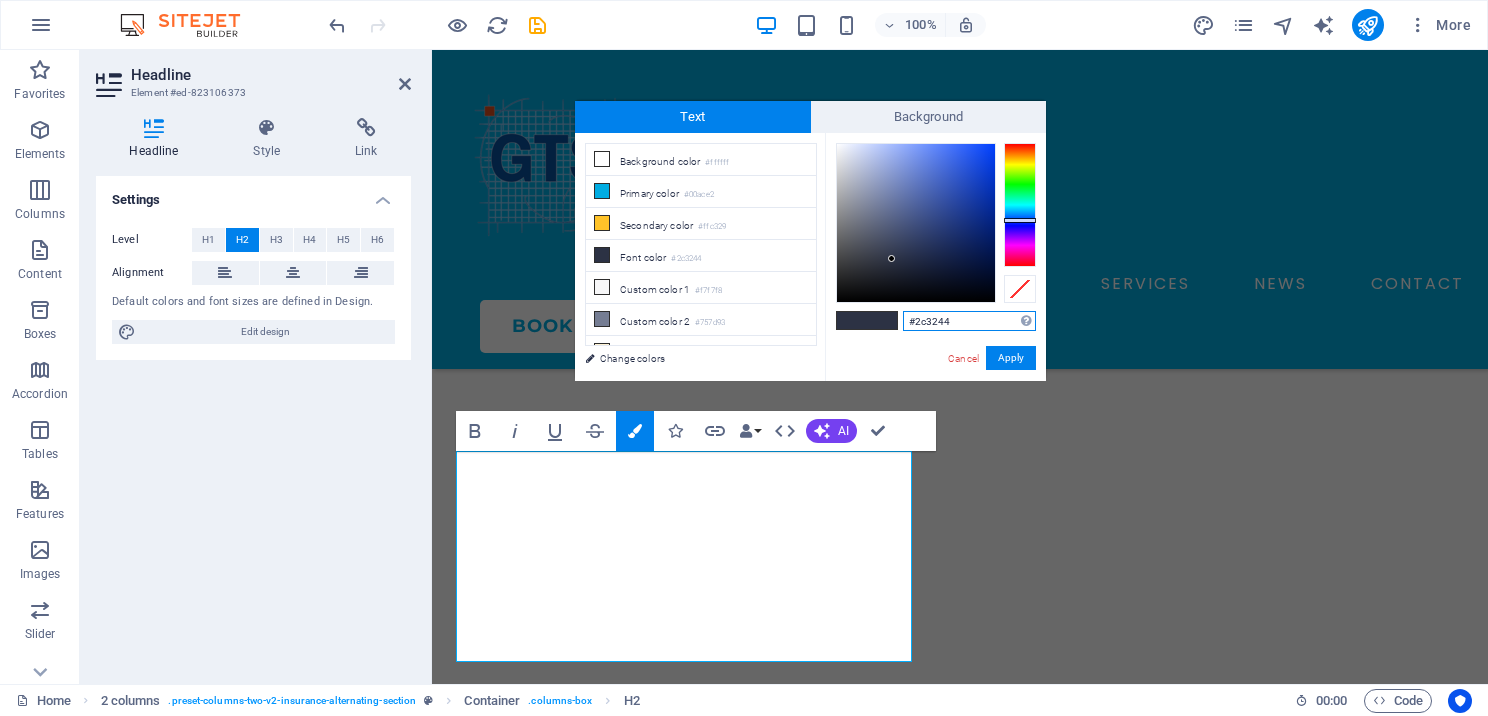 drag, startPoint x: 951, startPoint y: 317, endPoint x: 903, endPoint y: 312, distance: 48.259712 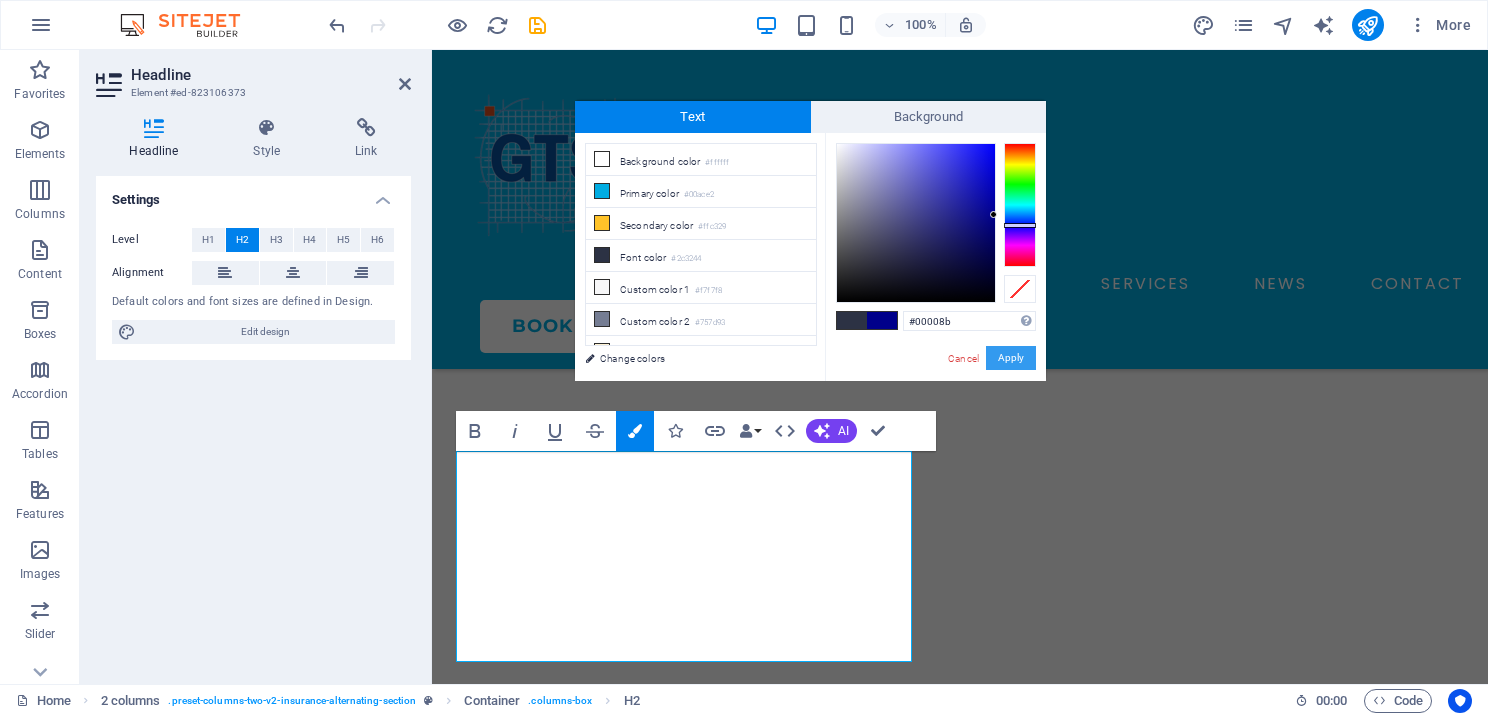 click on "Apply" at bounding box center (1011, 358) 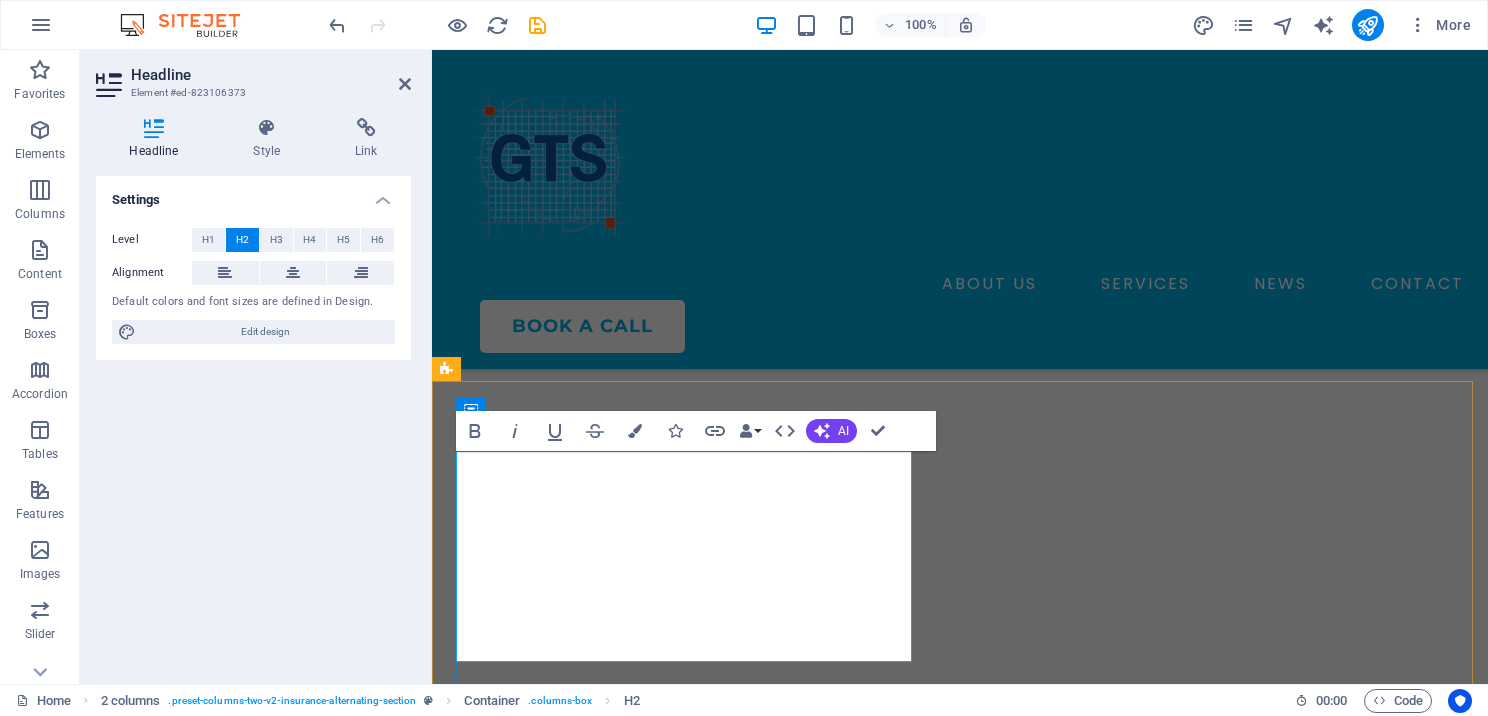click on "Affordable" at bounding box center (573, 4383) 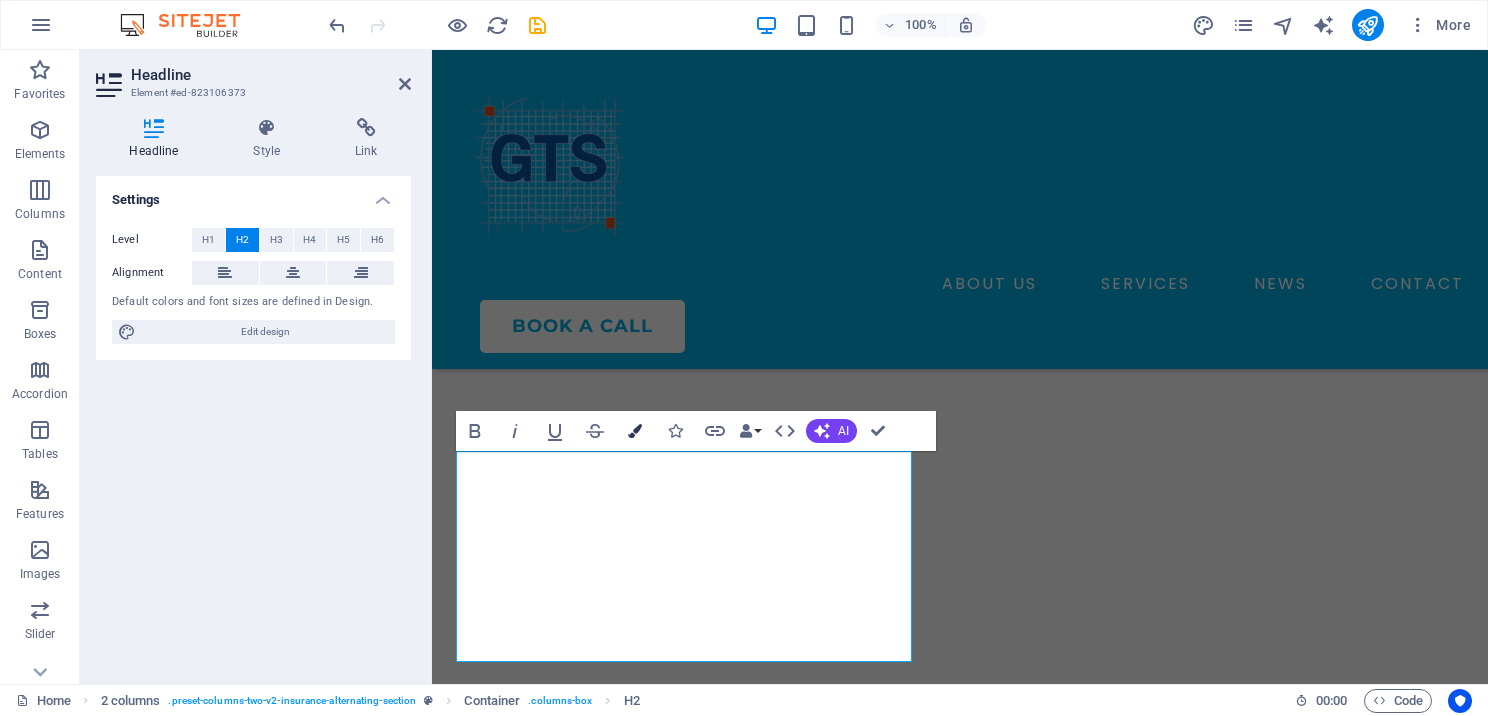 click at bounding box center (635, 431) 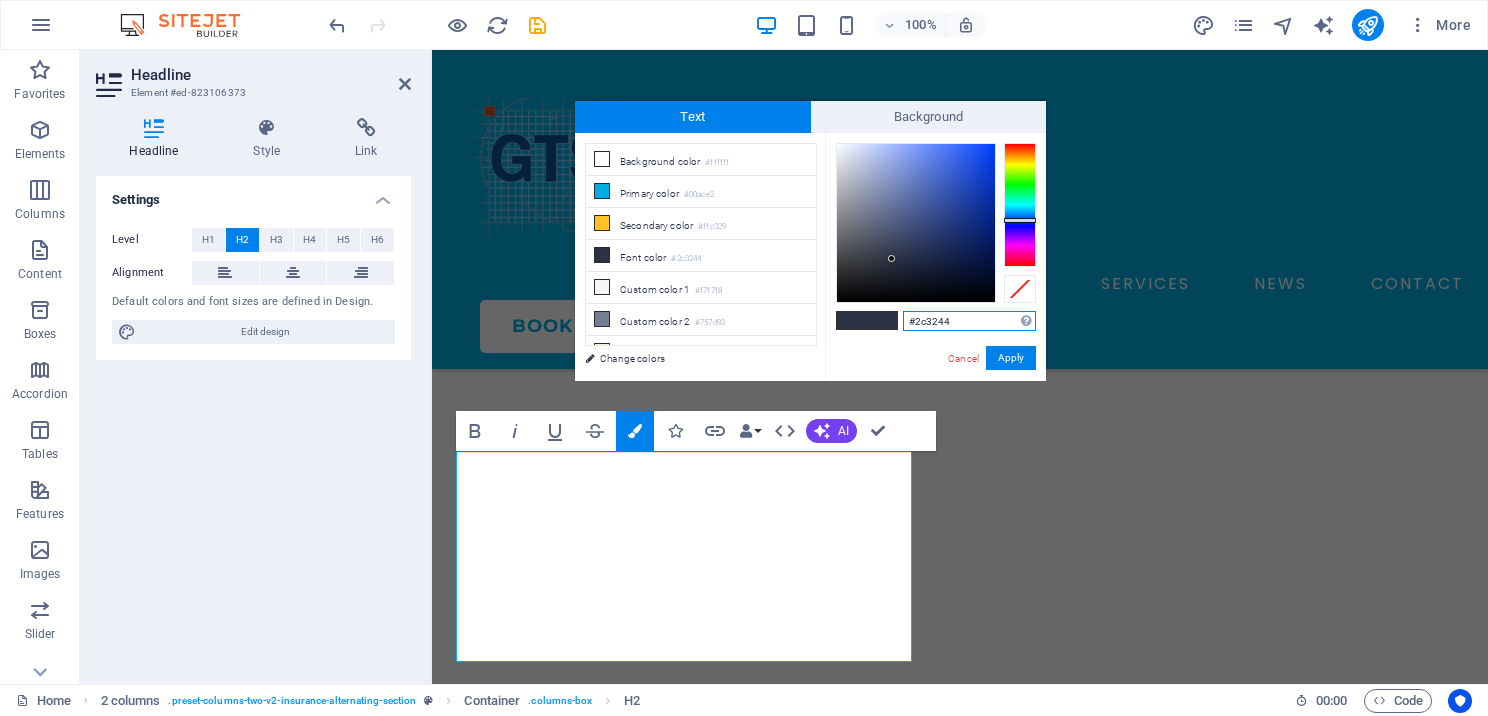 drag, startPoint x: 977, startPoint y: 321, endPoint x: 884, endPoint y: 308, distance: 93.904205 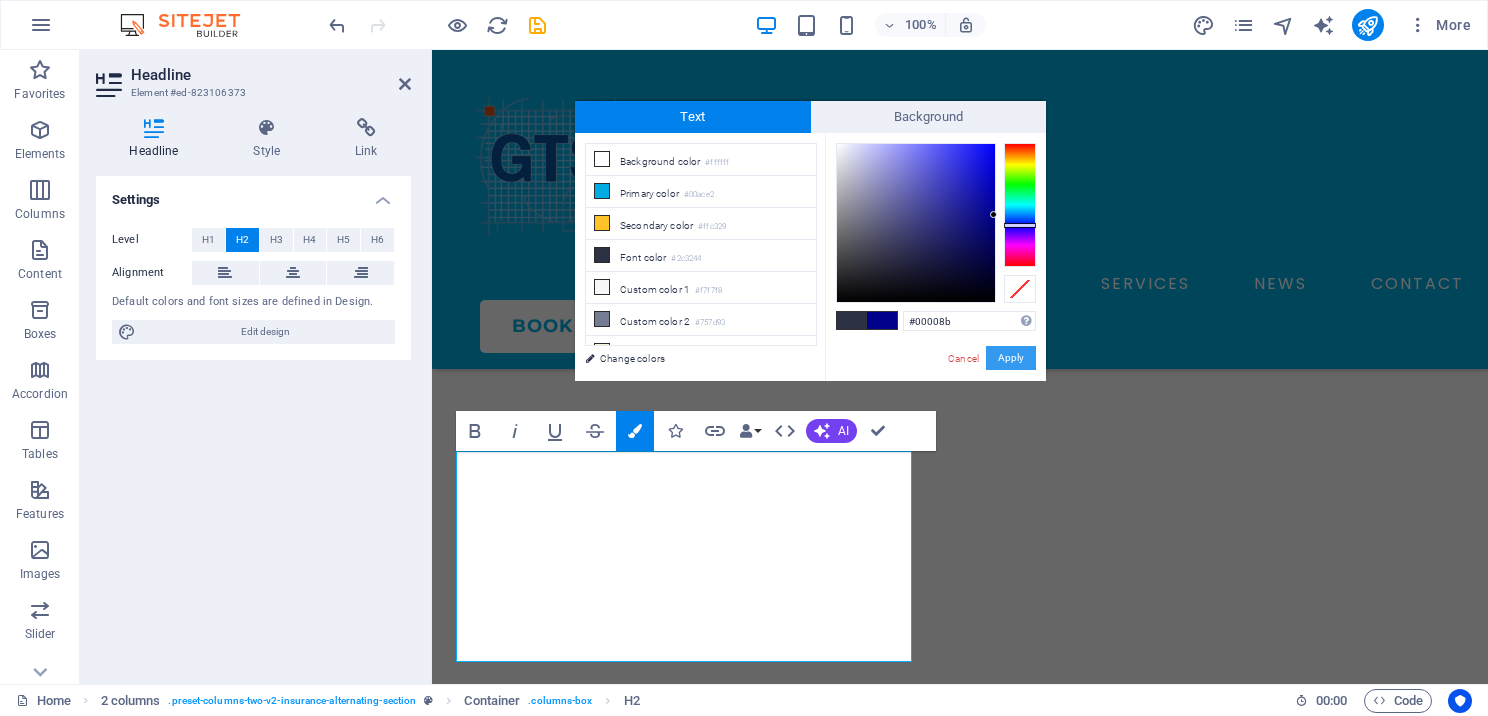 click on "Apply" at bounding box center (1011, 358) 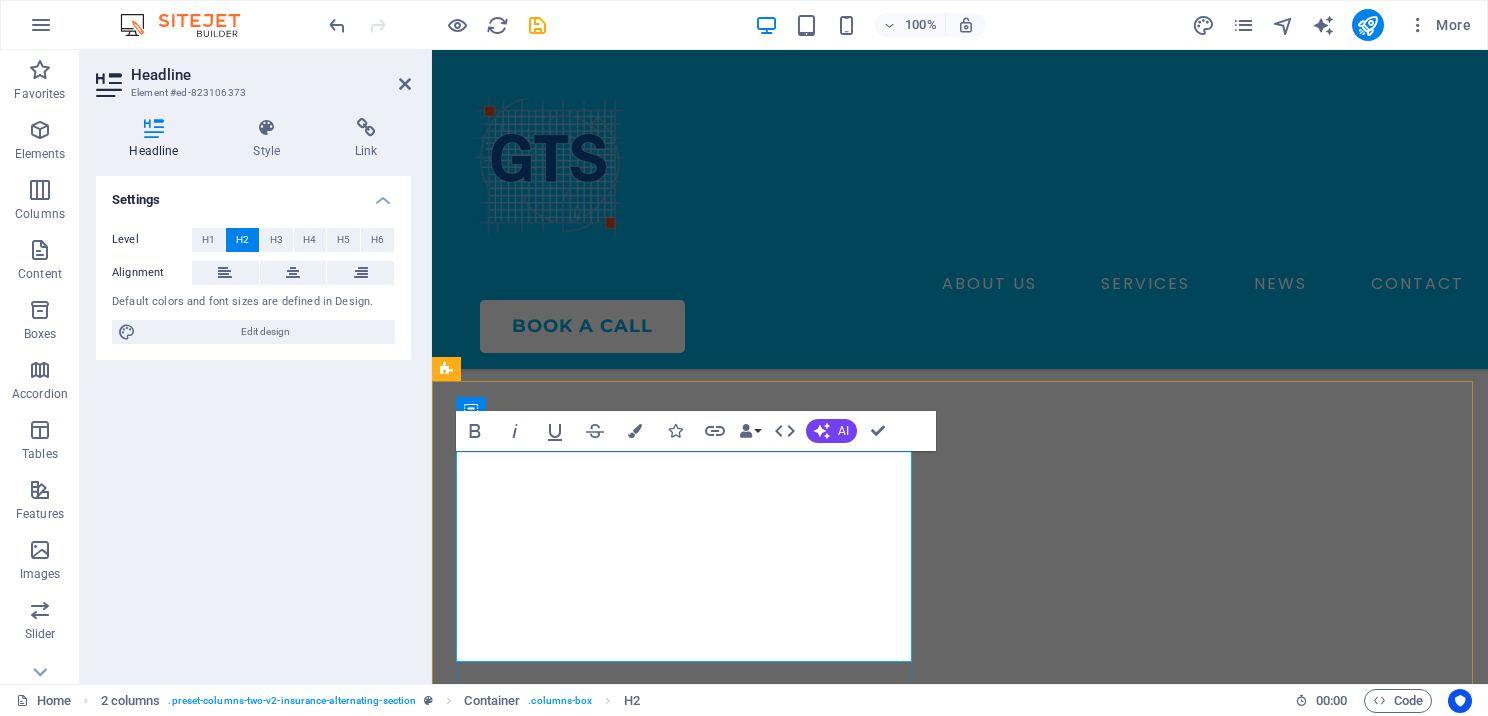 click on "Affordable" at bounding box center [573, 4383] 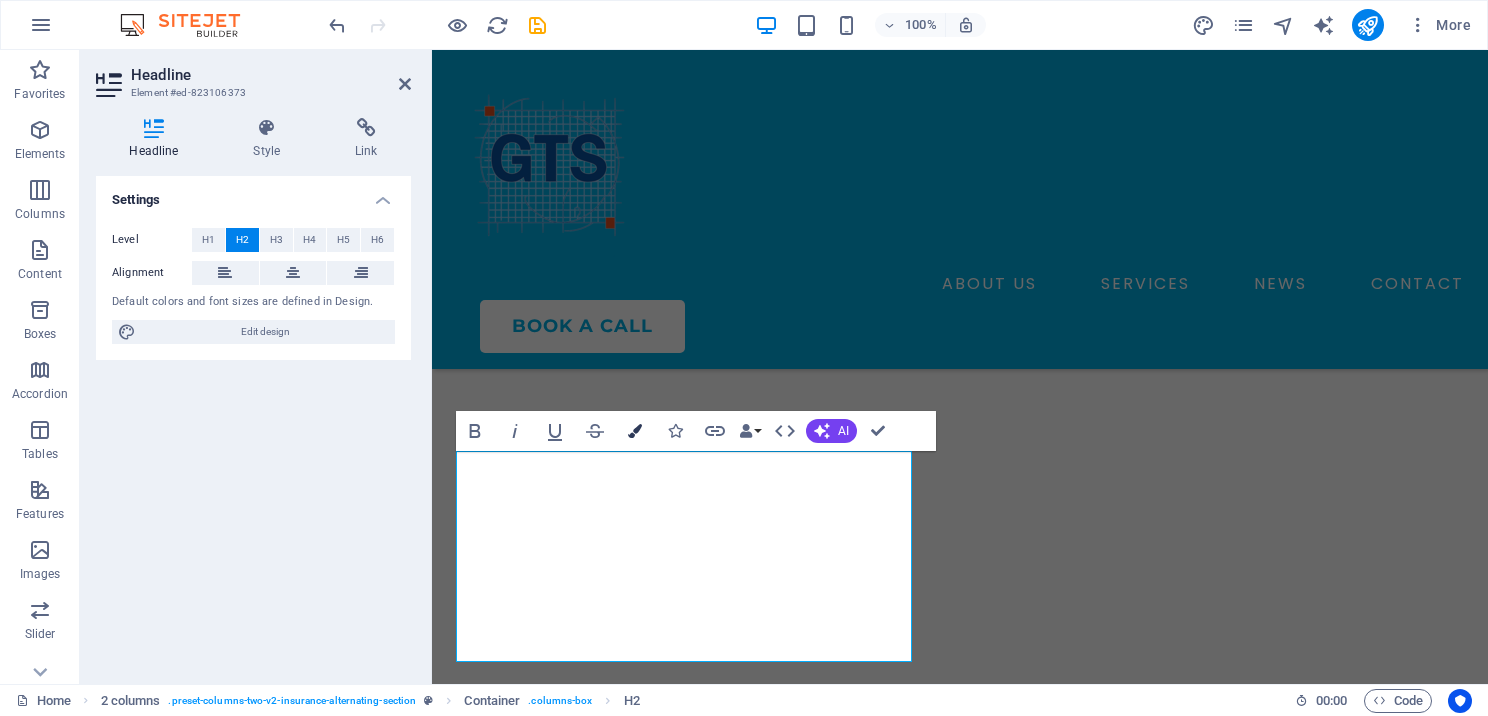 click on "Colors" at bounding box center [635, 431] 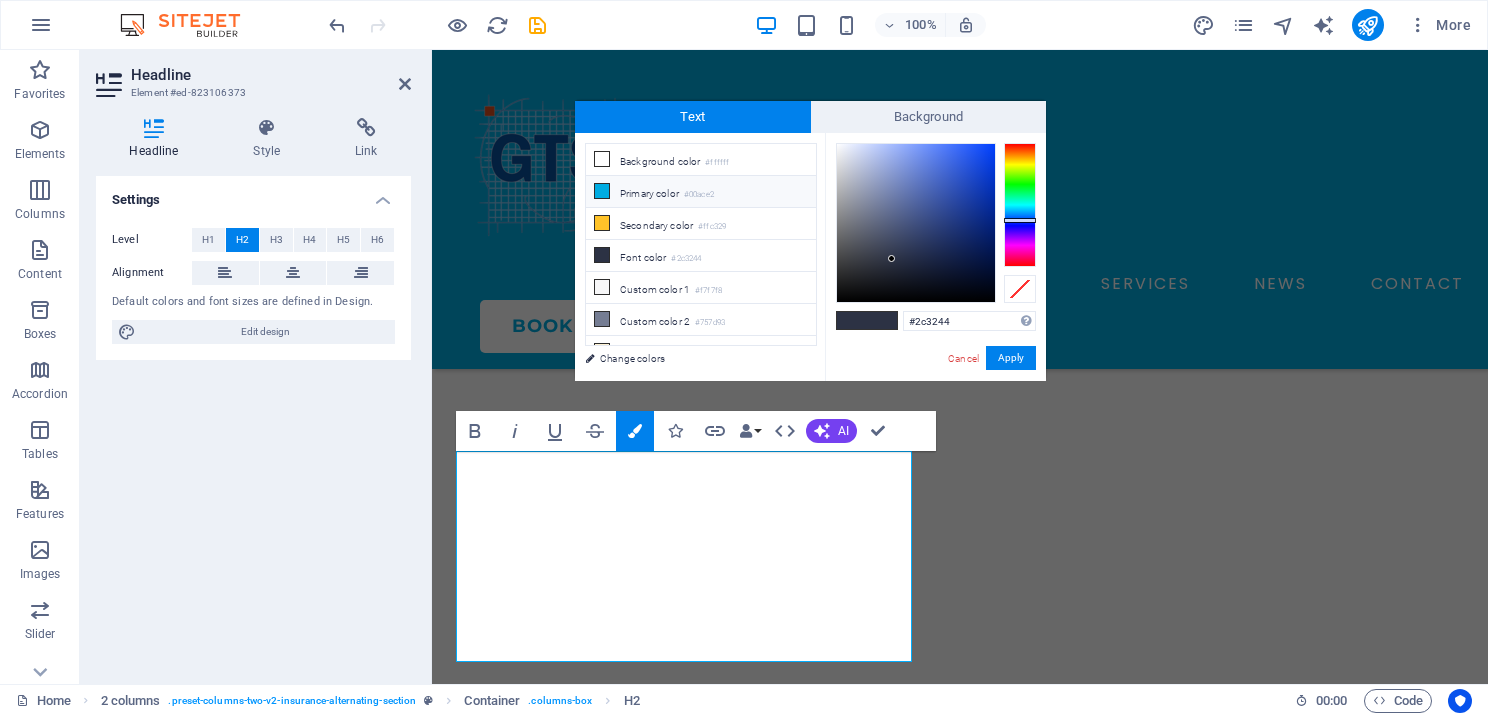 click at bounding box center (602, 191) 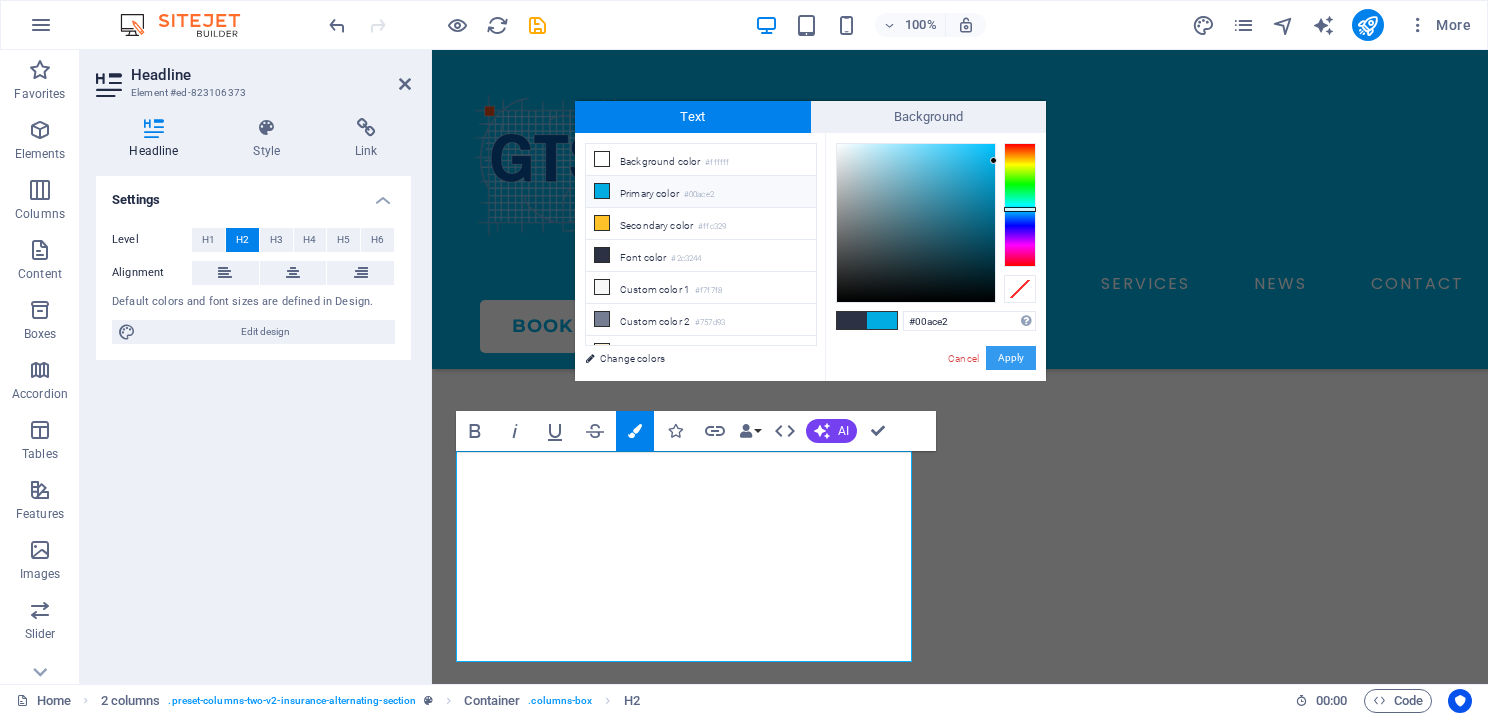 click on "Apply" at bounding box center (1011, 358) 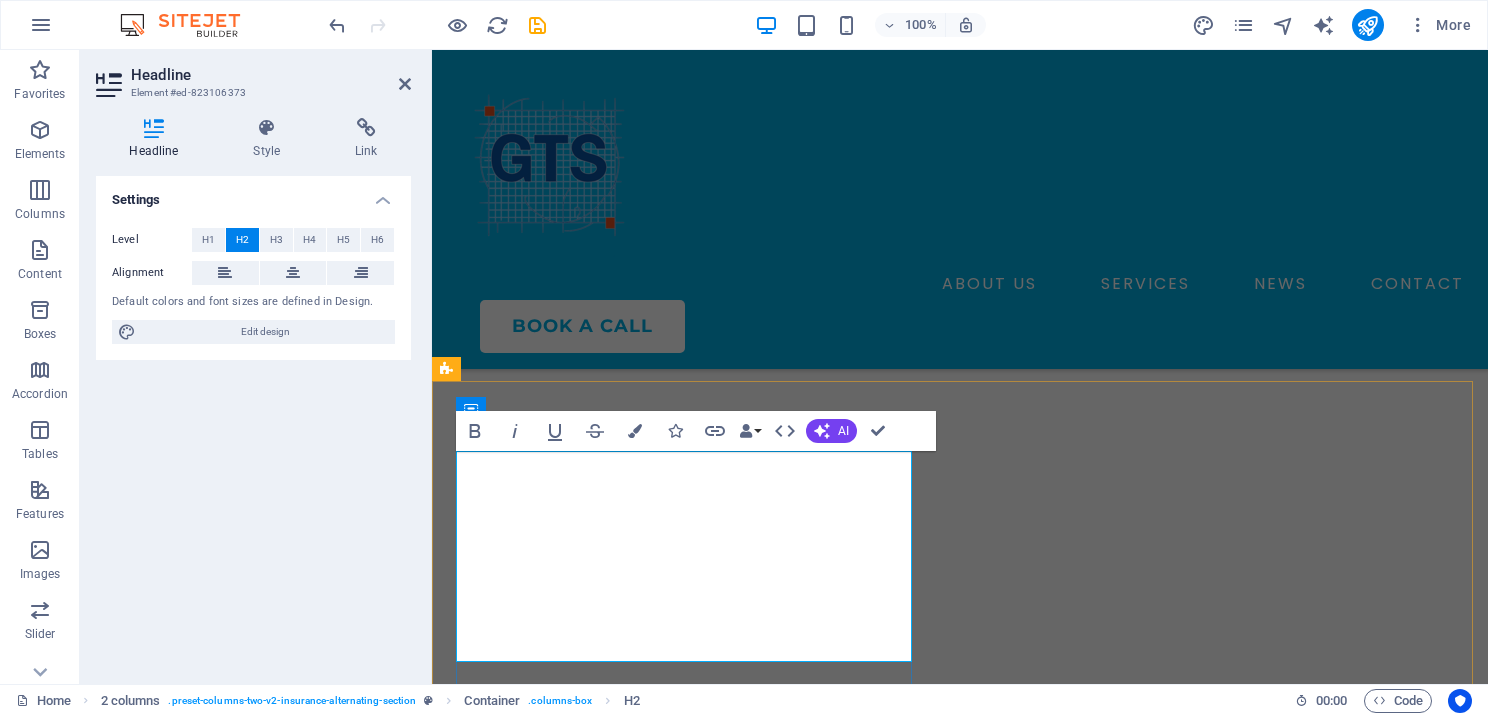 click on "Affordable" at bounding box center [763, 4330] 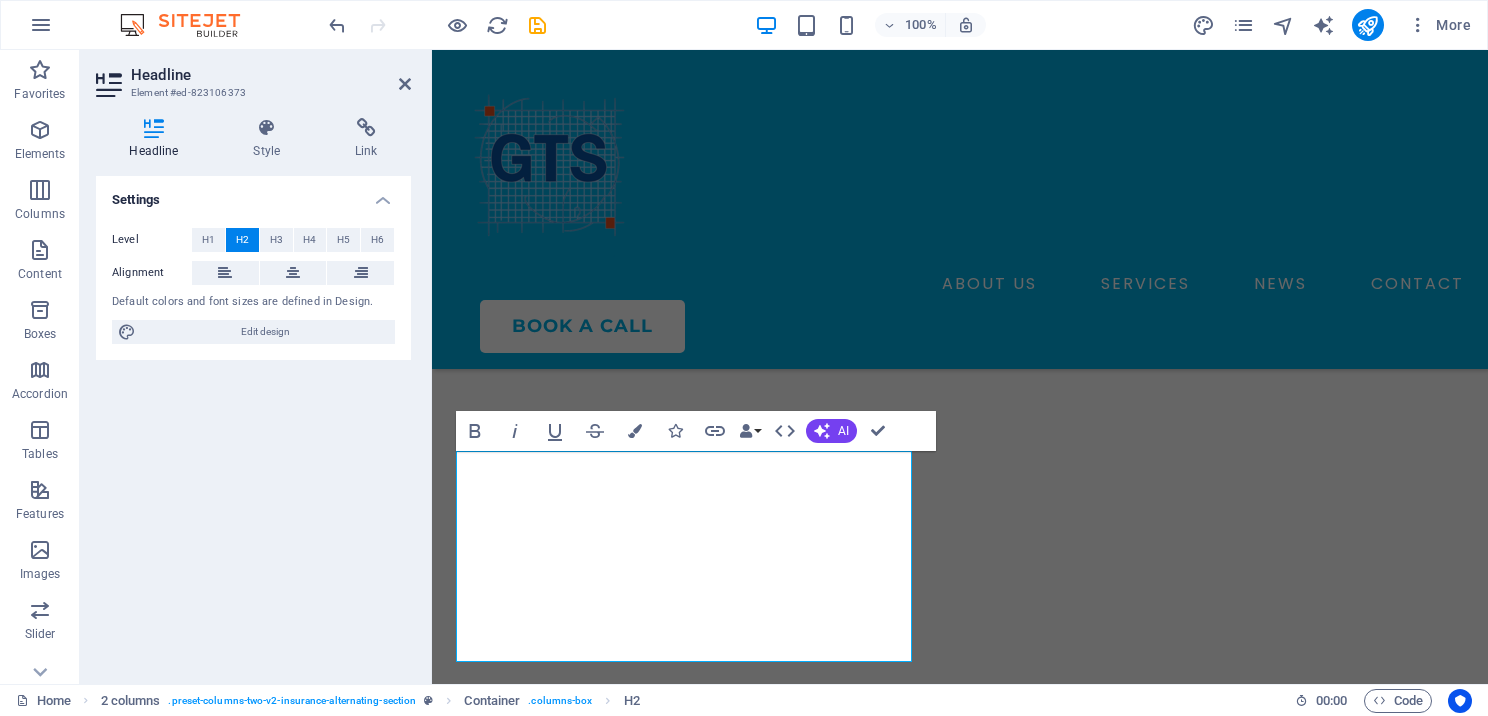 click on "Headline Element #ed-823106373 Headline Style Link Settings Level H1 H2 H3 H4 H5 H6 Alignment Default colors and font sizes are defined in Design. Edit design 2 columns Element Layout How this element expands within the layout (Flexbox). Size Default auto px % 1/1 1/2 1/3 1/4 1/5 1/6 1/7 1/8 1/9 1/10 Grow Shrink Order Container layout Visible Visible Opacity 100 % Overflow Spacing Margin Default auto px % rem vw vh Custom Custom auto px % rem vw vh auto px % rem vw vh auto px % rem vw vh auto px % rem vw vh Padding Default px rem % vh vw Custom Custom px rem % vh vw px rem % vh vw px rem % vh vw px rem % vh vw Border Style              - Width 1 auto px rem % vh vw Custom Custom 1 auto px rem % vh vw 1 auto px rem % vh vw 1 auto px rem % vh vw 1 auto px rem % vh vw  - Color Round corners Default px rem % vh vw Custom Custom px rem % vh vw px rem % vh vw px rem % vh vw px rem % vh vw Shadow Default None Outside Inside Color X offset 0 px rem vh vw Y offset 0 px rem vh vw Blur 0 px rem % vh vw Spread" at bounding box center [256, 367] 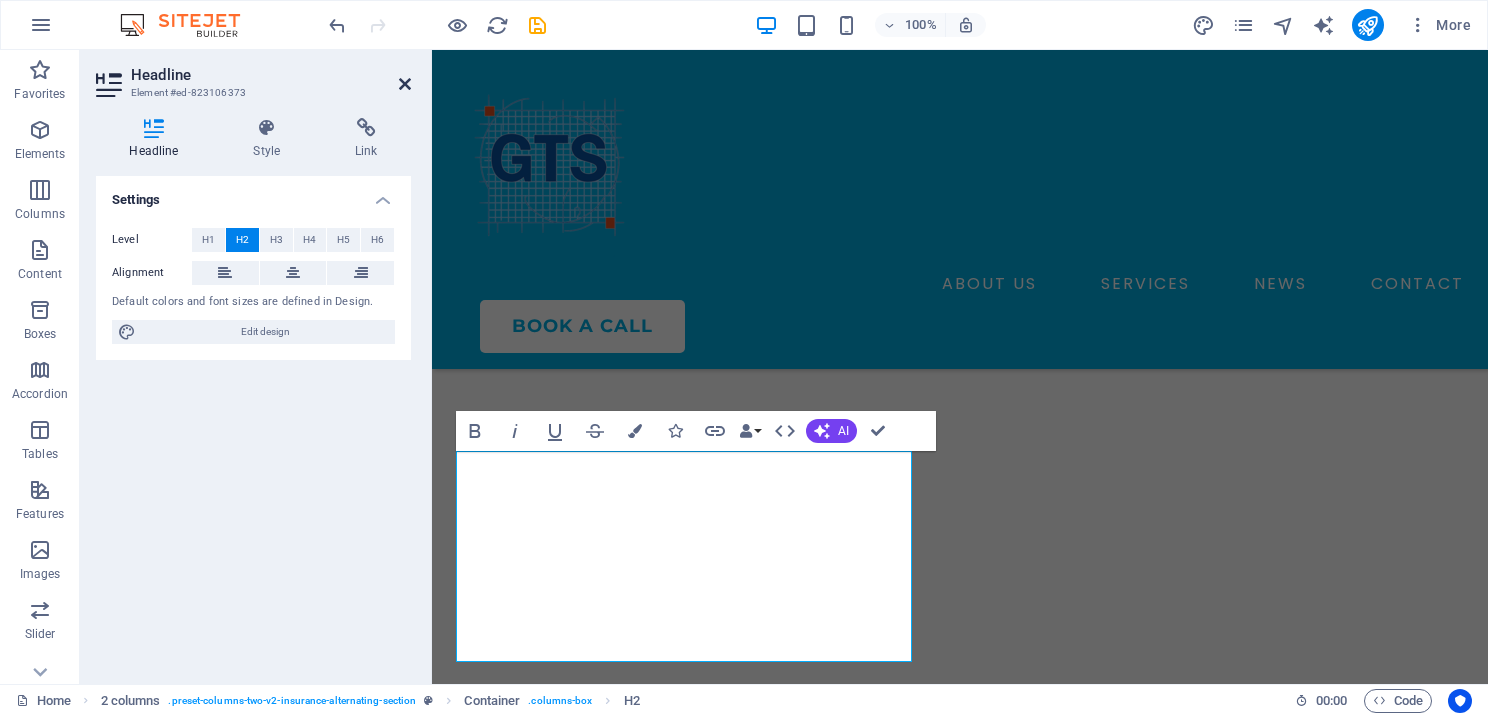 click at bounding box center [405, 84] 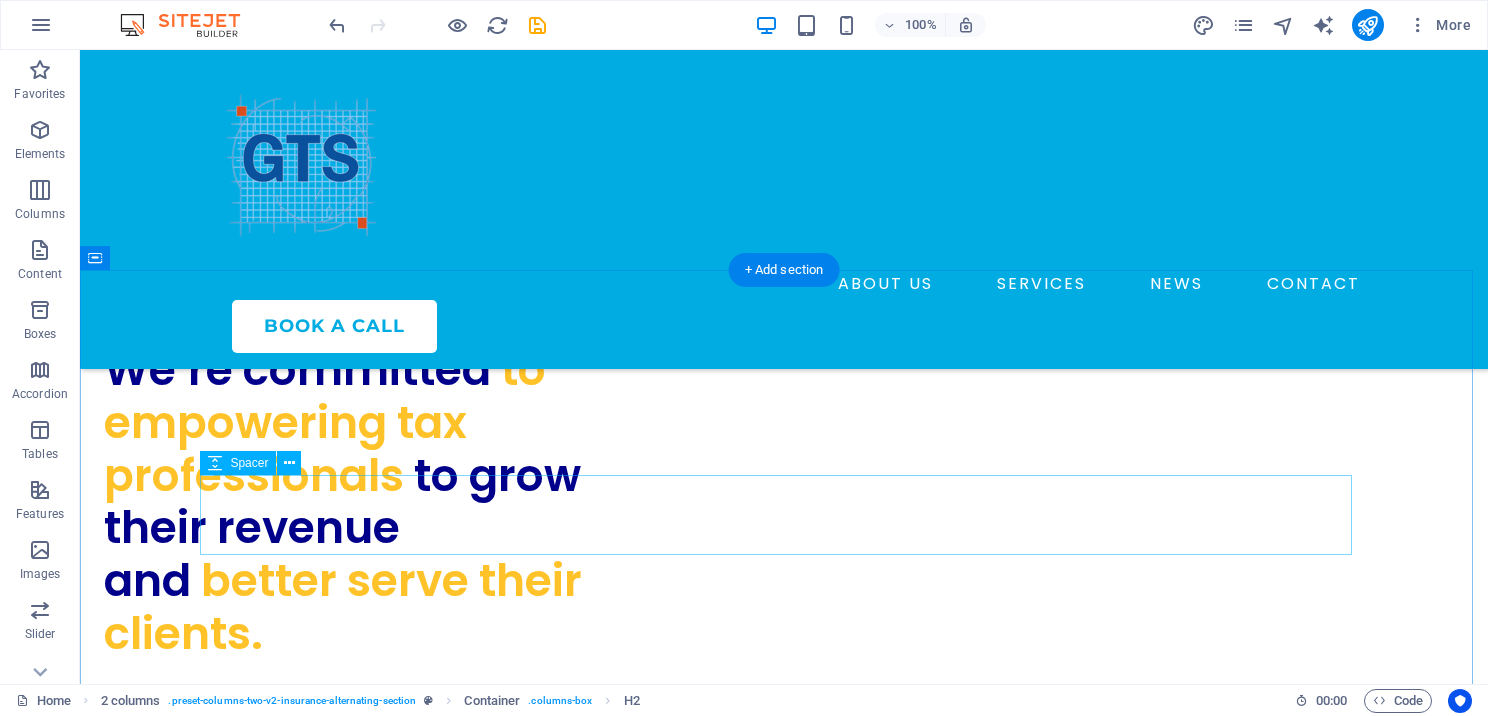 scroll, scrollTop: 5600, scrollLeft: 0, axis: vertical 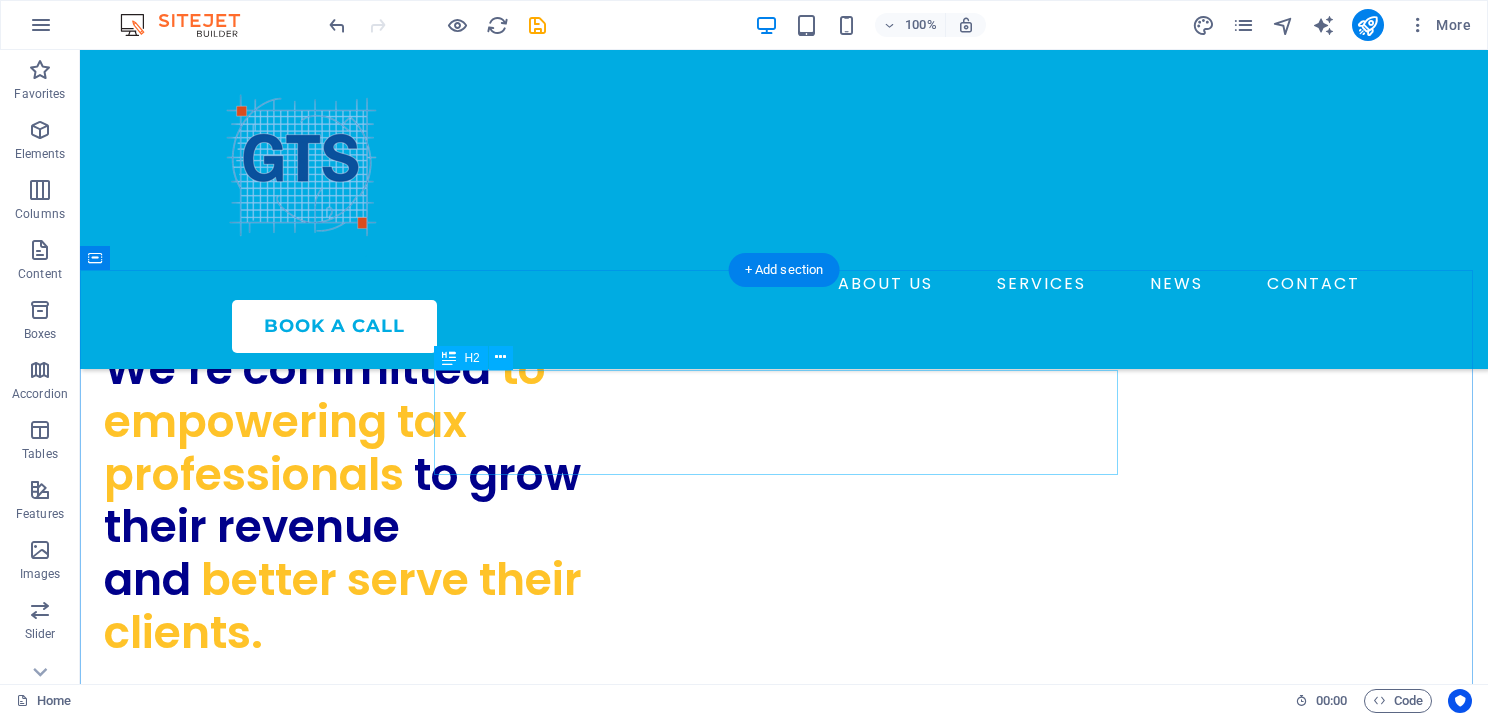 click on "What Our Customers are  Saying About Us" at bounding box center [784, 4601] 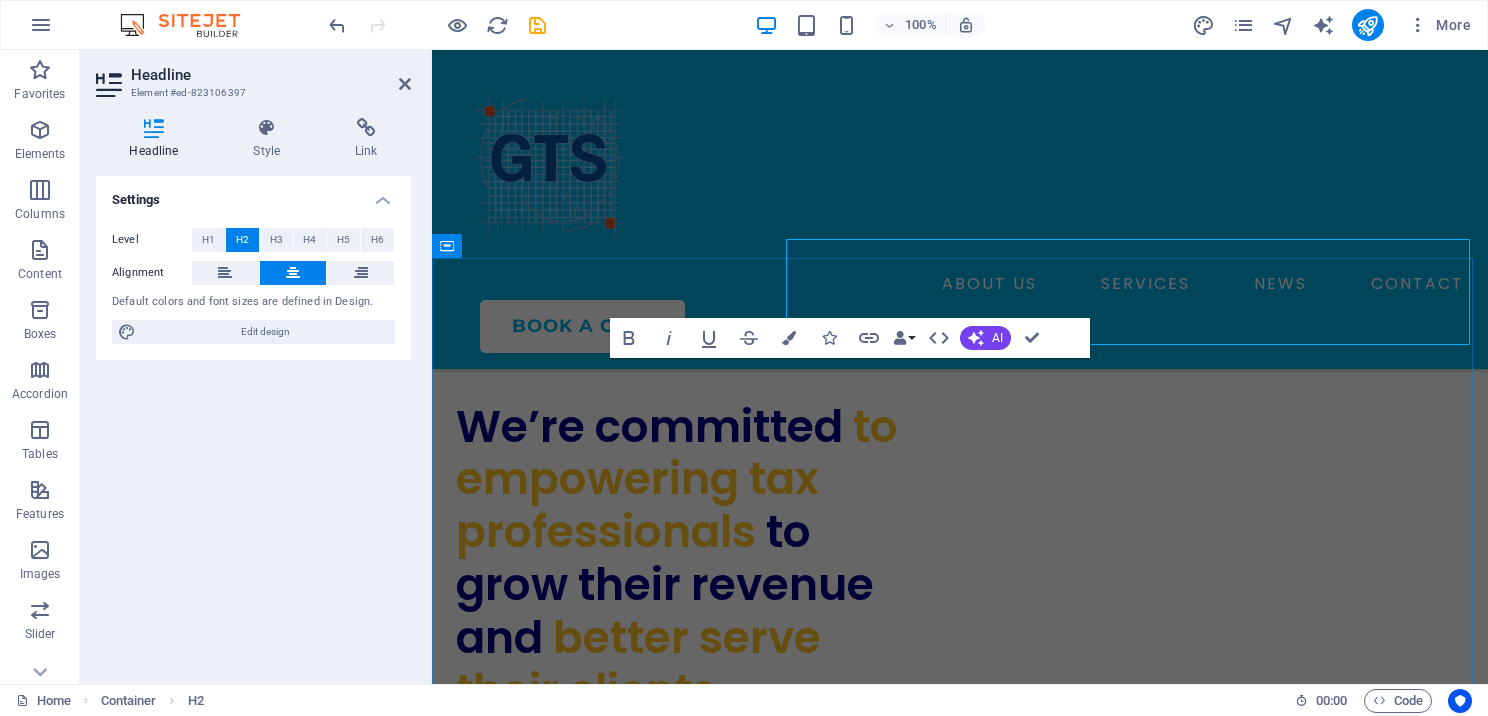 scroll, scrollTop: 5730, scrollLeft: 0, axis: vertical 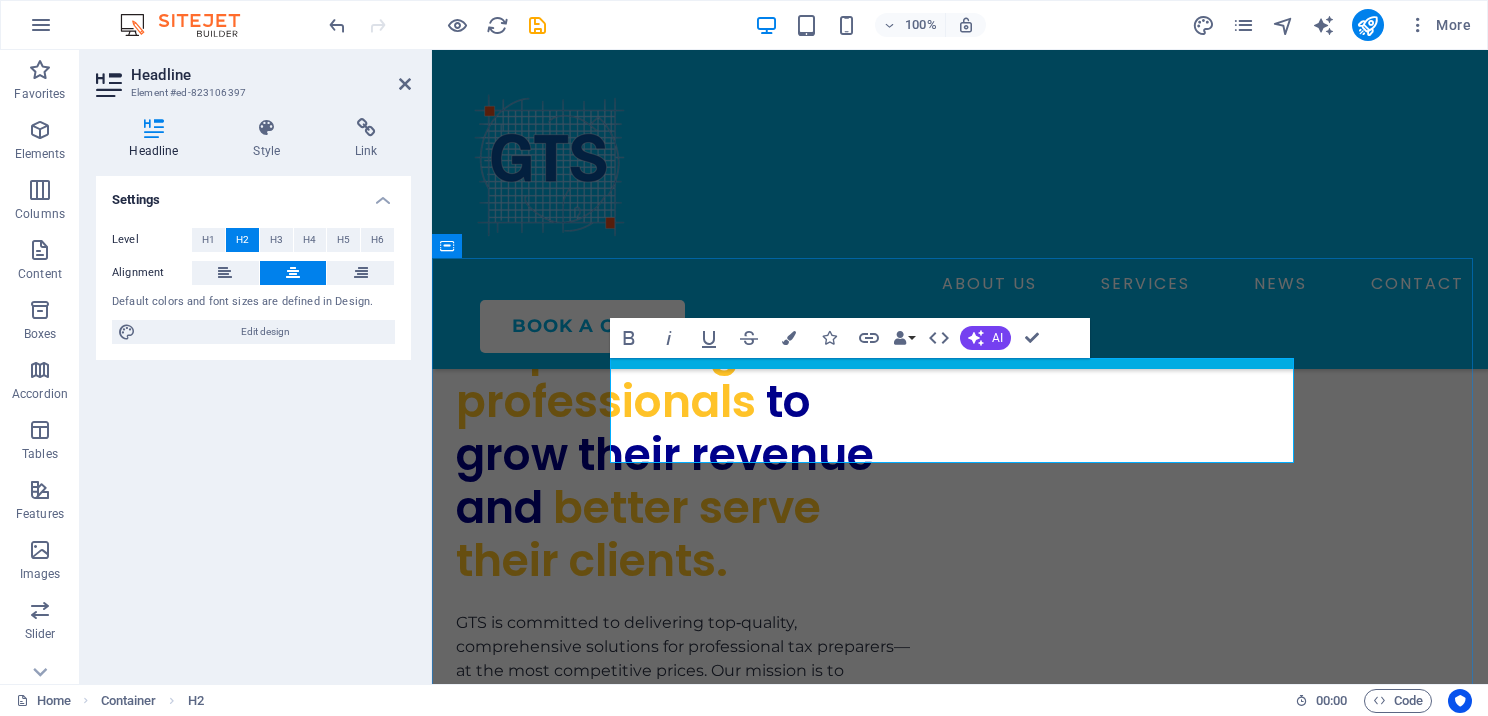 click on "What Our Customers are  Saying About Us" at bounding box center (960, 4754) 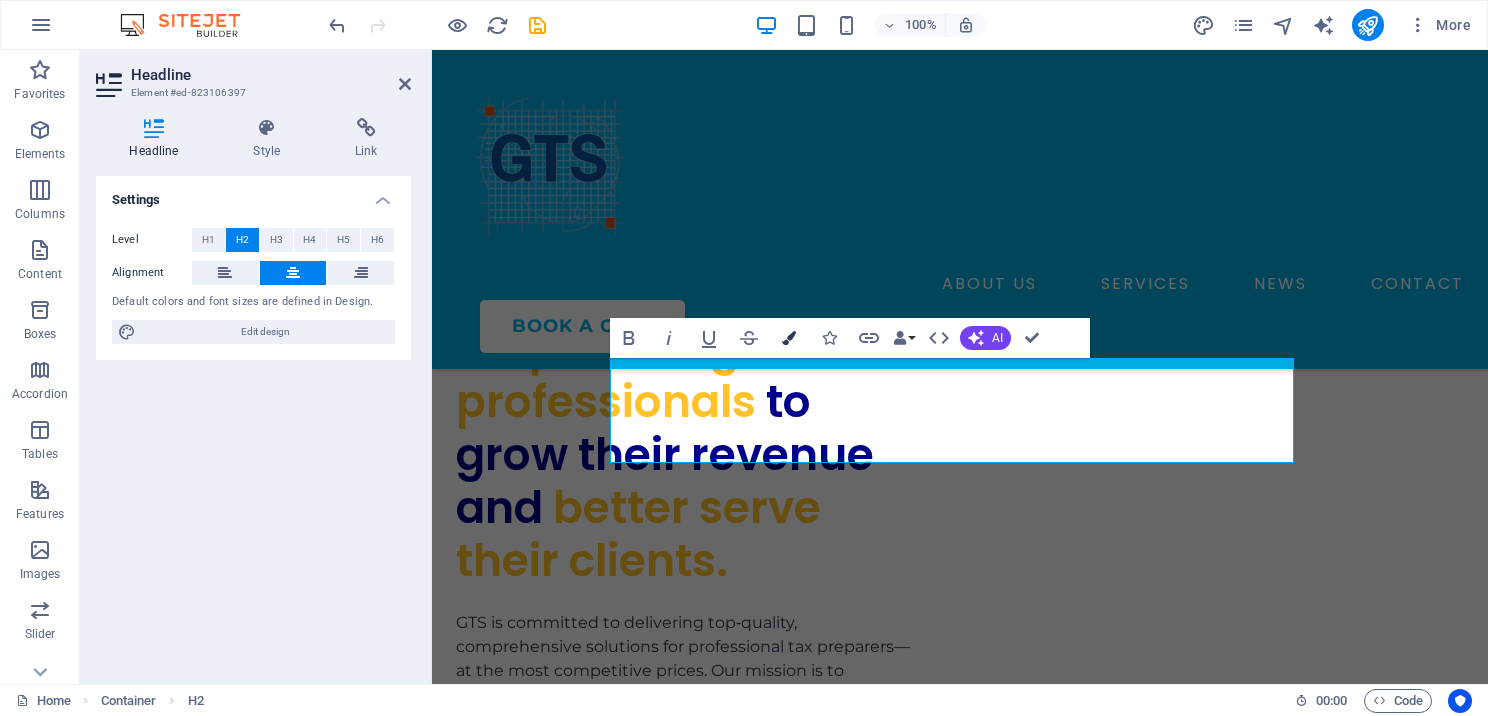 click at bounding box center [789, 338] 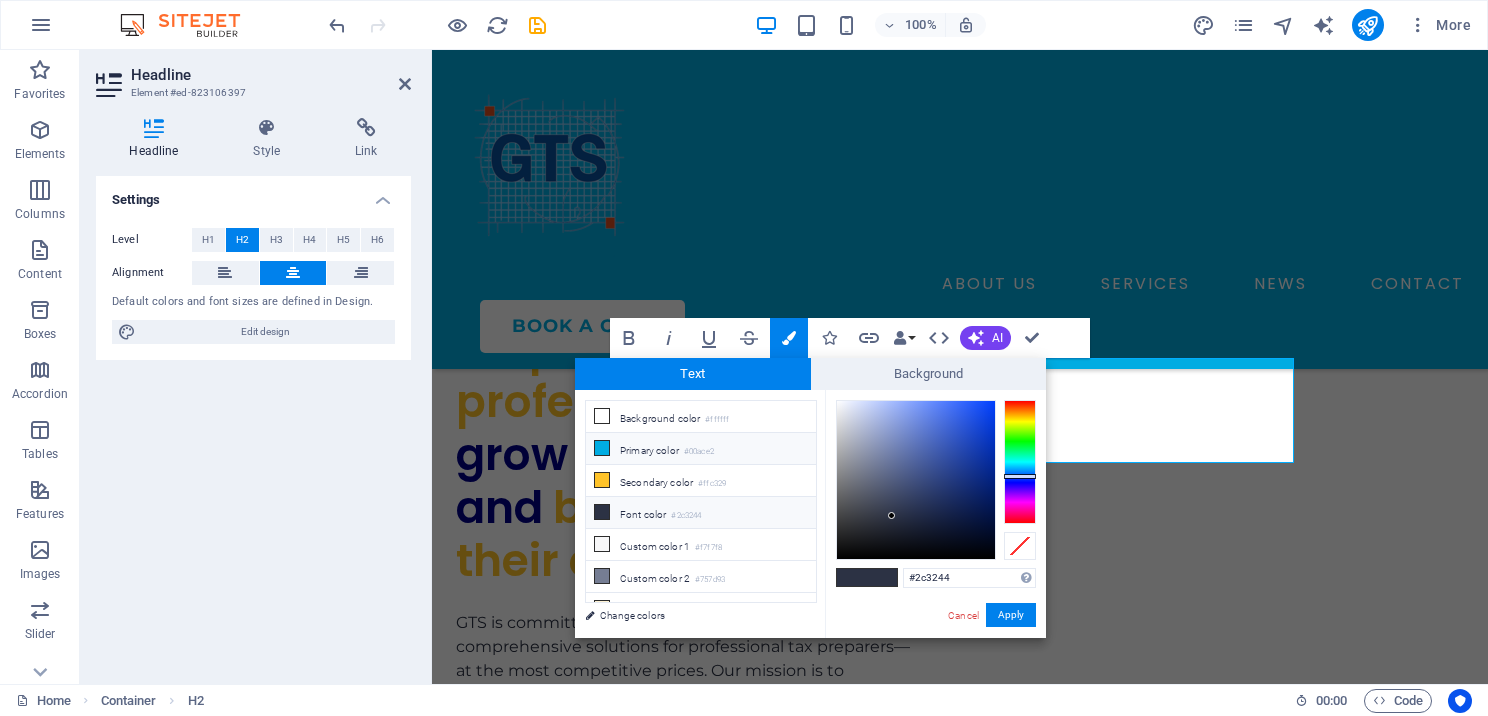 click on "Primary color
#00ace2" at bounding box center [701, 449] 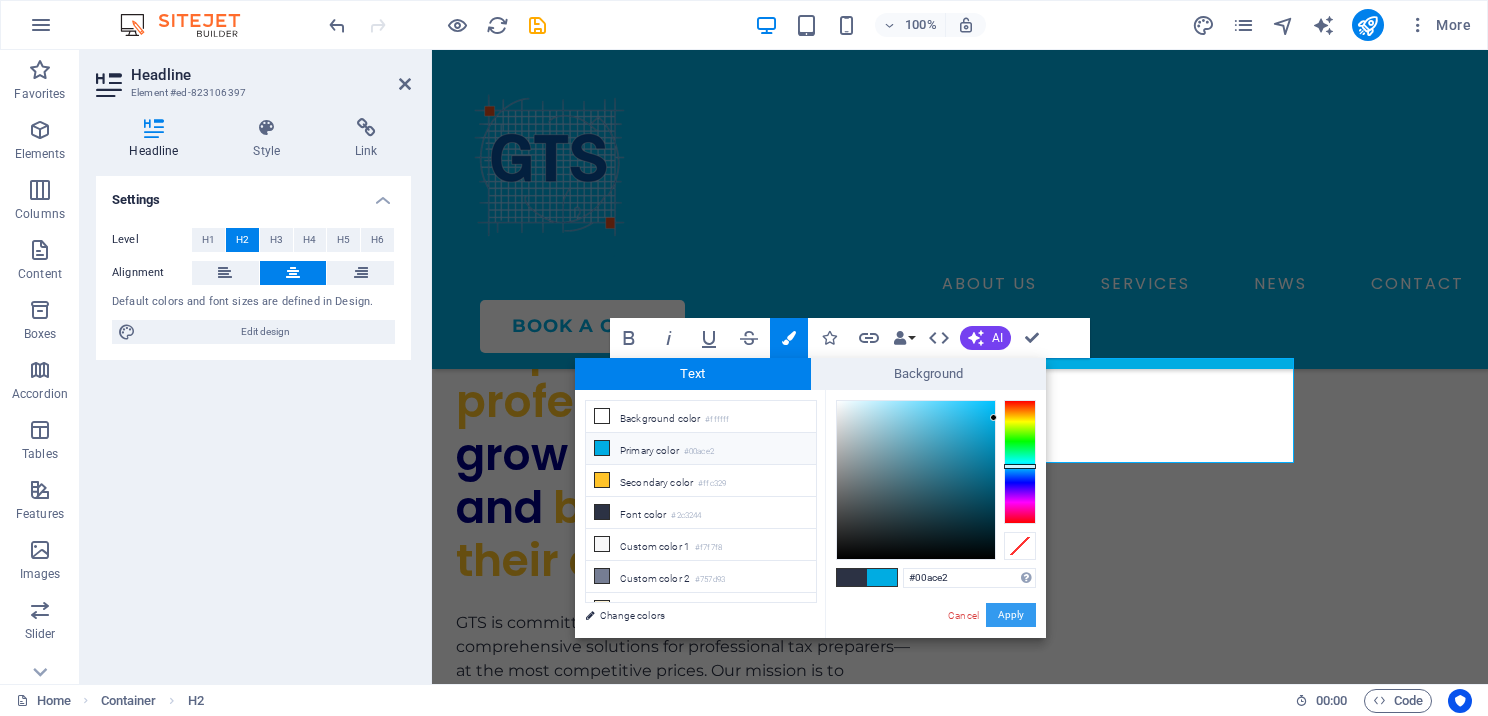 click on "Apply" at bounding box center [1011, 615] 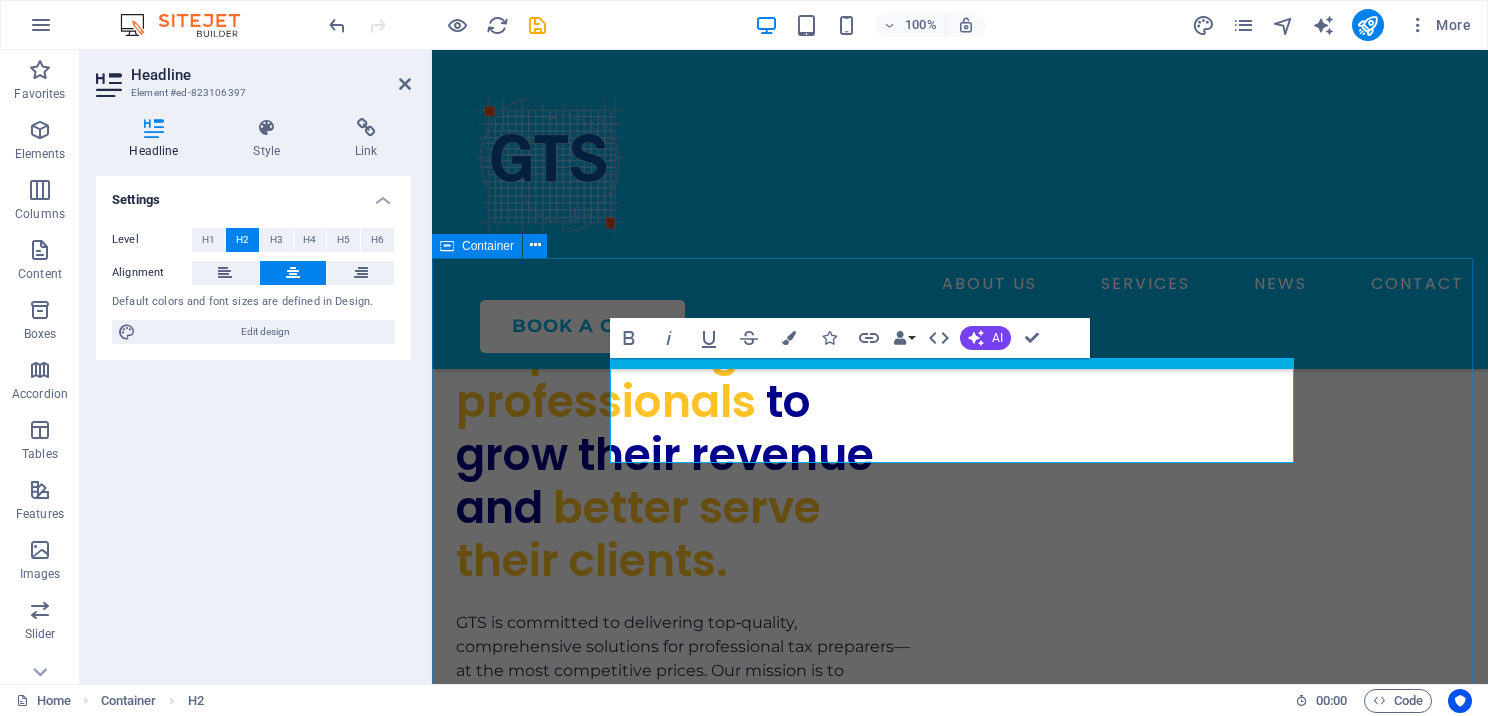 click on "​ What Our Customers are ​  Saying About Us [NAME] [LAST] Investment Officer “Lorem ipsum dolor sit amet, consectetur adipiscing elit. Nunc vulputate s libero et velit interdum, ac per aliquet odio mattis. Class aptent taciti sociosqu ad litora torquent per conubia nostra, per ad inceptos.” [NAME] [LAST] Satisfied Client It’s clear they genuinely care about their clients — not just about getting the work done, but about making sure you feel confident and supported. I highly recommend them to anyone looking for reliable, professional tax services!” [NAME] [LAST] Operating Officer “Lorem ipsum dolor sit amet, consectetur adipiscing elit. Nunc vulputate s libero et velit interdum, ac per aliquet odio mattis. Class aptent taciti sociosqu ad litora torquent per conubia nostra, per ad inceptos.” [NAME] [LAST] Investment Officer [NAME] [LAST] Satisfied Client 1 2 3" at bounding box center [960, 5001] 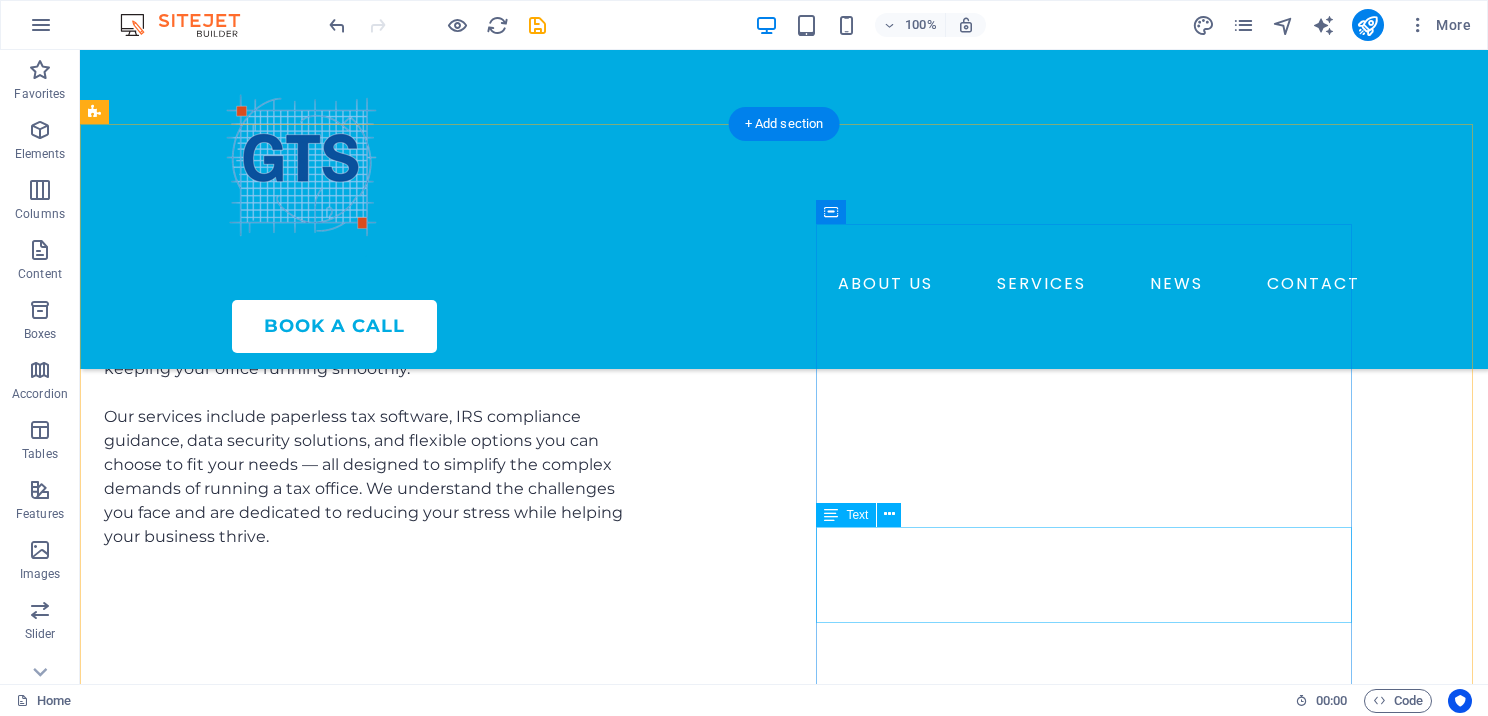 scroll, scrollTop: 6400, scrollLeft: 0, axis: vertical 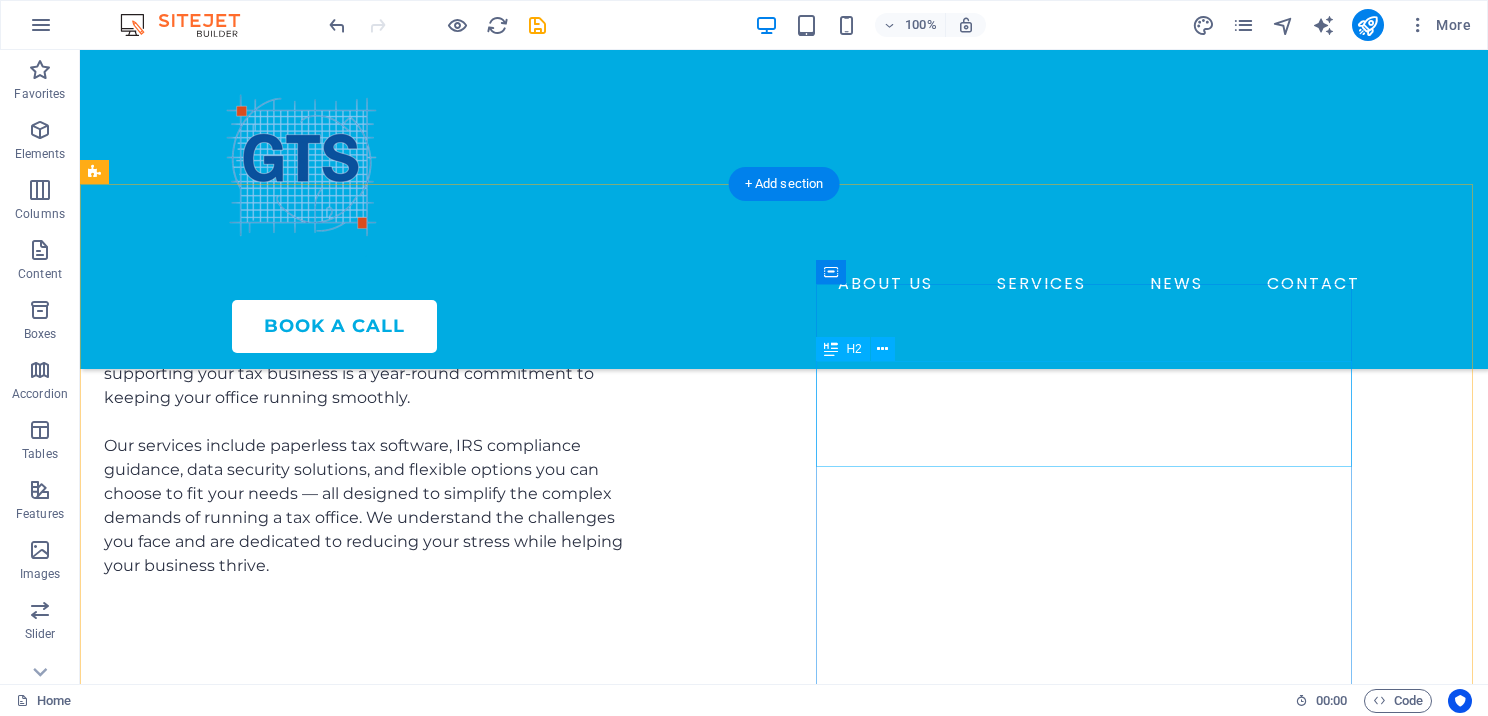 click on "Book Your Consultation  Today" at bounding box center (372, 5174) 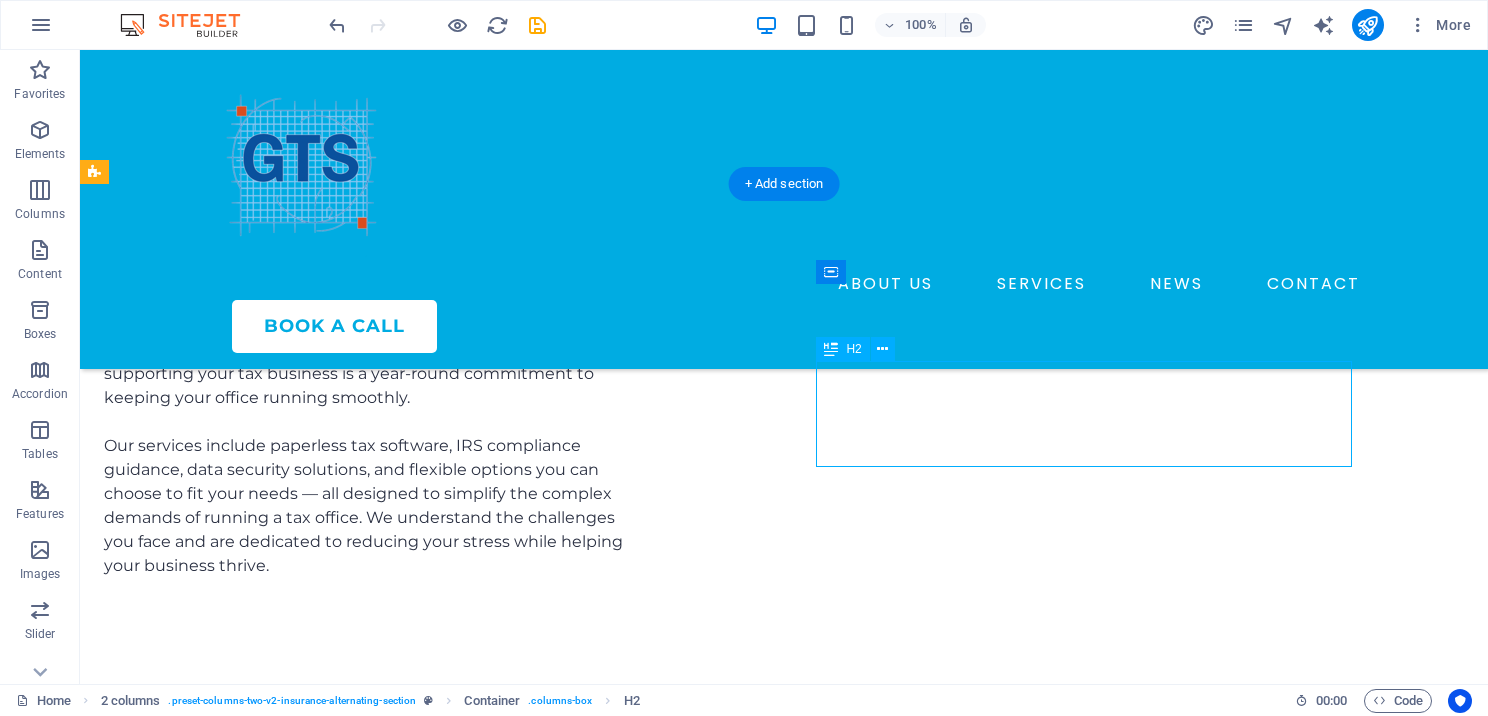 click on "Book Your Consultation  Today" at bounding box center [372, 5174] 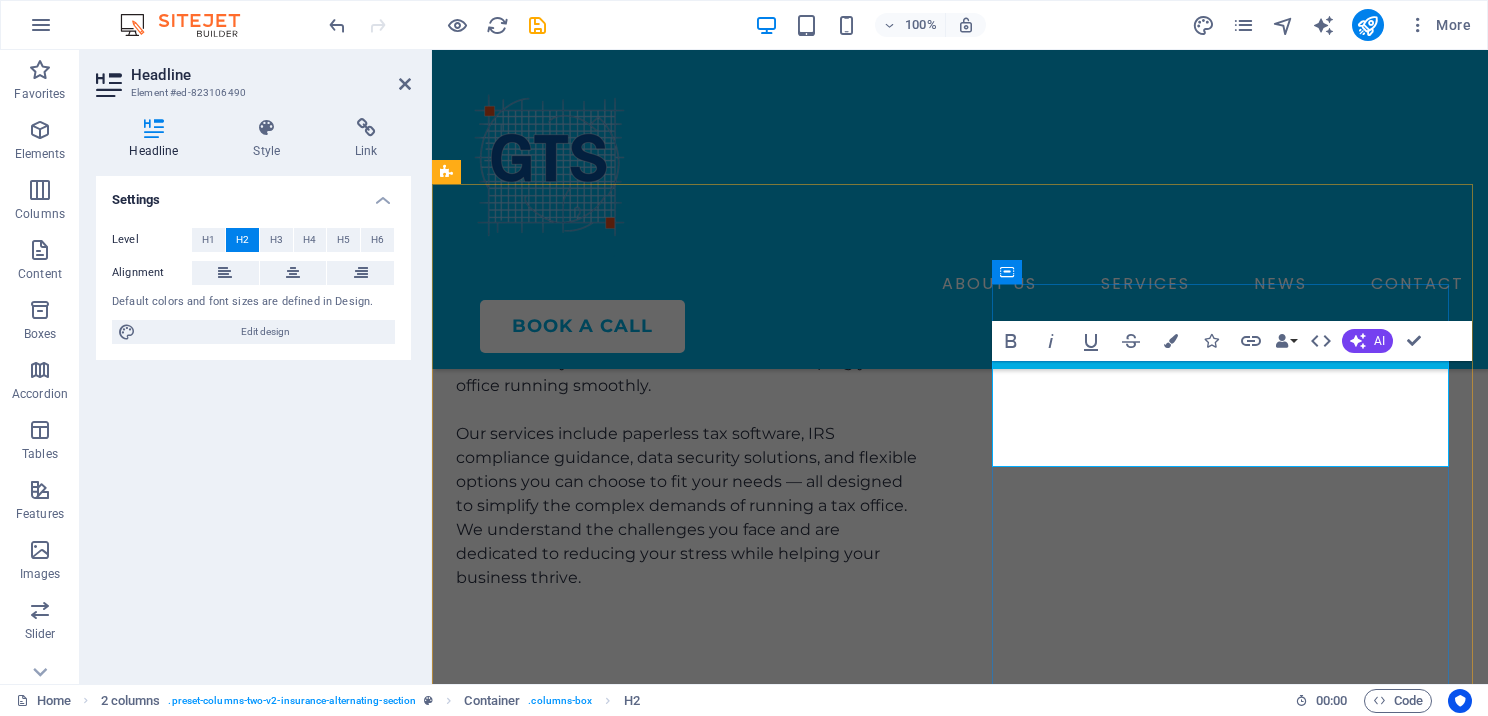 click on "Consultation" at bounding box center (600, 5364) 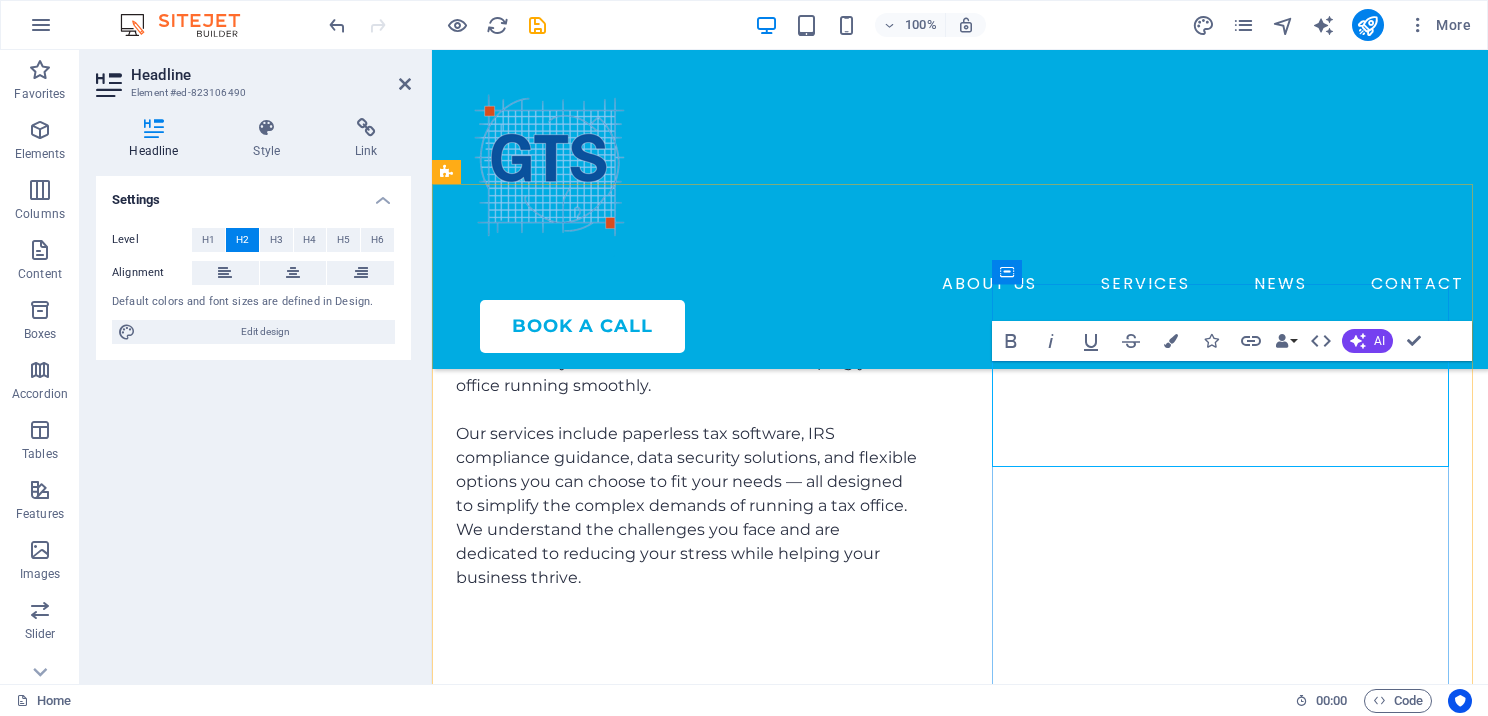 drag, startPoint x: 991, startPoint y: 388, endPoint x: 1014, endPoint y: 387, distance: 23.021729 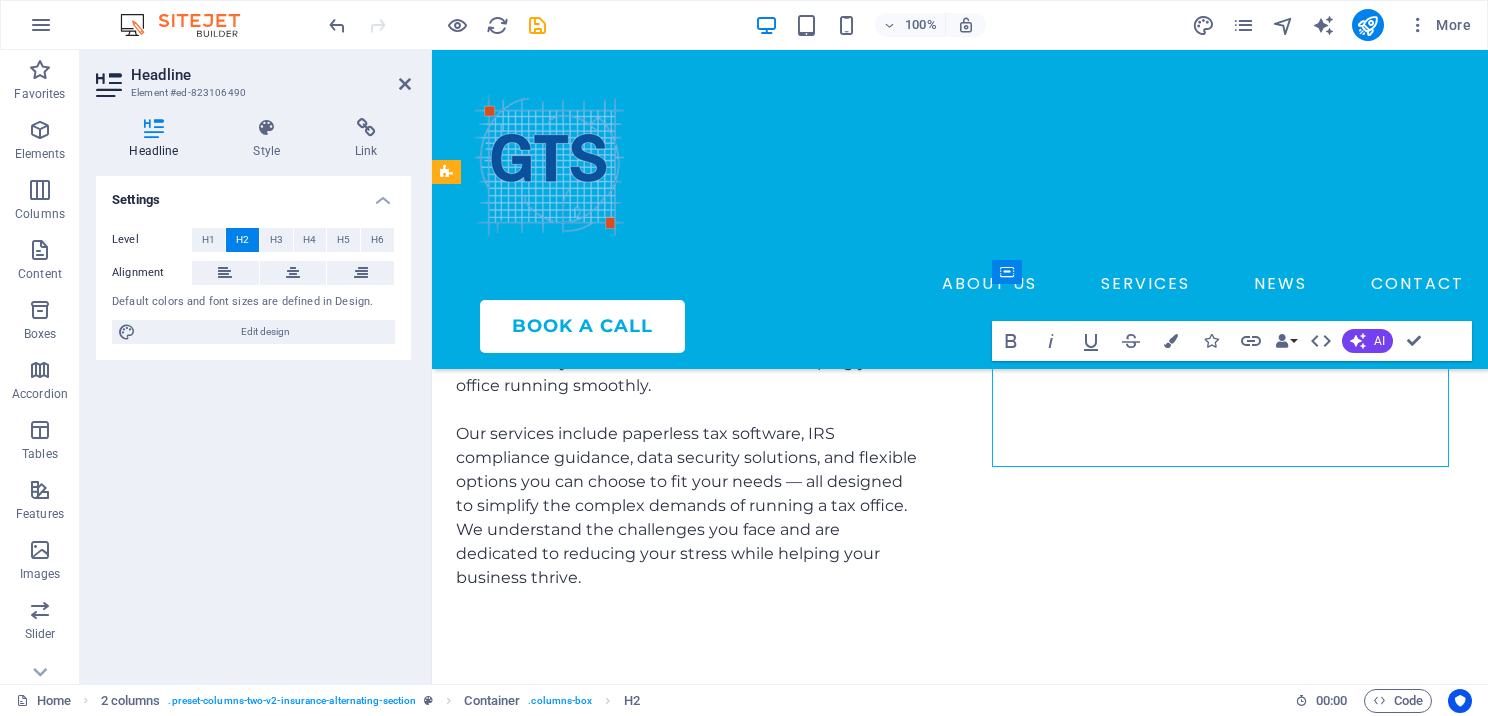 drag, startPoint x: 998, startPoint y: 387, endPoint x: 1228, endPoint y: 390, distance: 230.01956 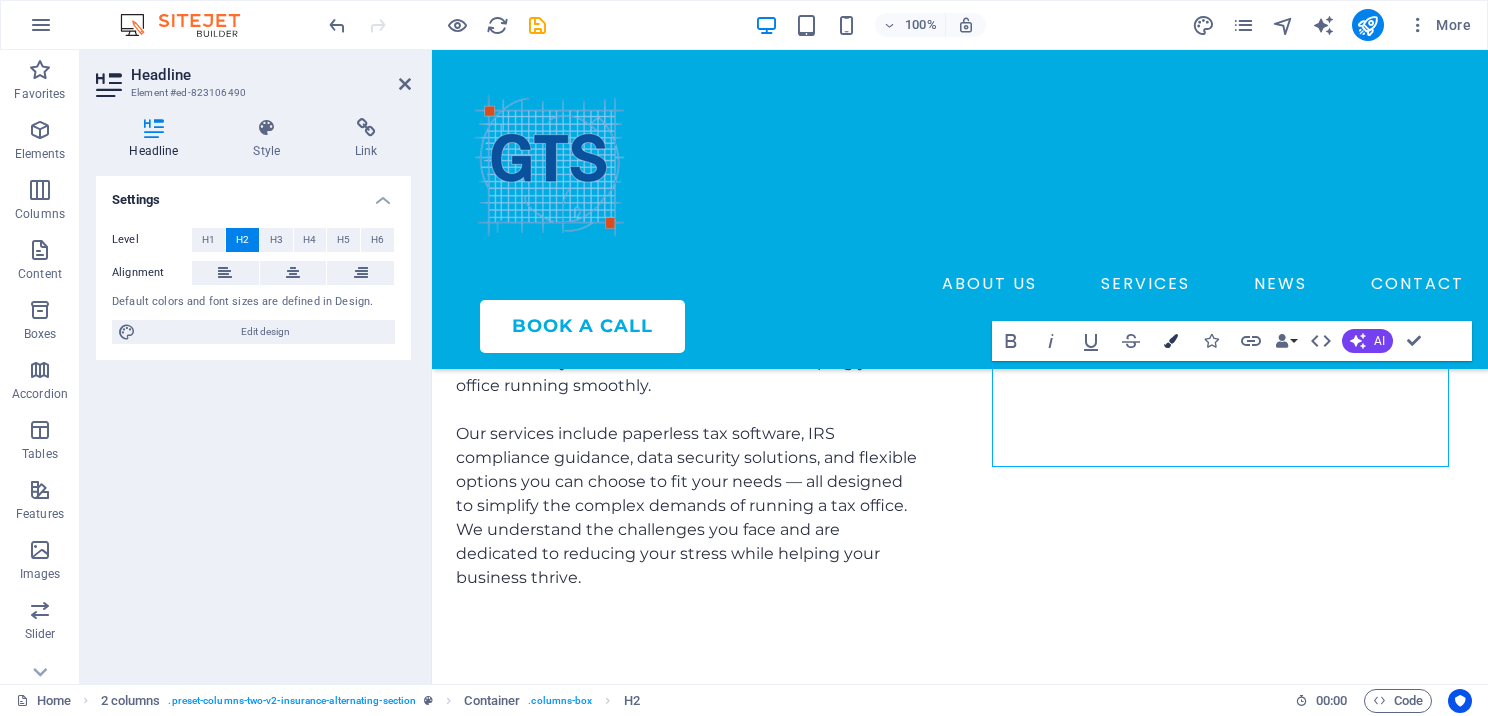 click at bounding box center [1171, 341] 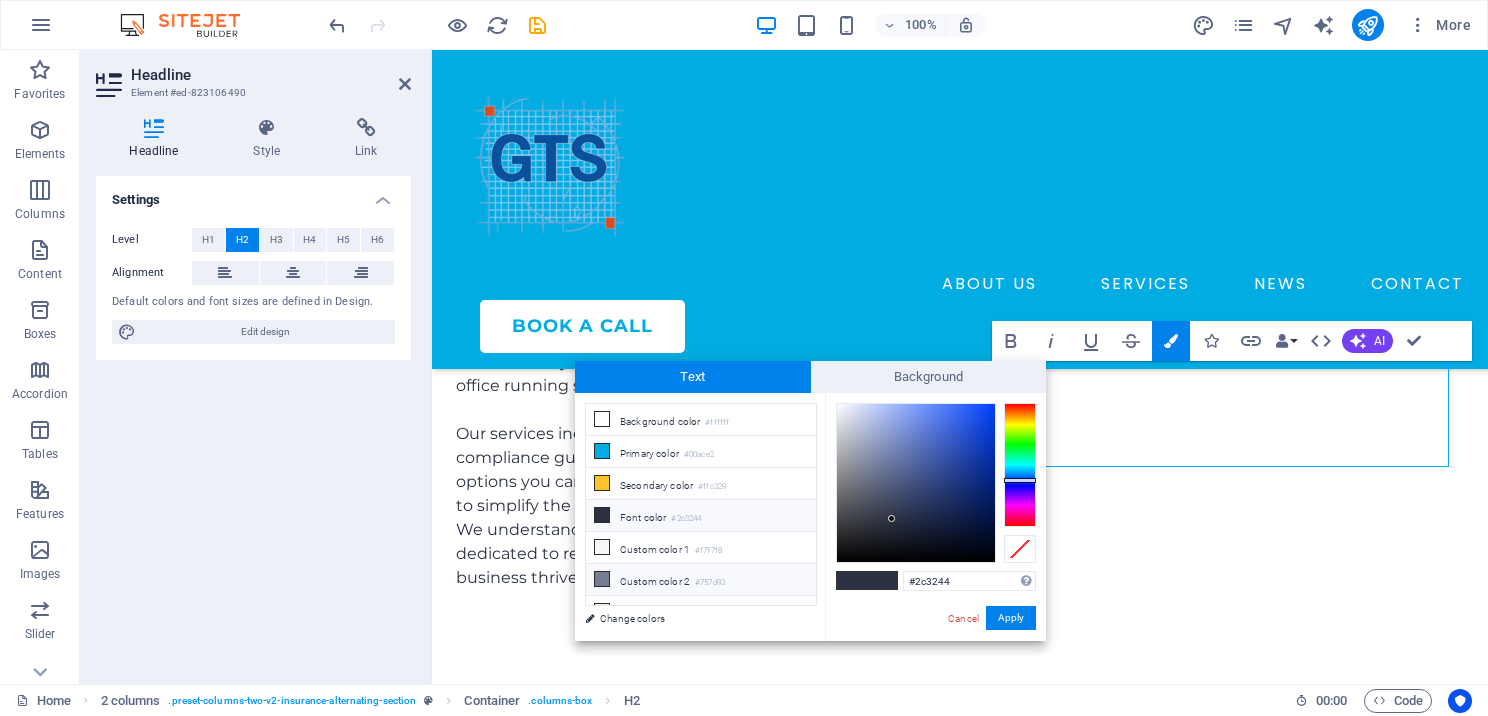 click at bounding box center (602, 579) 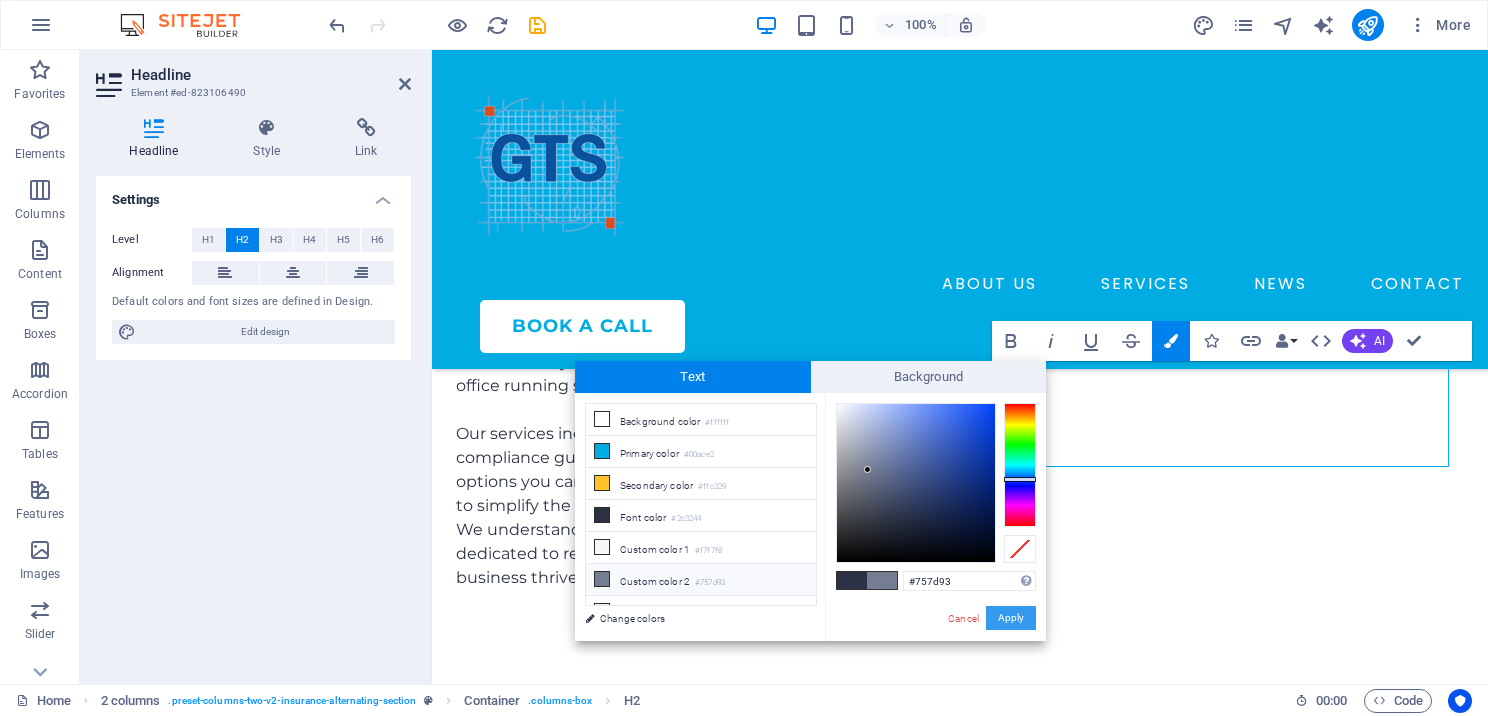 click on "Apply" at bounding box center (1011, 618) 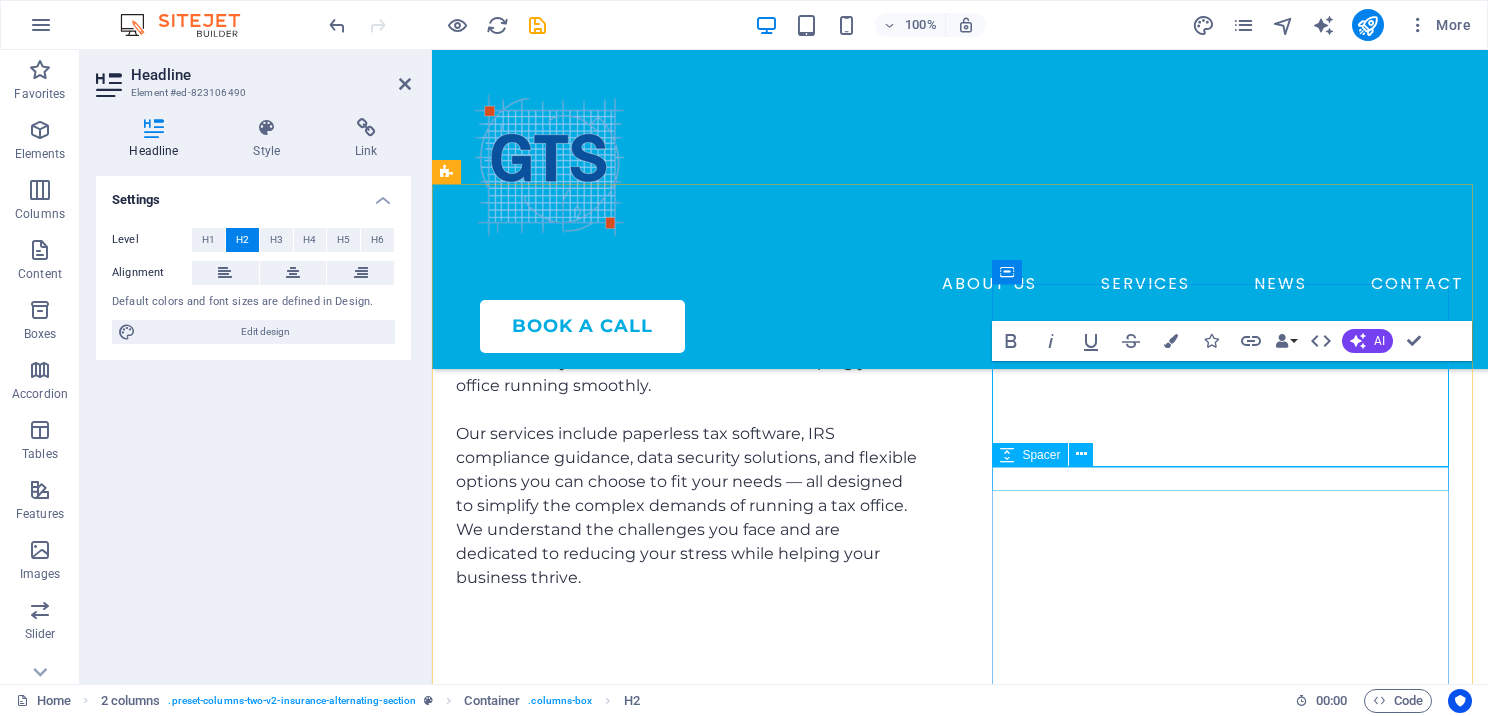 click at bounding box center (688, 5404) 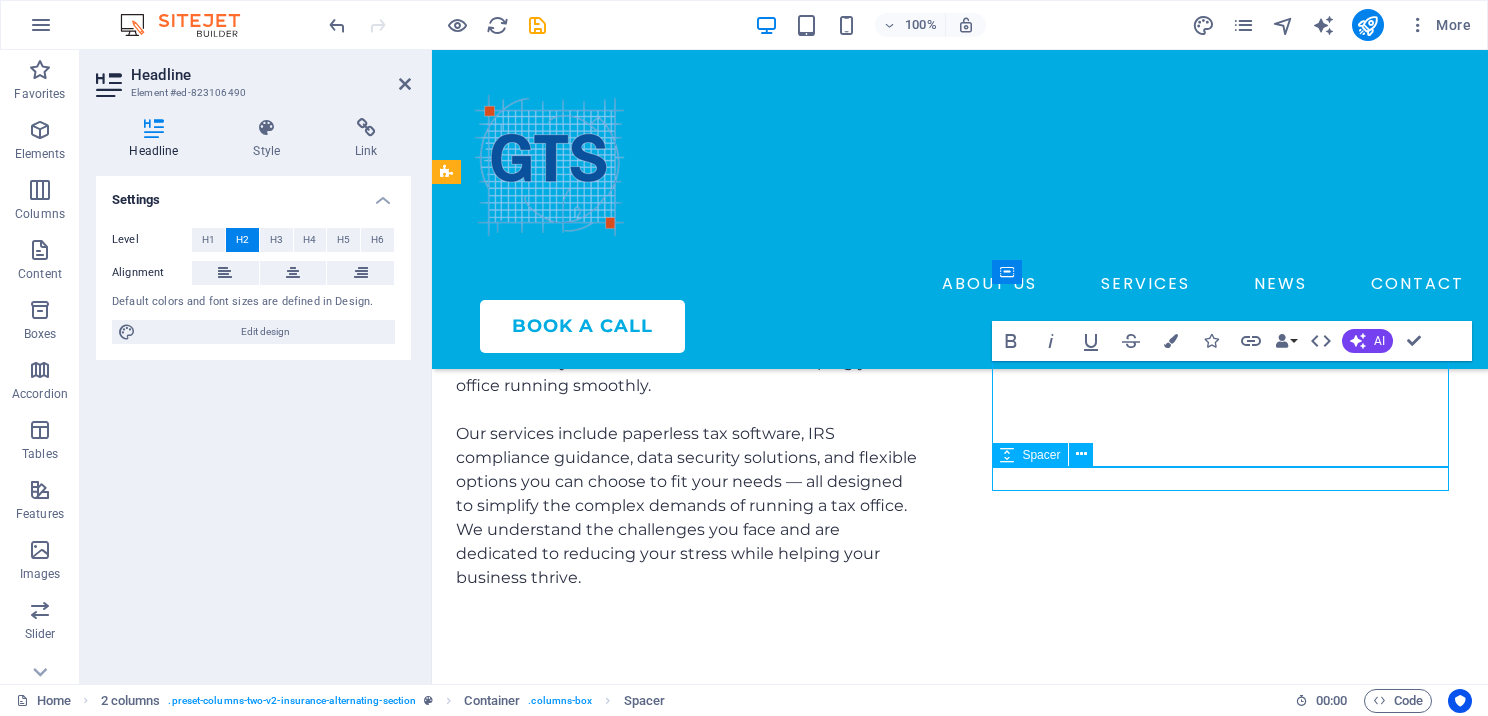 scroll, scrollTop: 6400, scrollLeft: 0, axis: vertical 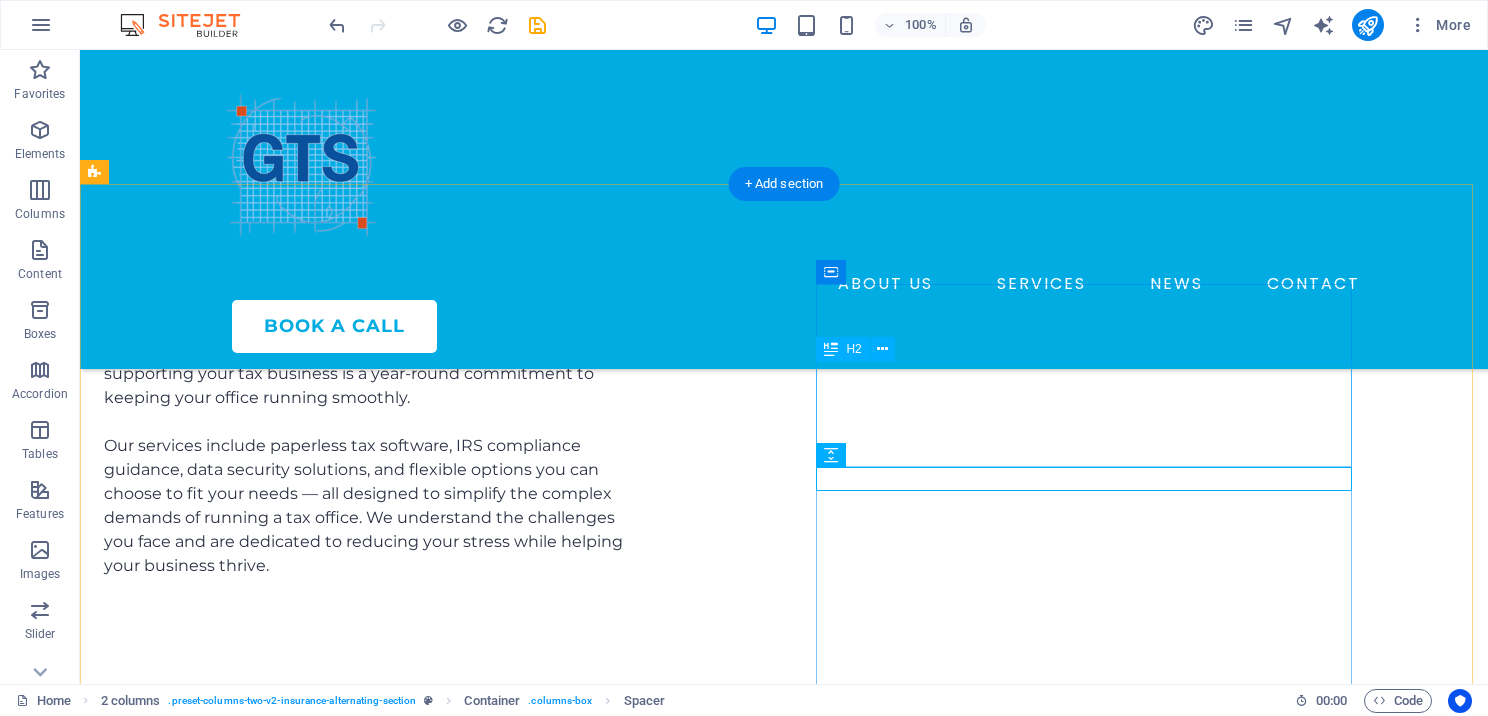 click on "Book Your Consultation  Today" at bounding box center [372, 5174] 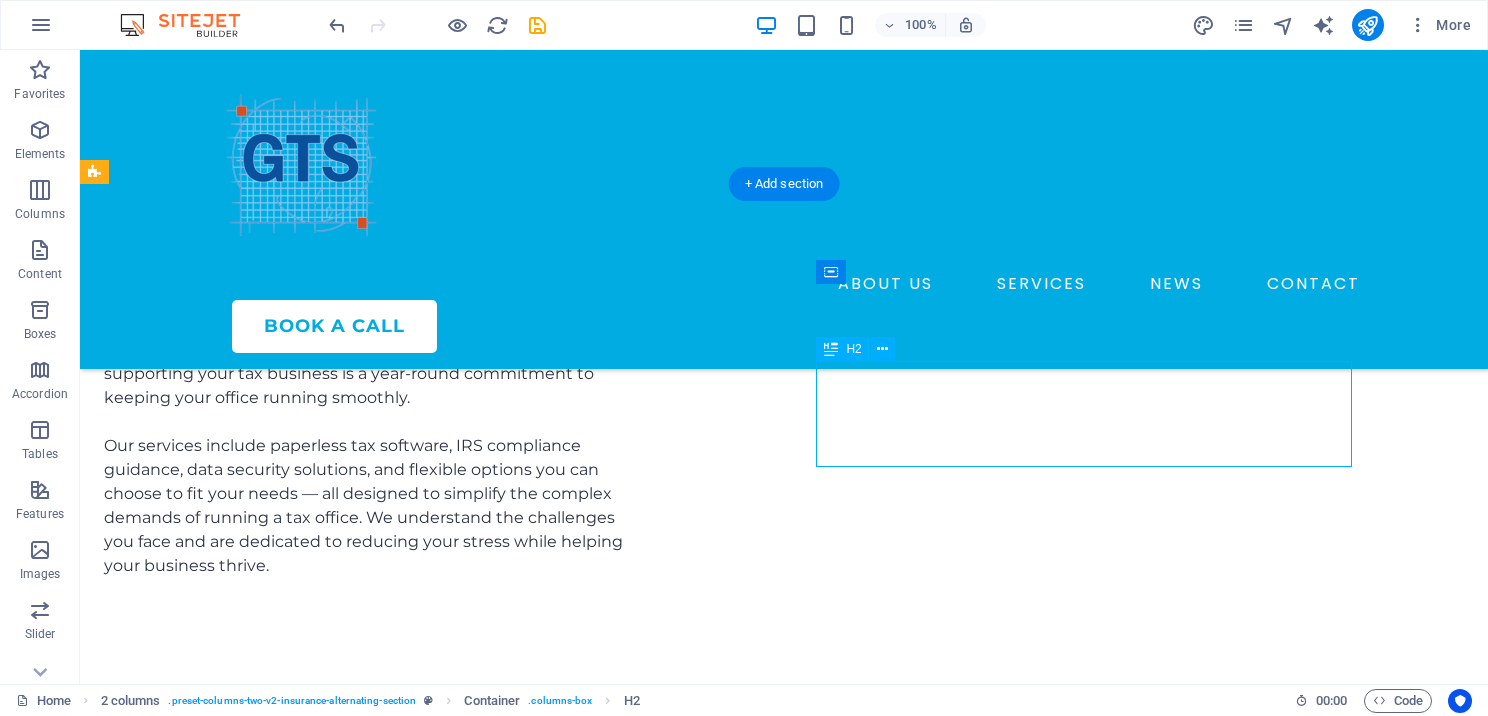 click on "Book Your Consultation  Today" at bounding box center (372, 5174) 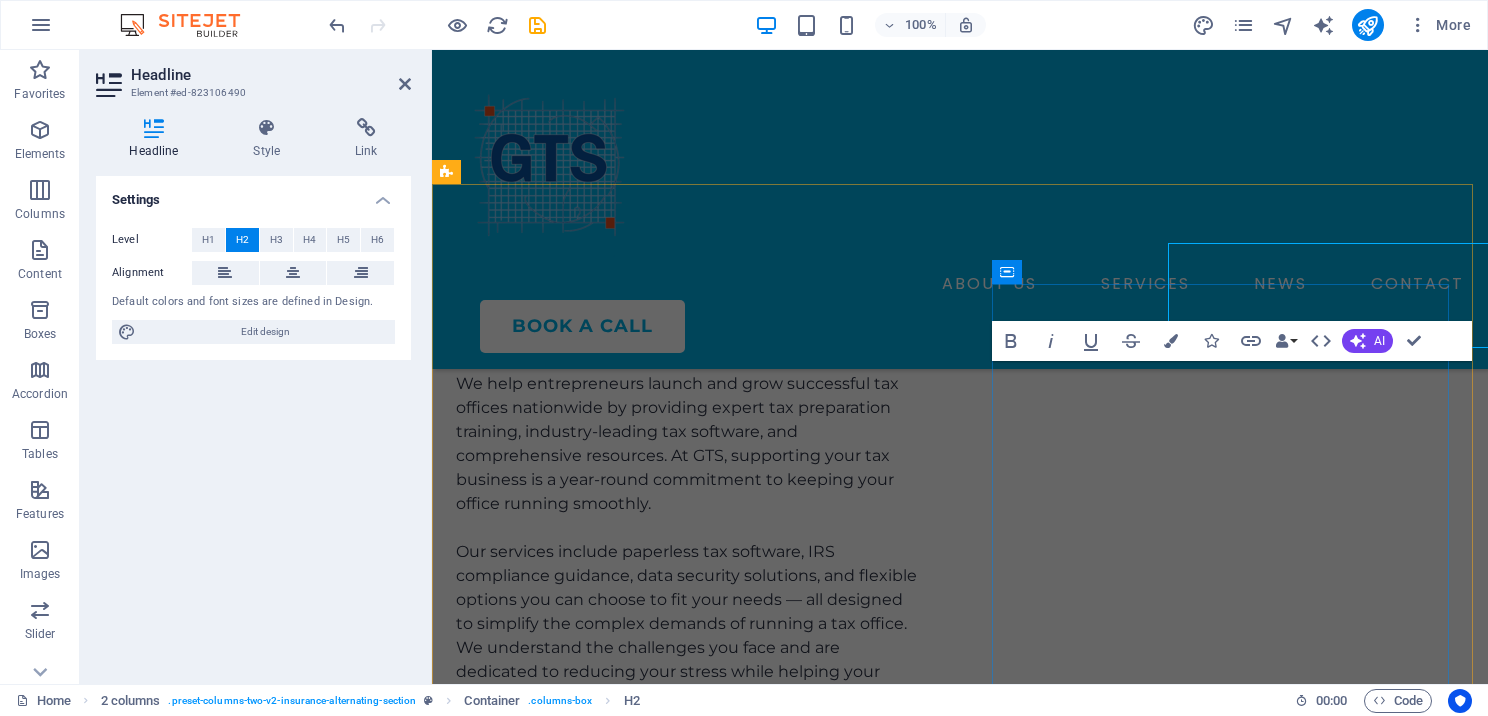 scroll, scrollTop: 6518, scrollLeft: 0, axis: vertical 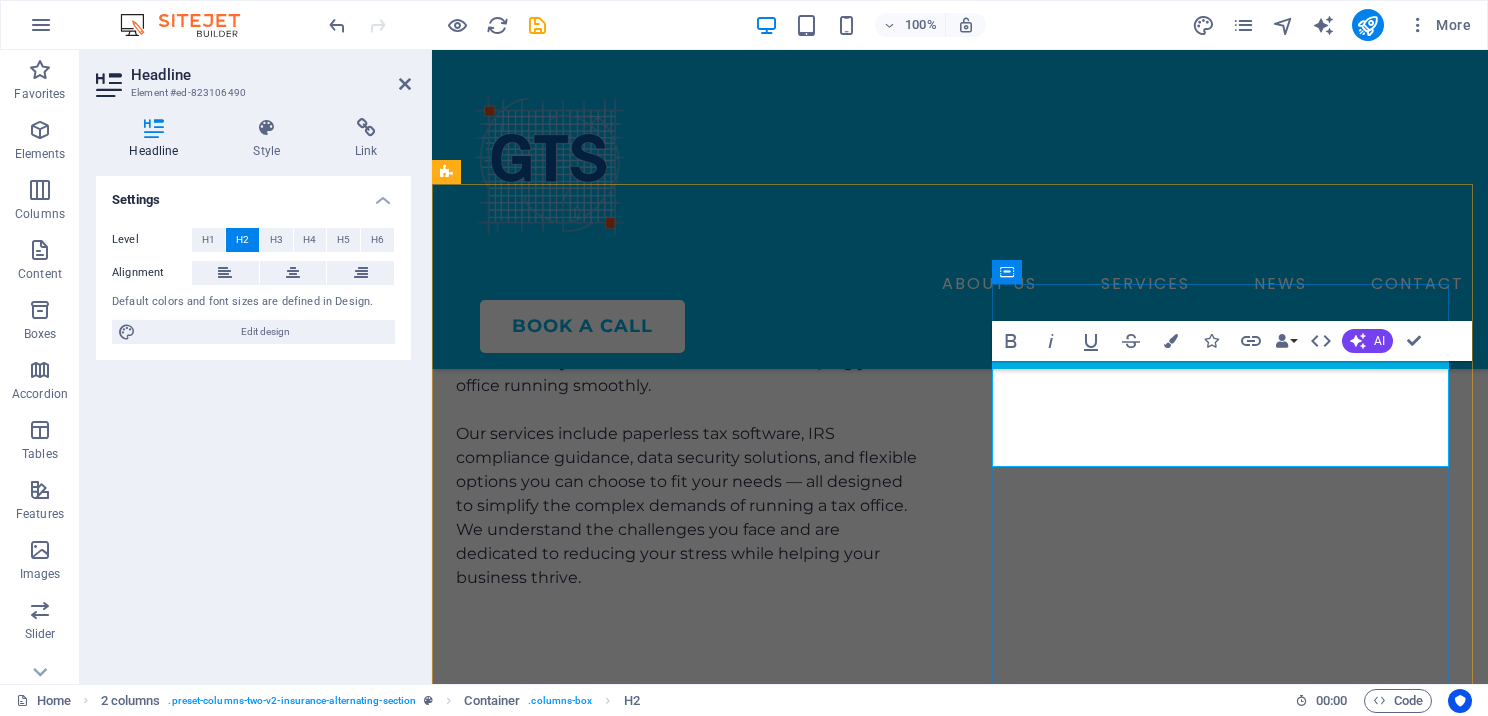 click on "Consultation" at bounding box center [600, 5364] 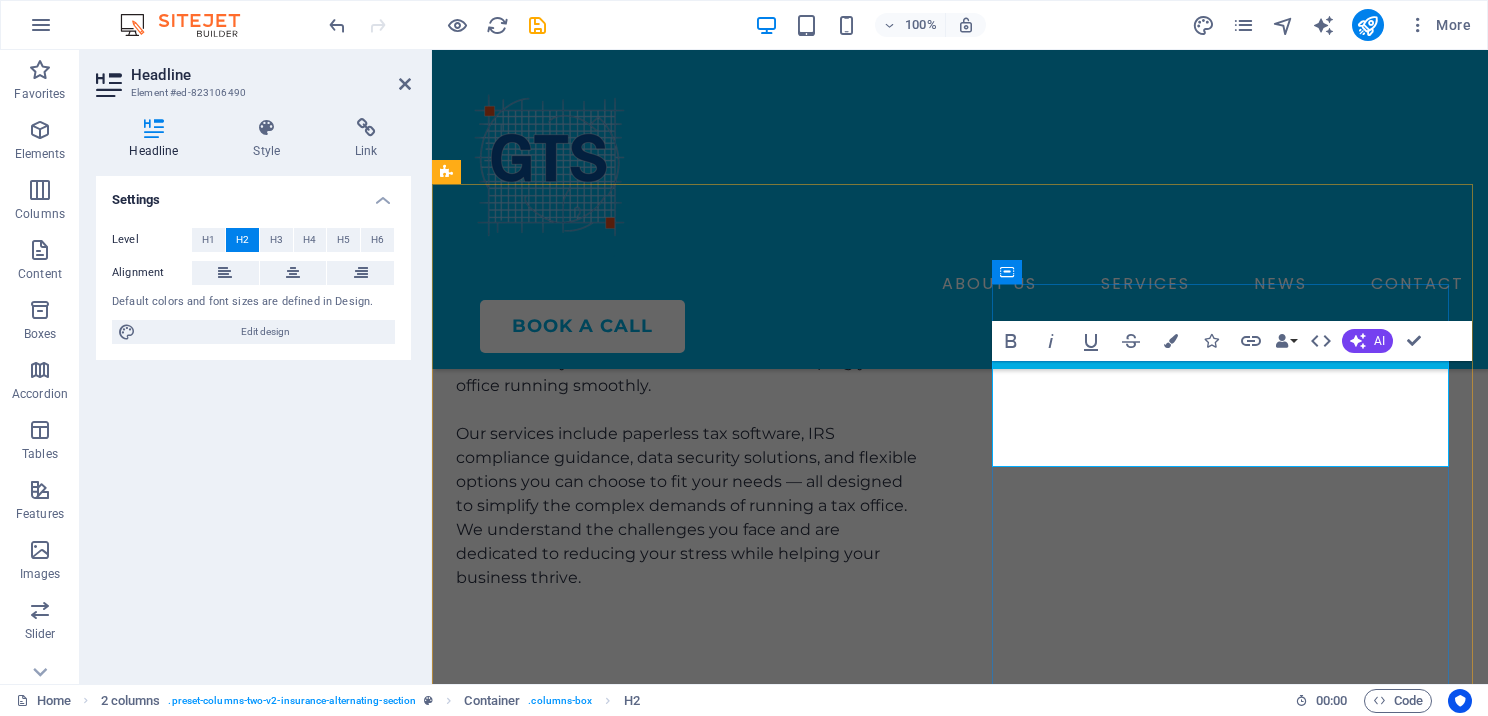 drag, startPoint x: 1294, startPoint y: 435, endPoint x: 1434, endPoint y: 440, distance: 140.08926 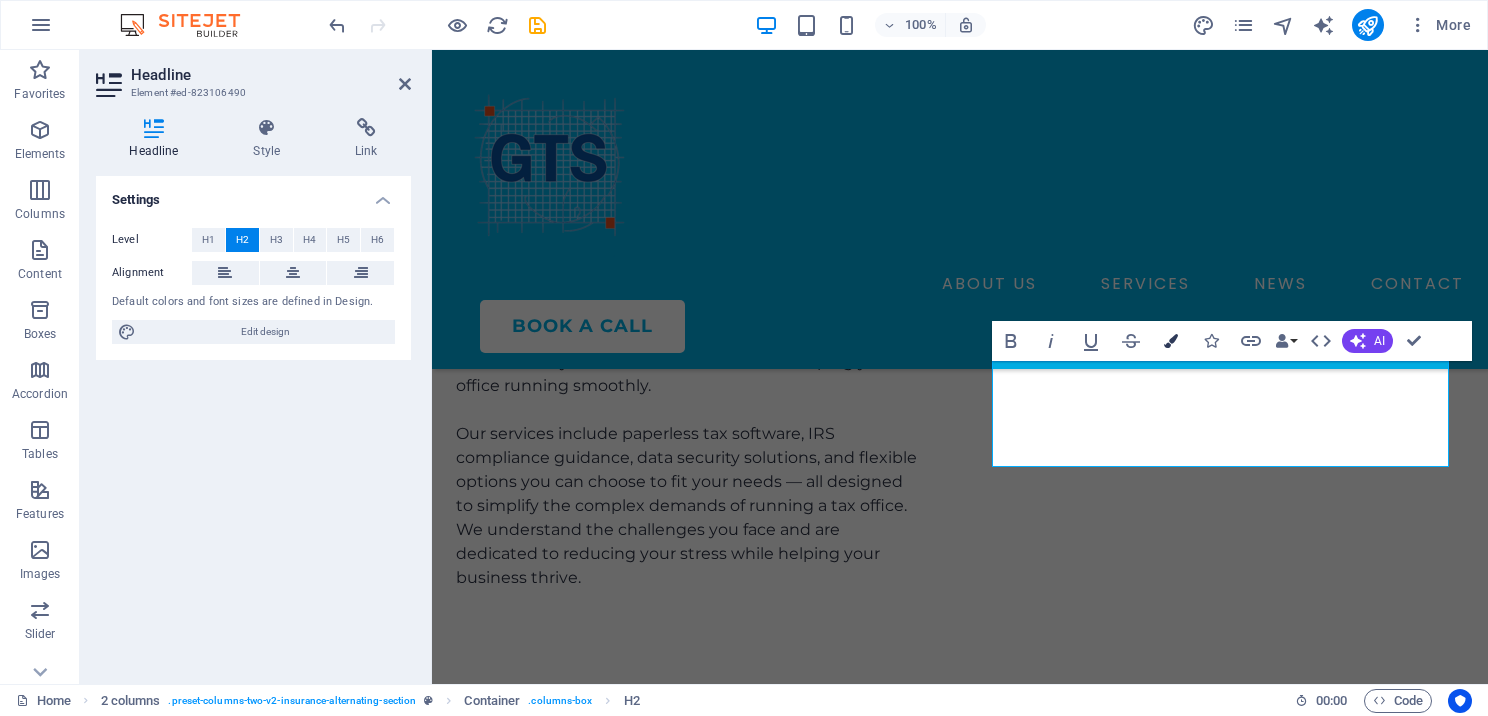 click at bounding box center [1171, 341] 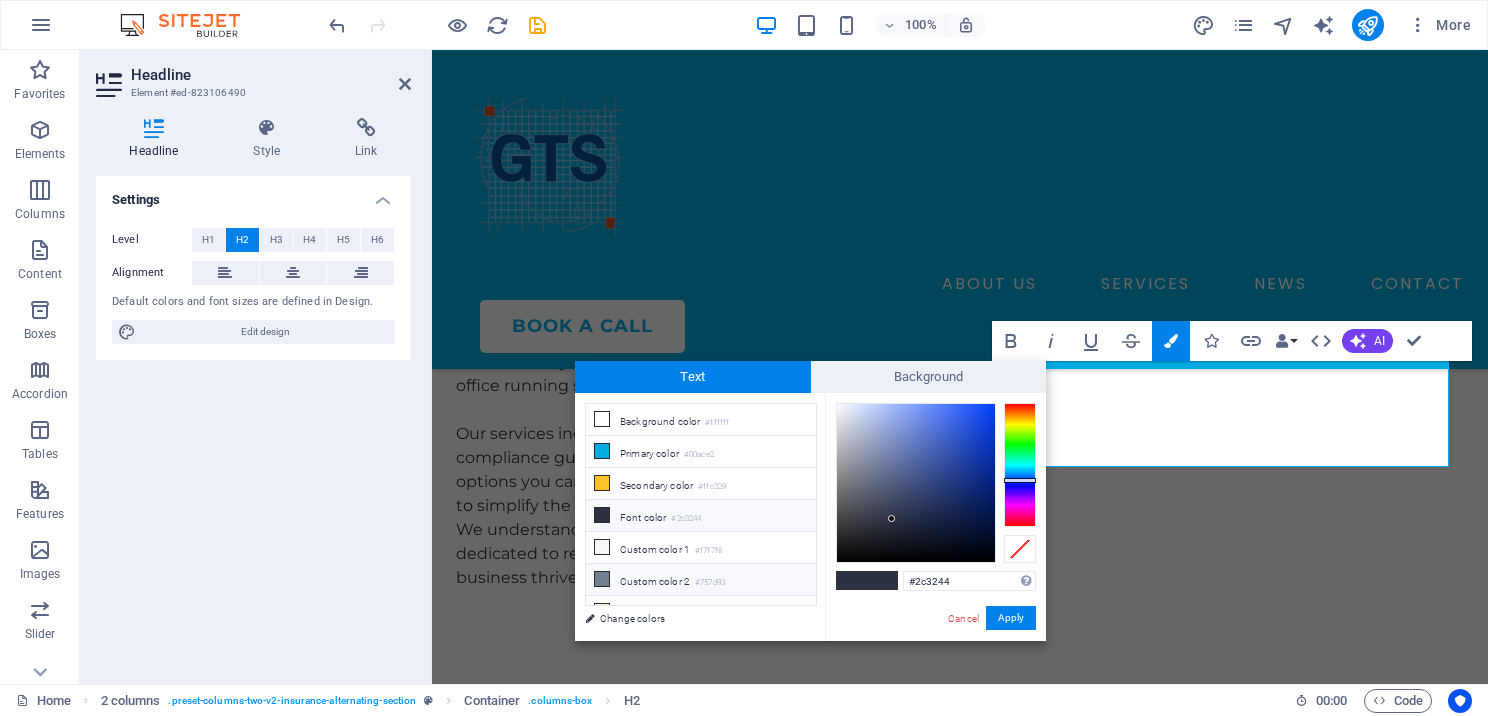 click on "Custom color 1
#f7f7f8" at bounding box center (701, 548) 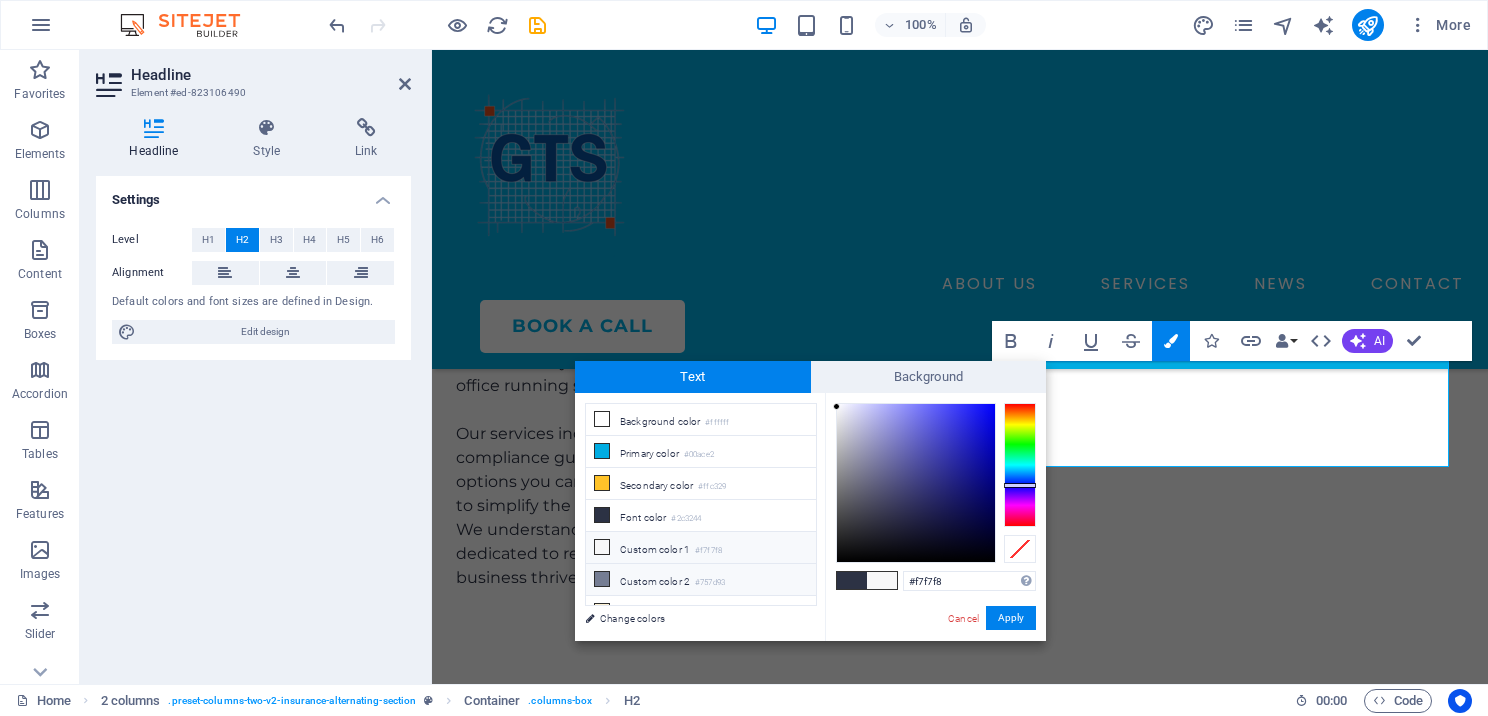 click at bounding box center [602, 579] 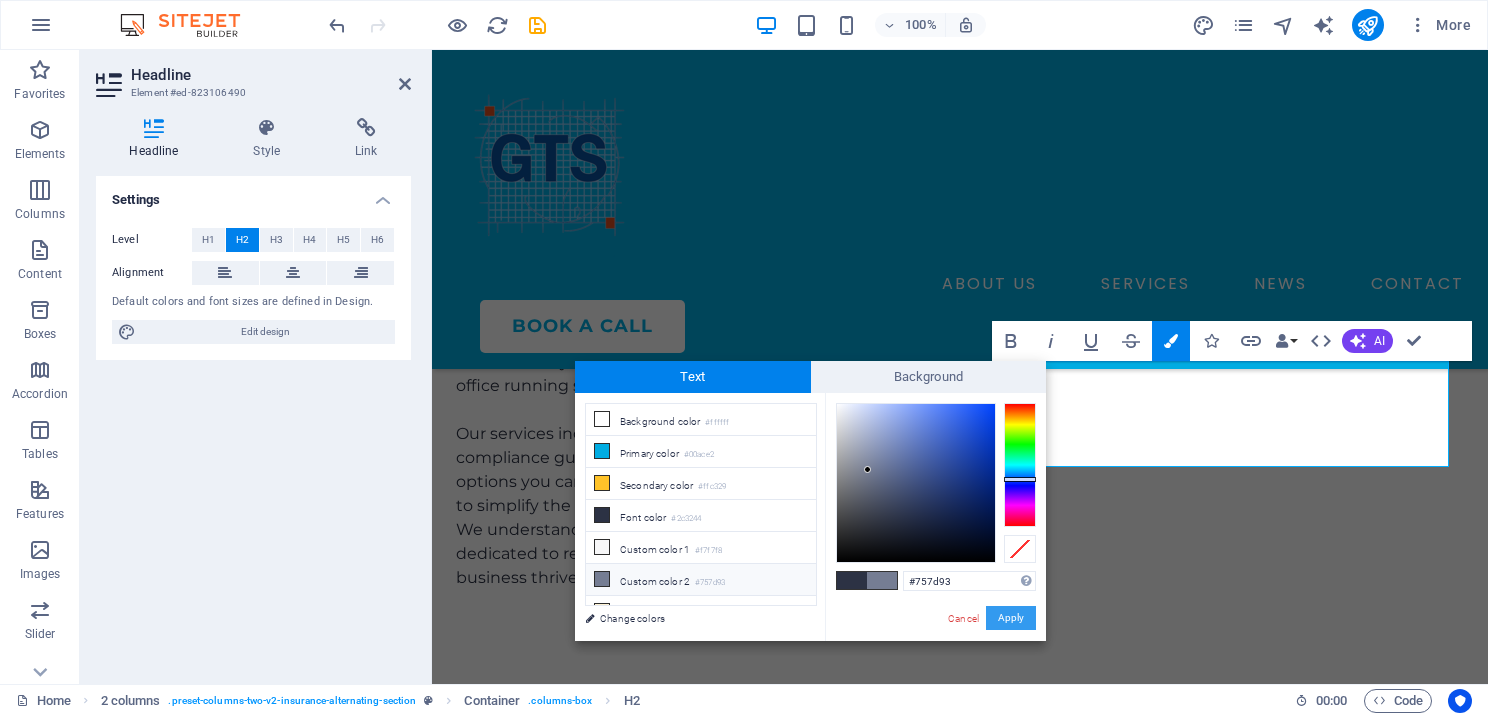 click on "Apply" at bounding box center [1011, 618] 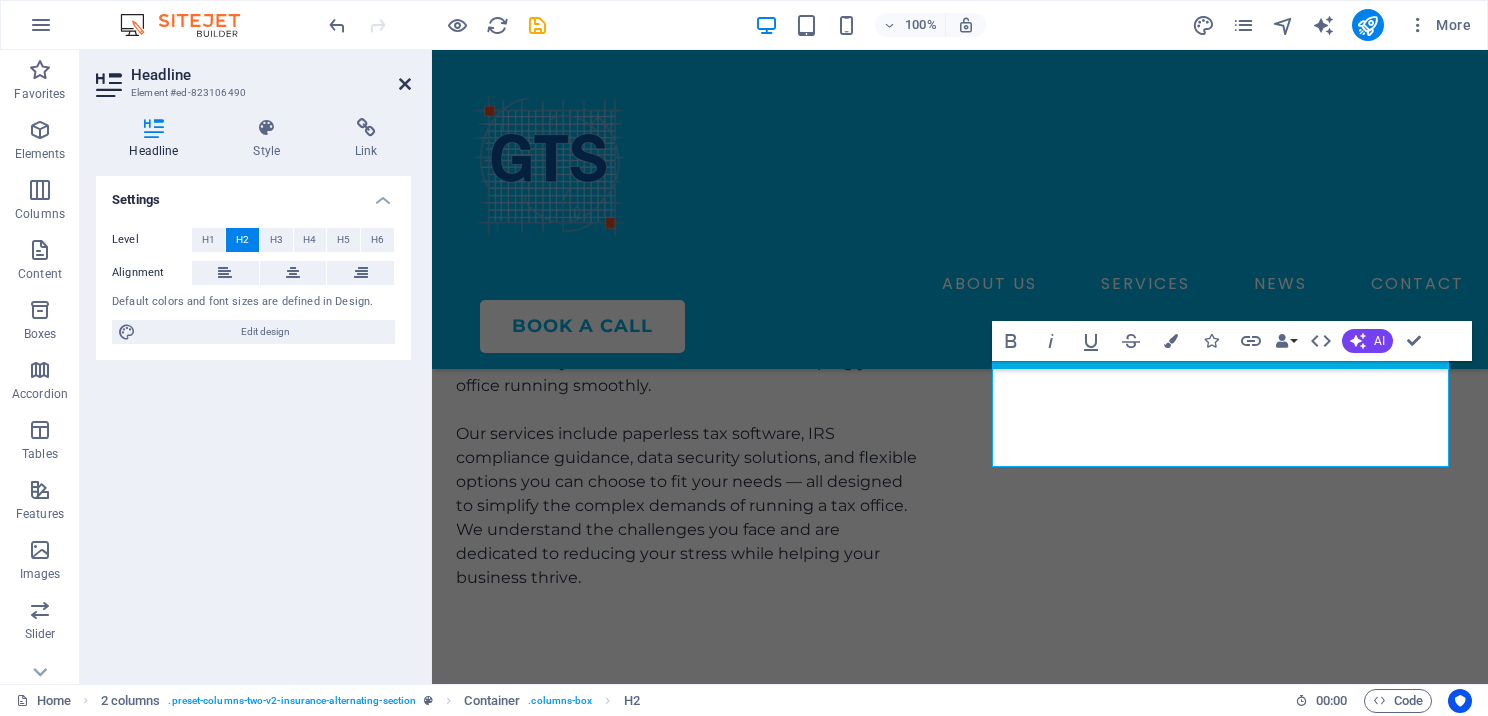 click at bounding box center [405, 84] 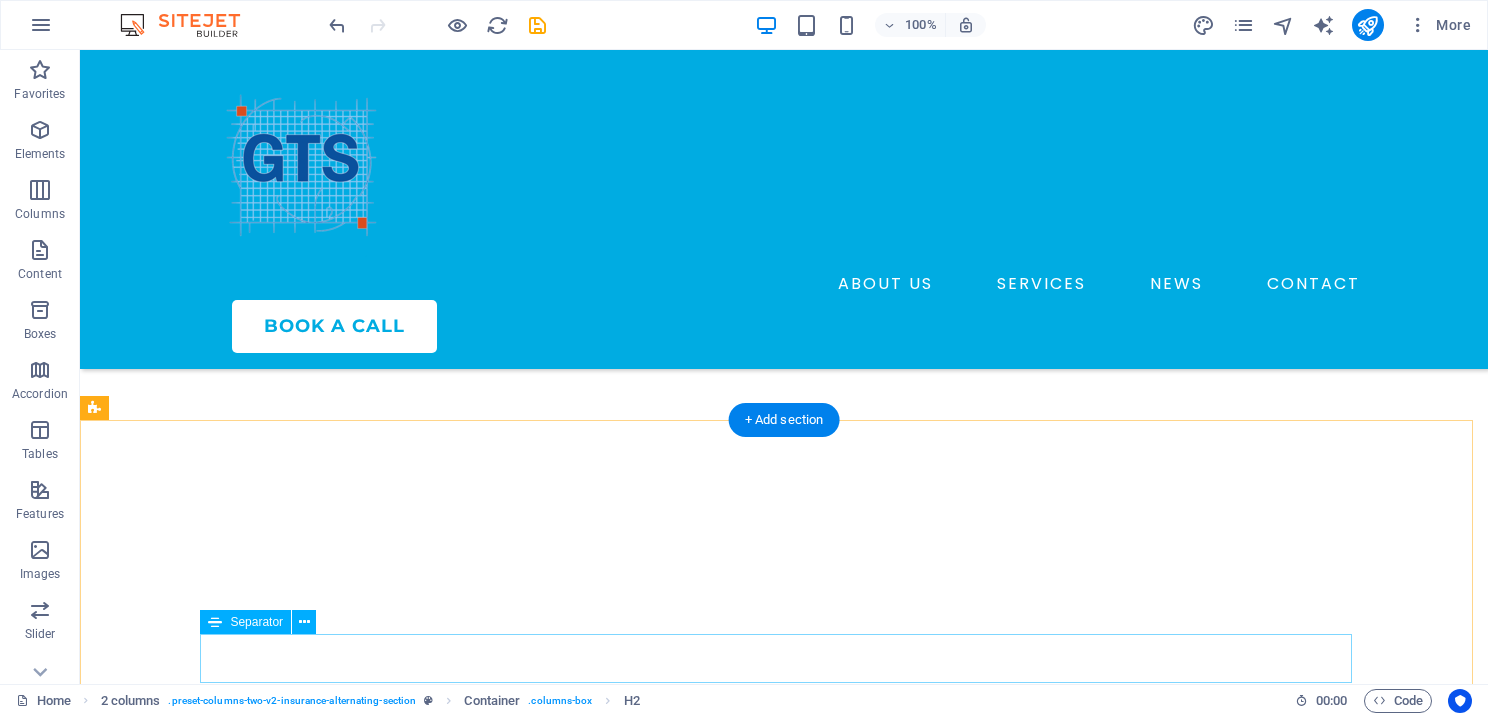scroll, scrollTop: 7136, scrollLeft: 0, axis: vertical 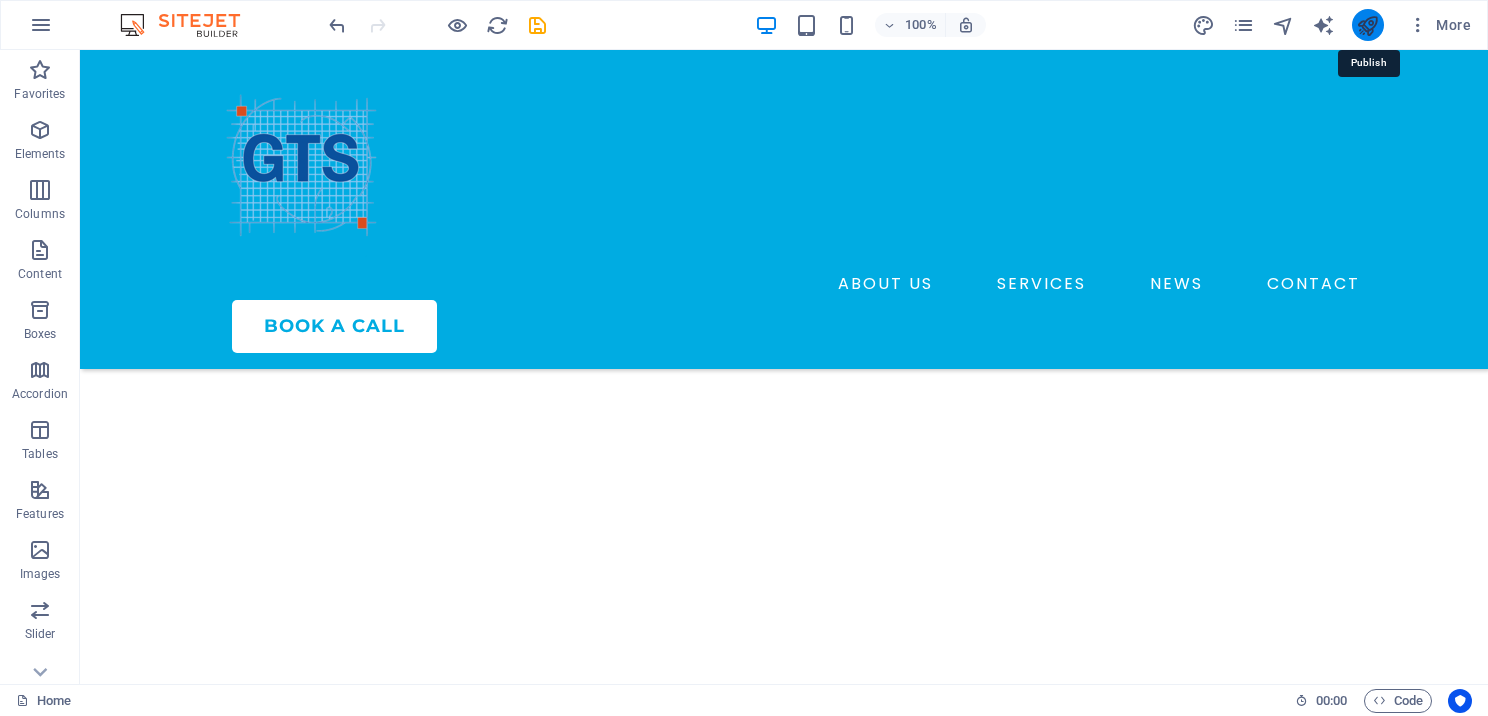click at bounding box center (1367, 25) 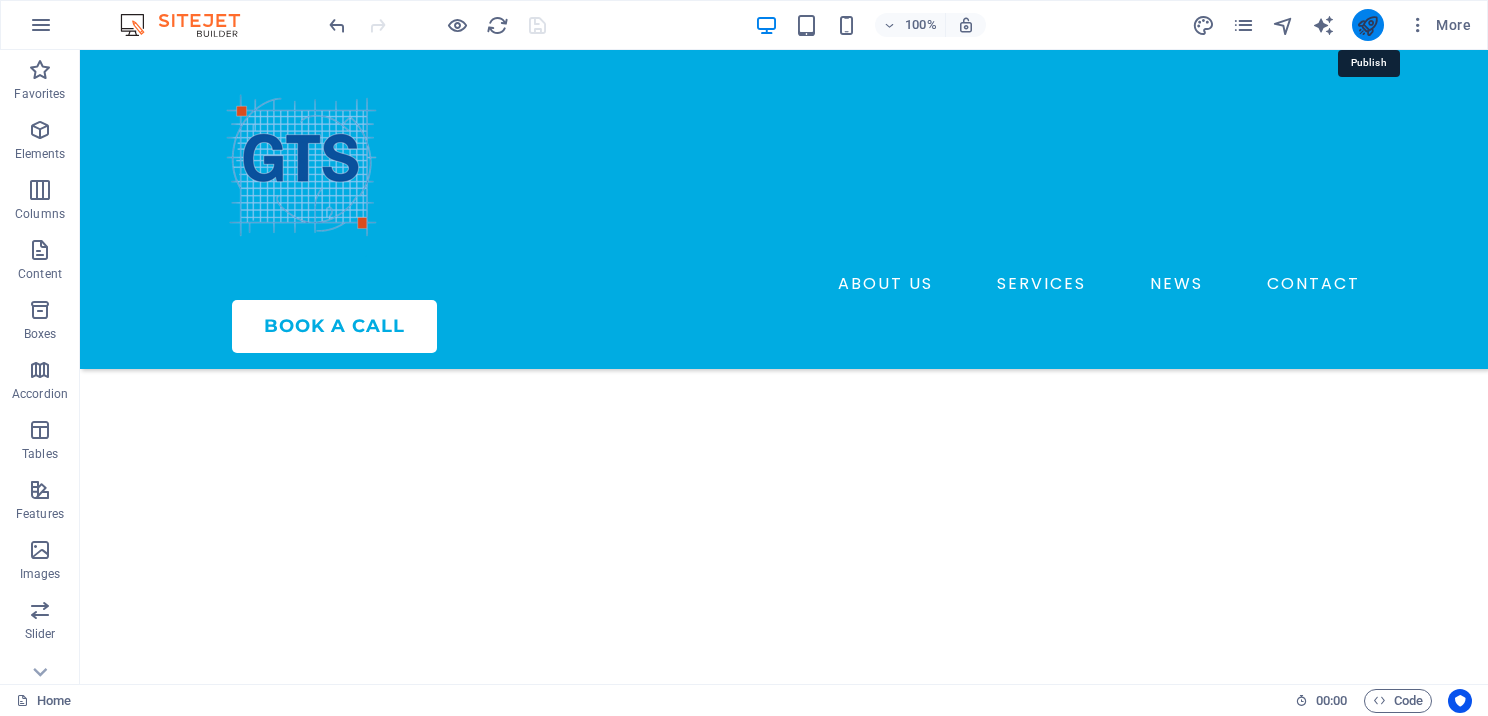 click at bounding box center (1367, 25) 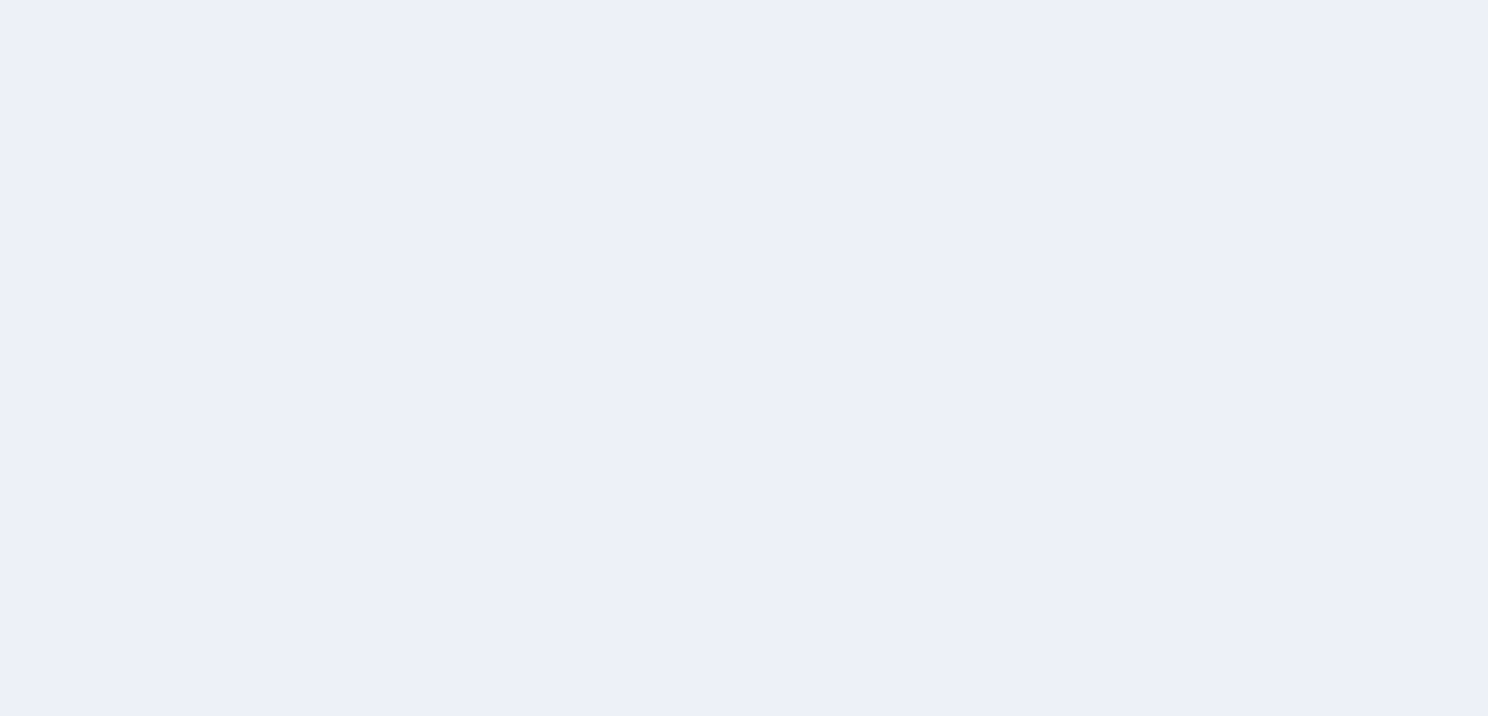 scroll, scrollTop: 0, scrollLeft: 0, axis: both 